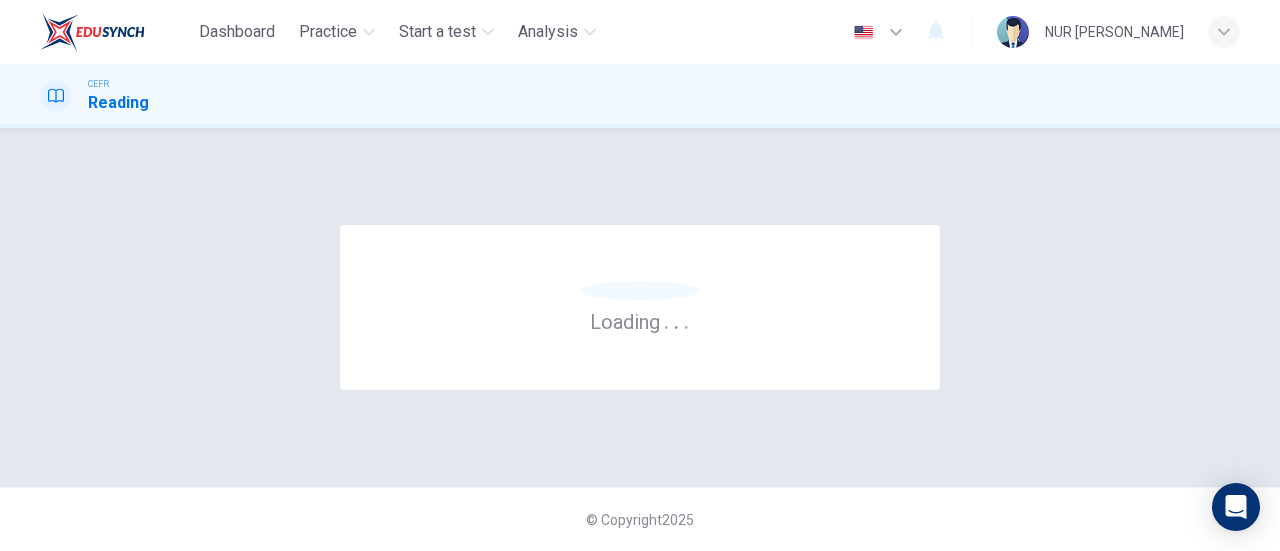 scroll, scrollTop: 0, scrollLeft: 0, axis: both 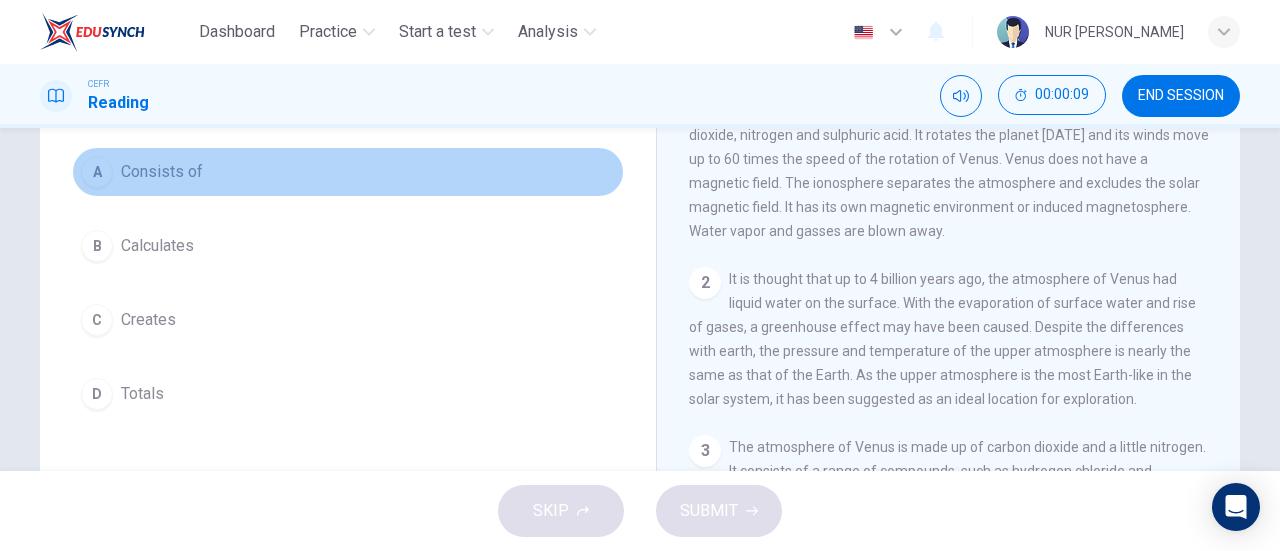 click on "A" at bounding box center [97, 172] 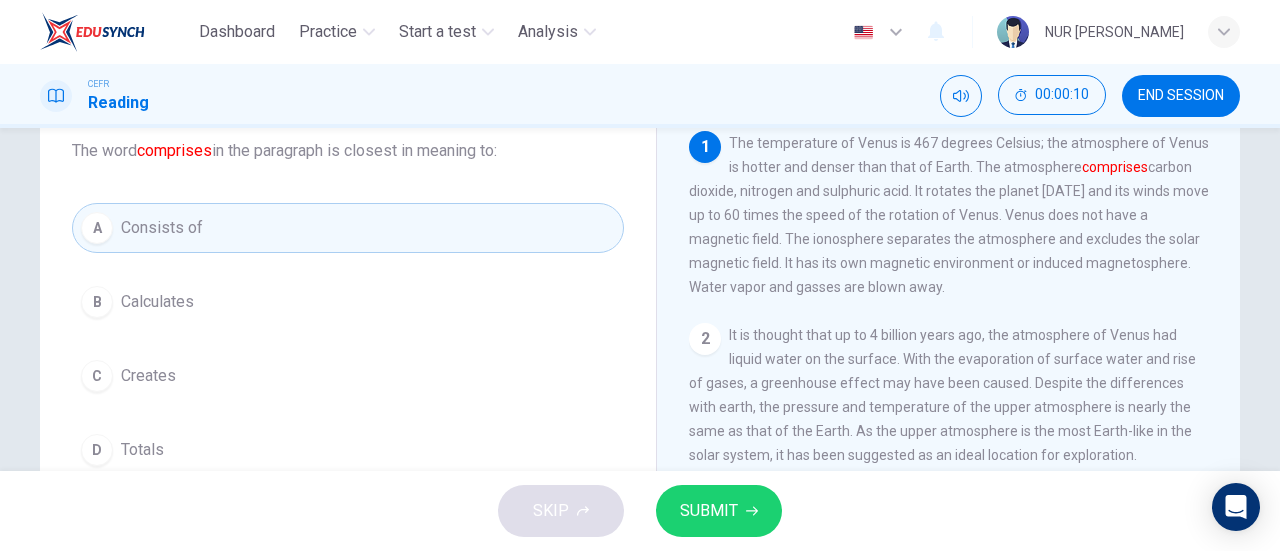 scroll, scrollTop: 104, scrollLeft: 0, axis: vertical 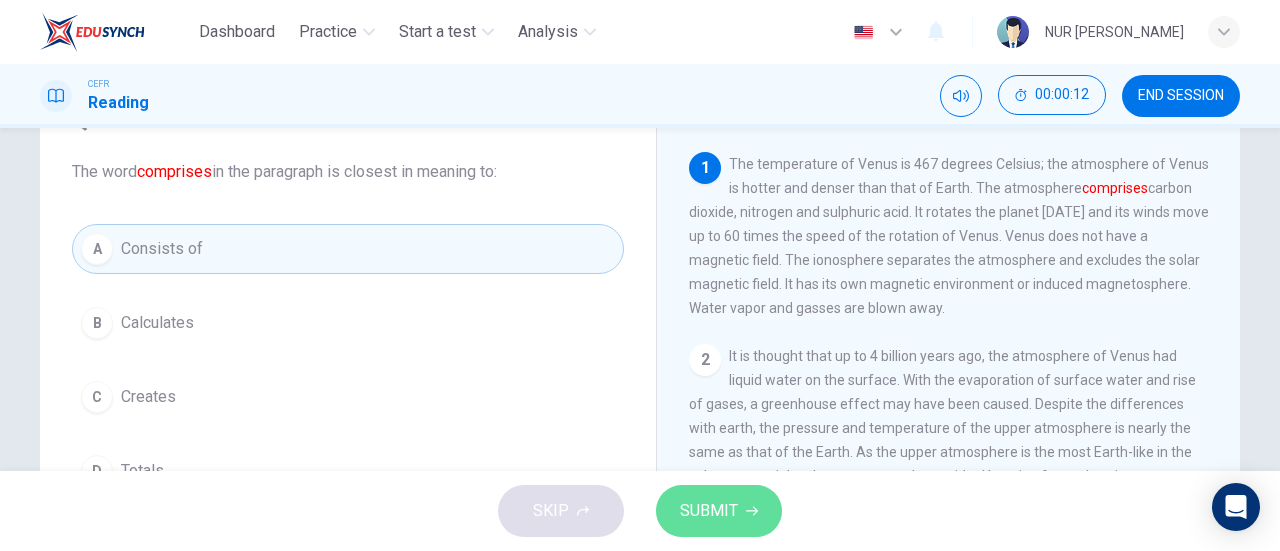 click on "SUBMIT" at bounding box center [719, 511] 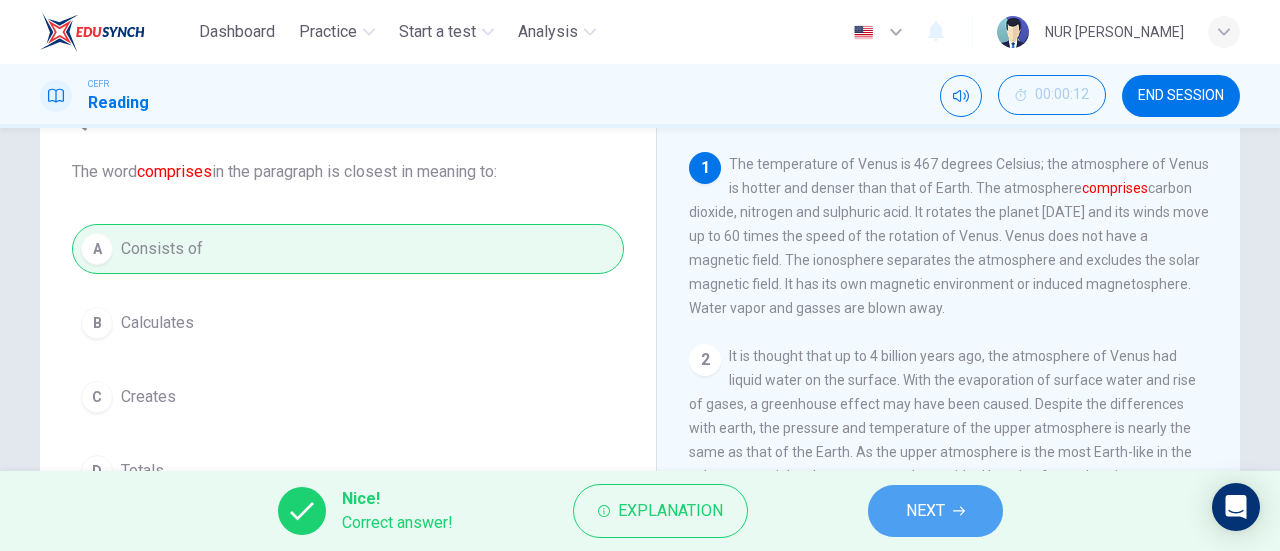 click on "NEXT" at bounding box center (925, 511) 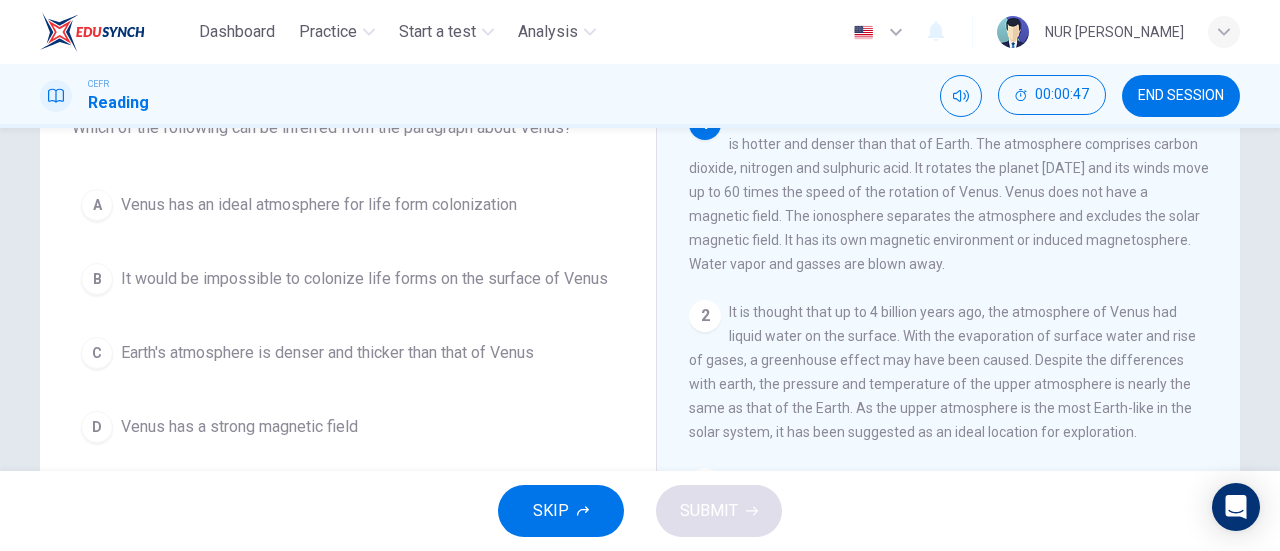 scroll, scrollTop: 149, scrollLeft: 0, axis: vertical 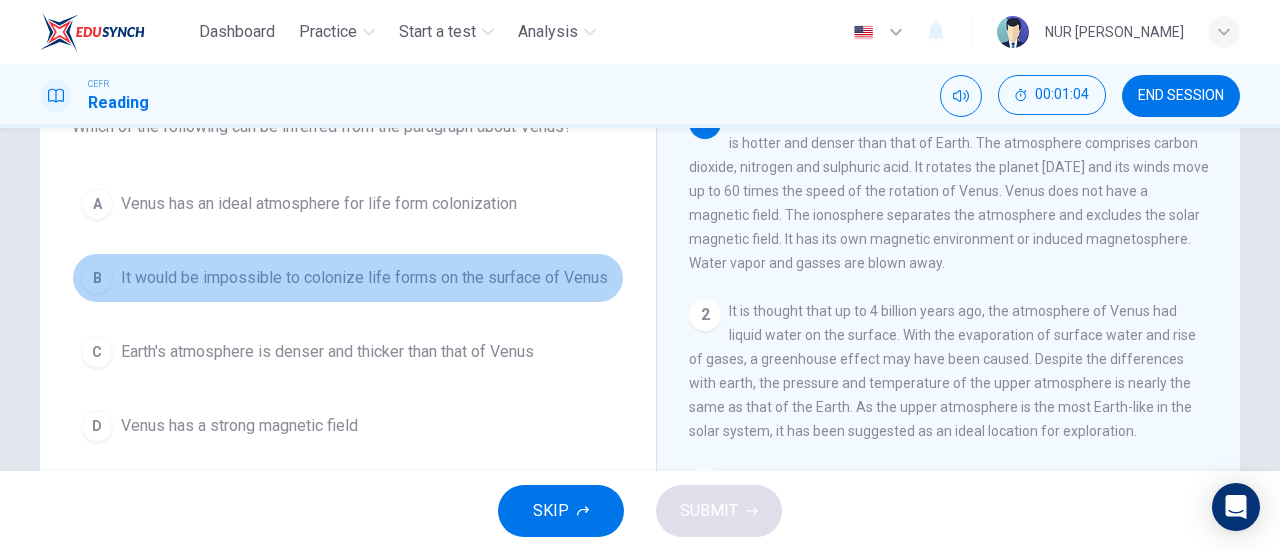click on "B" at bounding box center (97, 278) 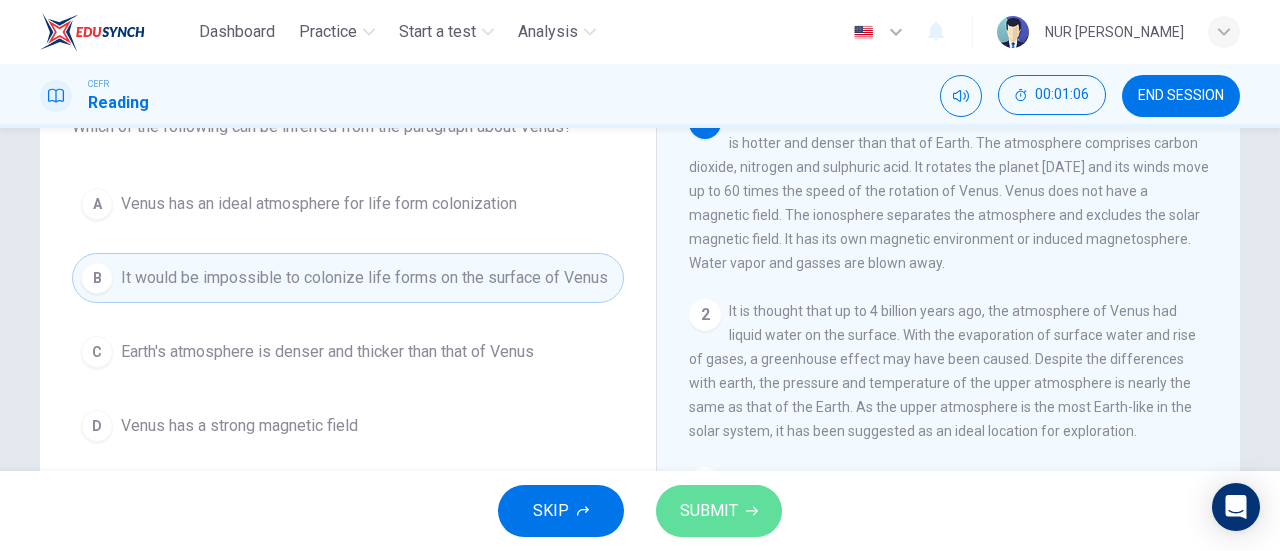 click on "SUBMIT" at bounding box center (709, 511) 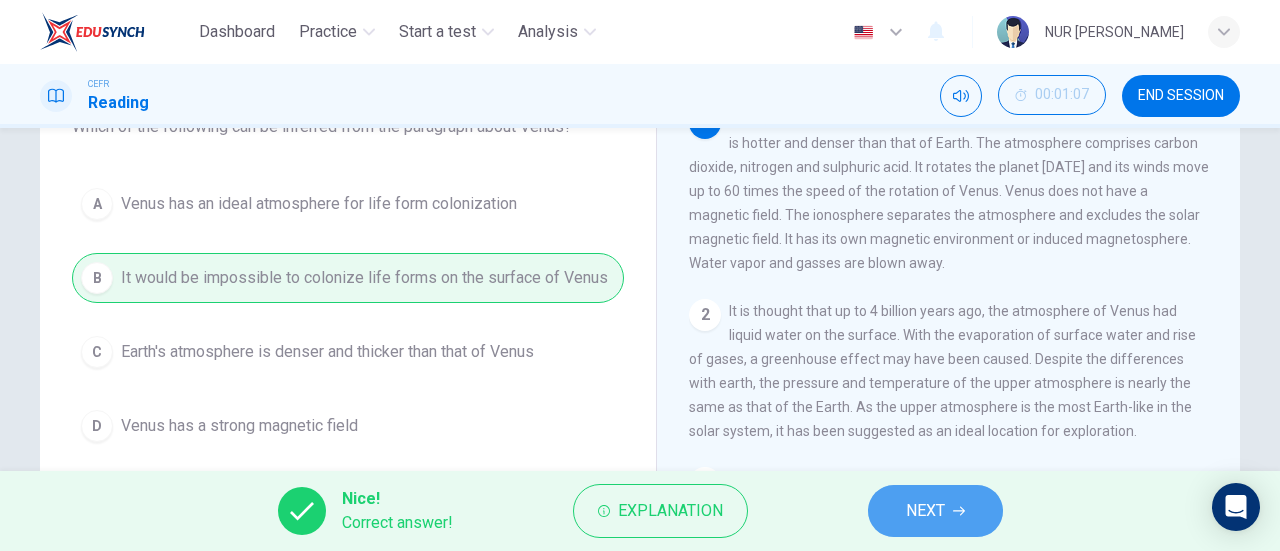 click on "NEXT" at bounding box center [935, 511] 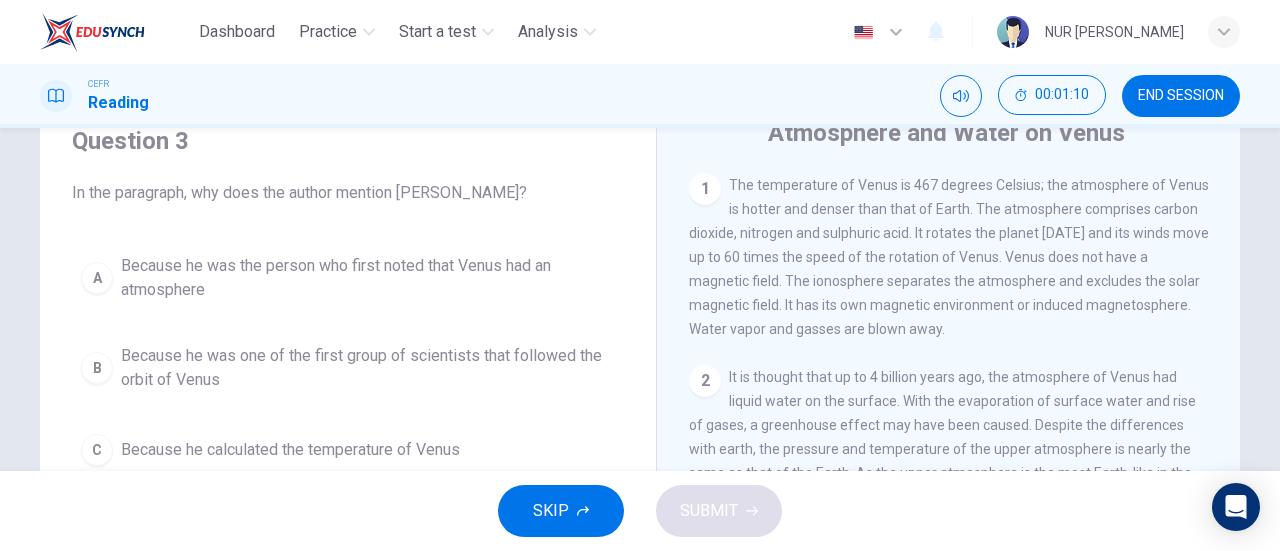 scroll, scrollTop: 109, scrollLeft: 0, axis: vertical 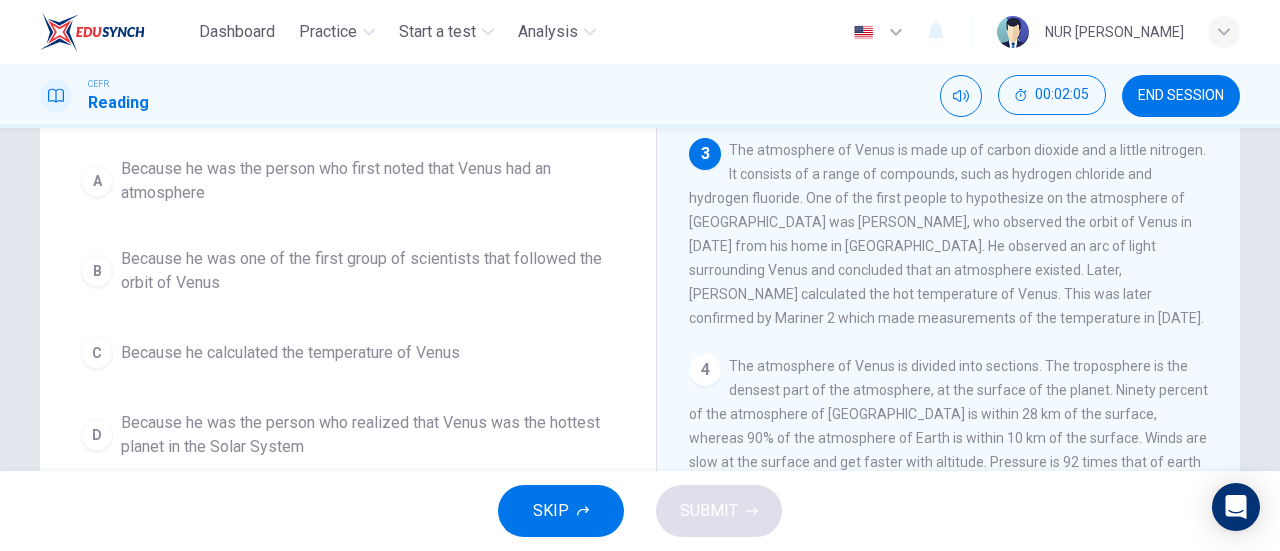 drag, startPoint x: 60, startPoint y: 169, endPoint x: 128, endPoint y: 181, distance: 69.050705 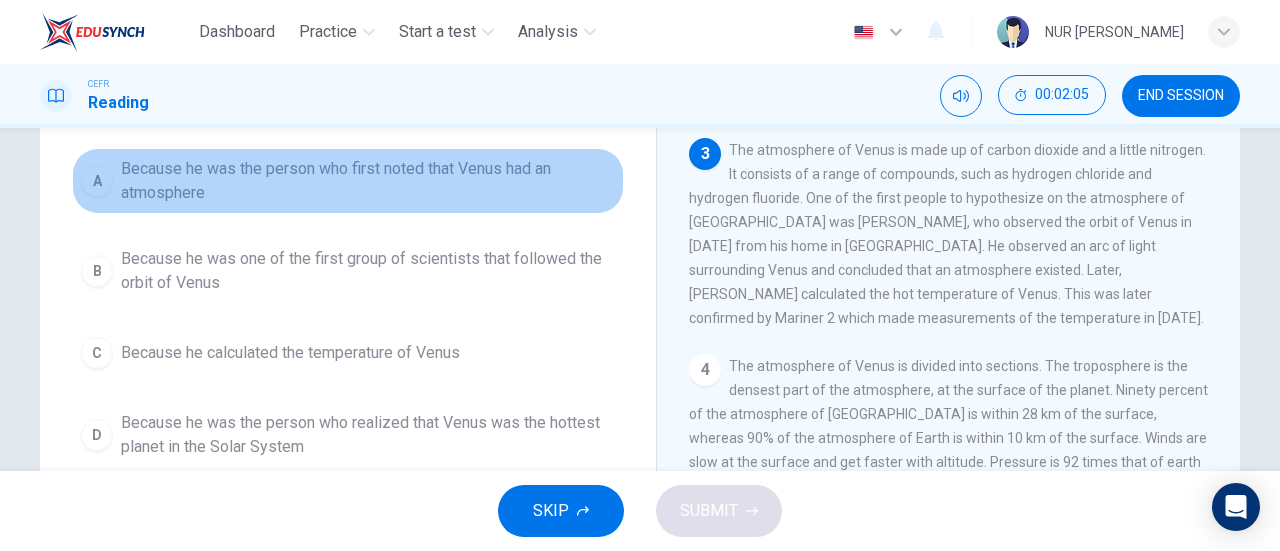 click on "A Because he was the person who first noted that Venus had an atmosphere" at bounding box center [348, 181] 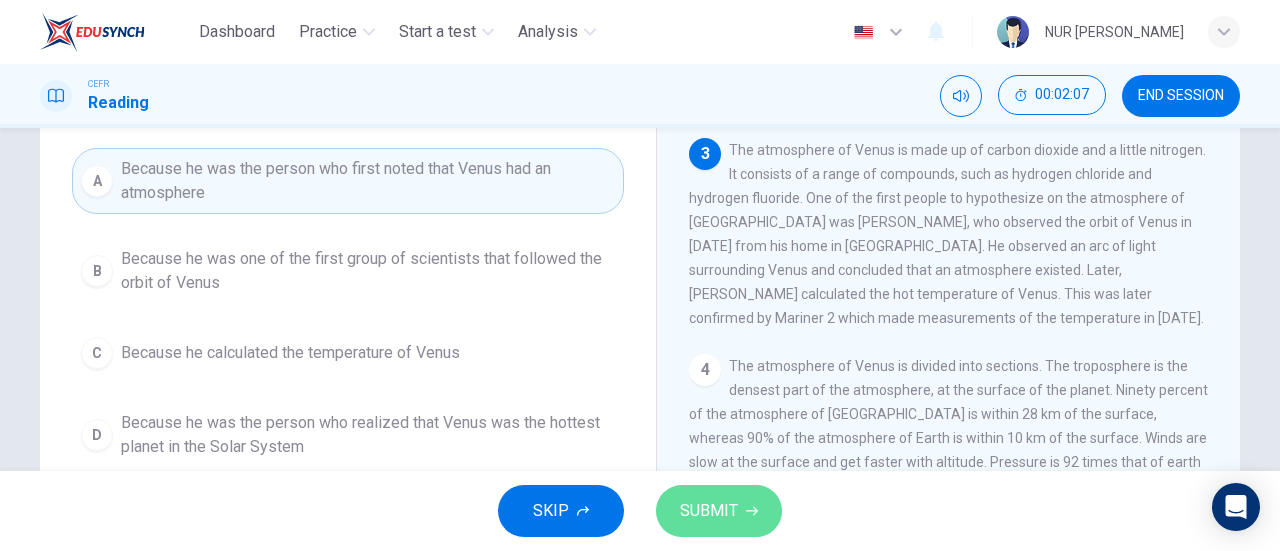 click on "SUBMIT" at bounding box center [719, 511] 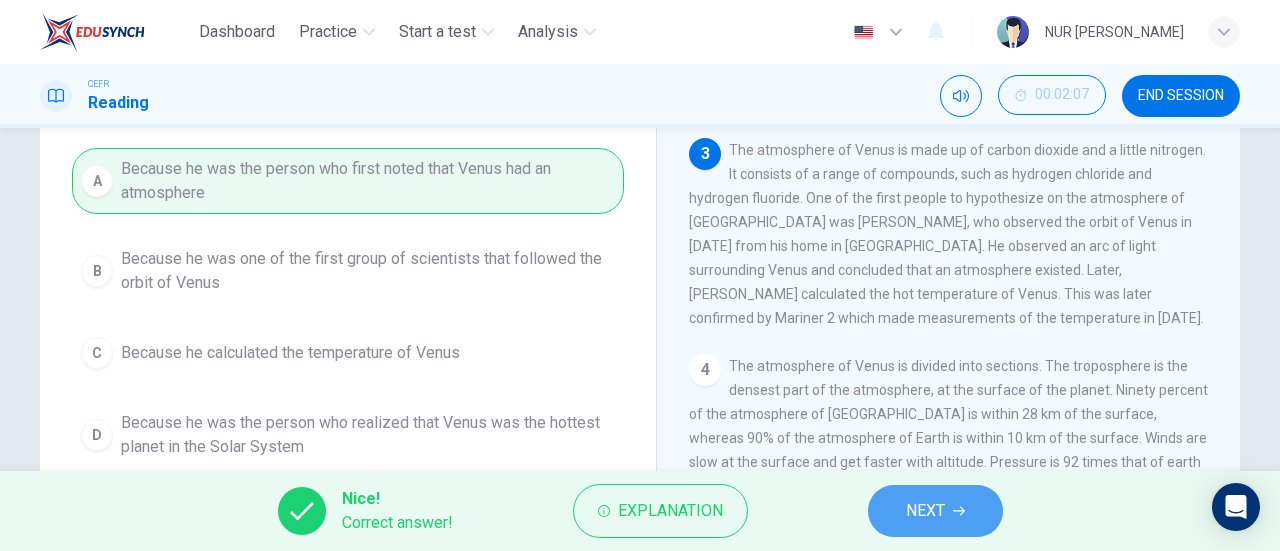 click on "NEXT" at bounding box center (925, 511) 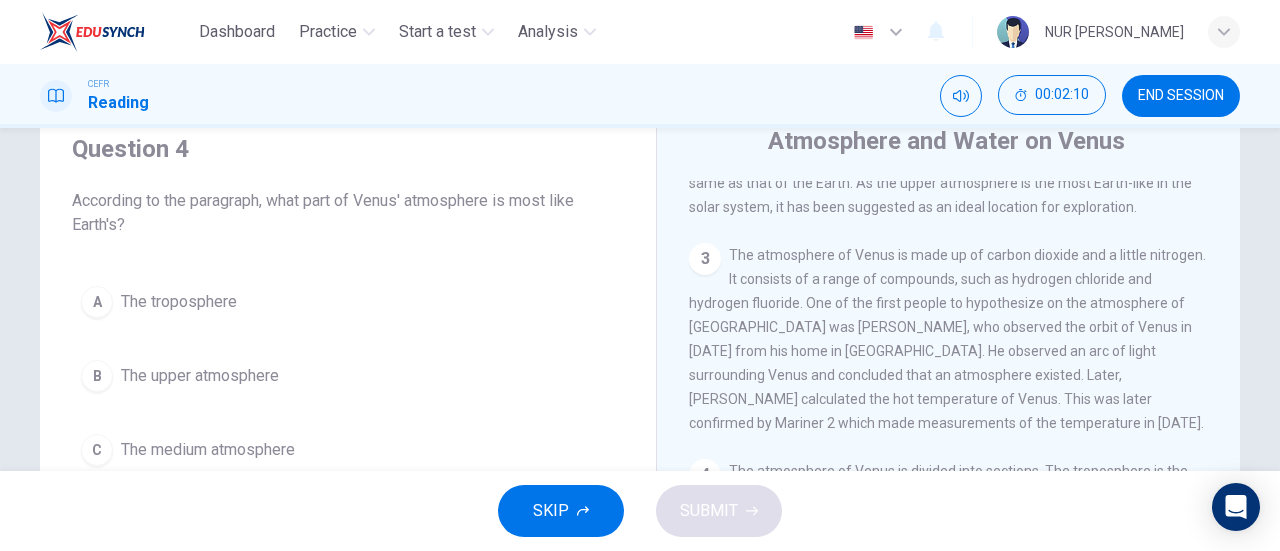 scroll, scrollTop: 77, scrollLeft: 0, axis: vertical 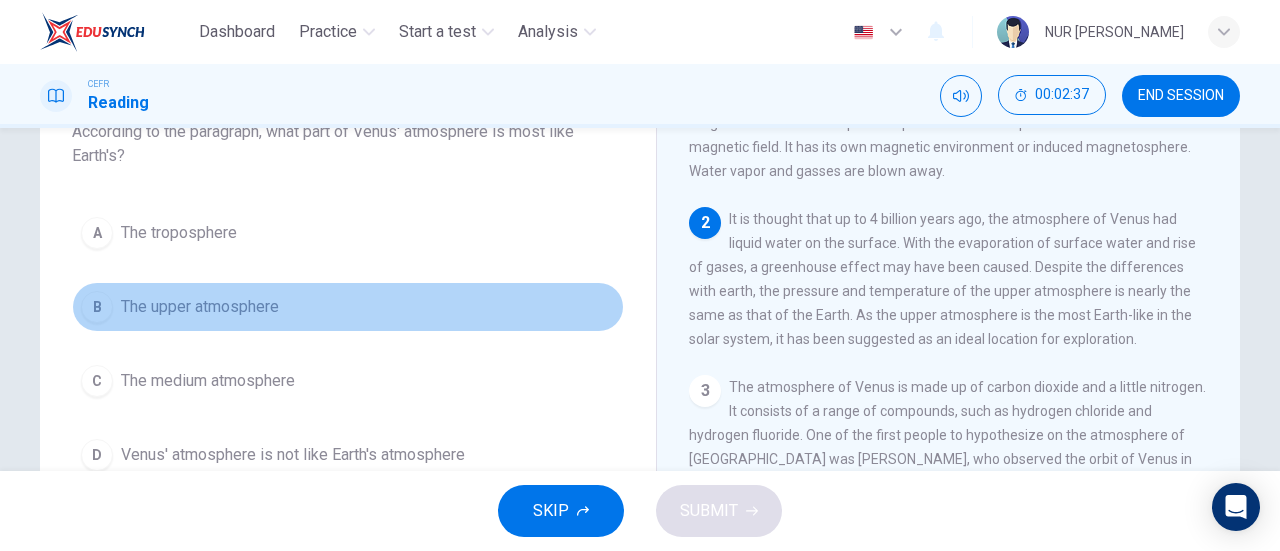 click on "B" at bounding box center [97, 307] 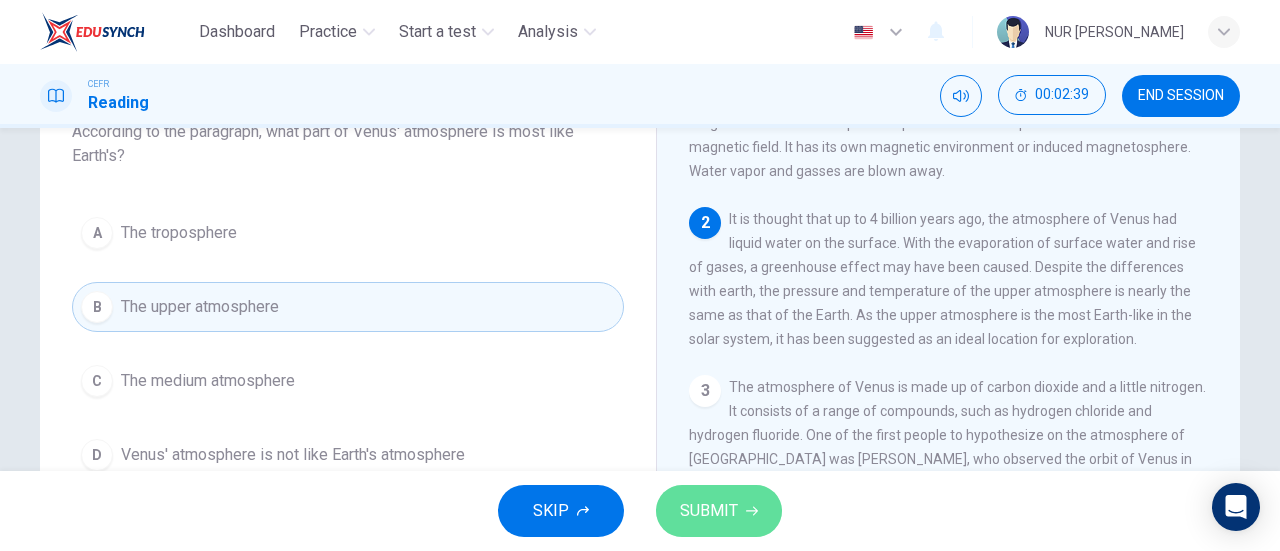 click on "SUBMIT" at bounding box center [719, 511] 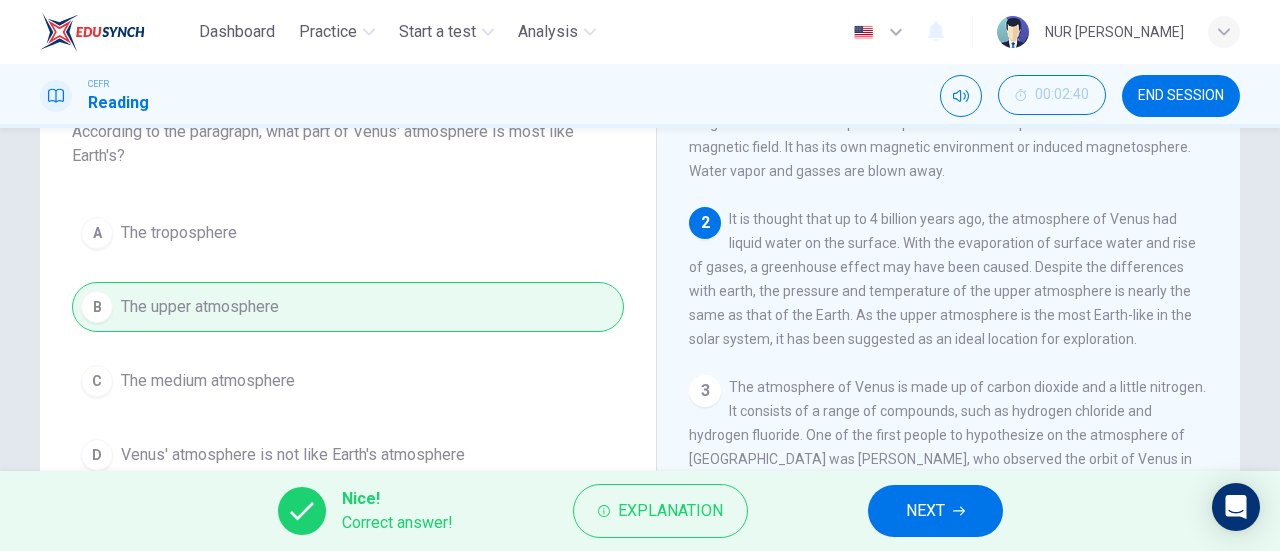 click 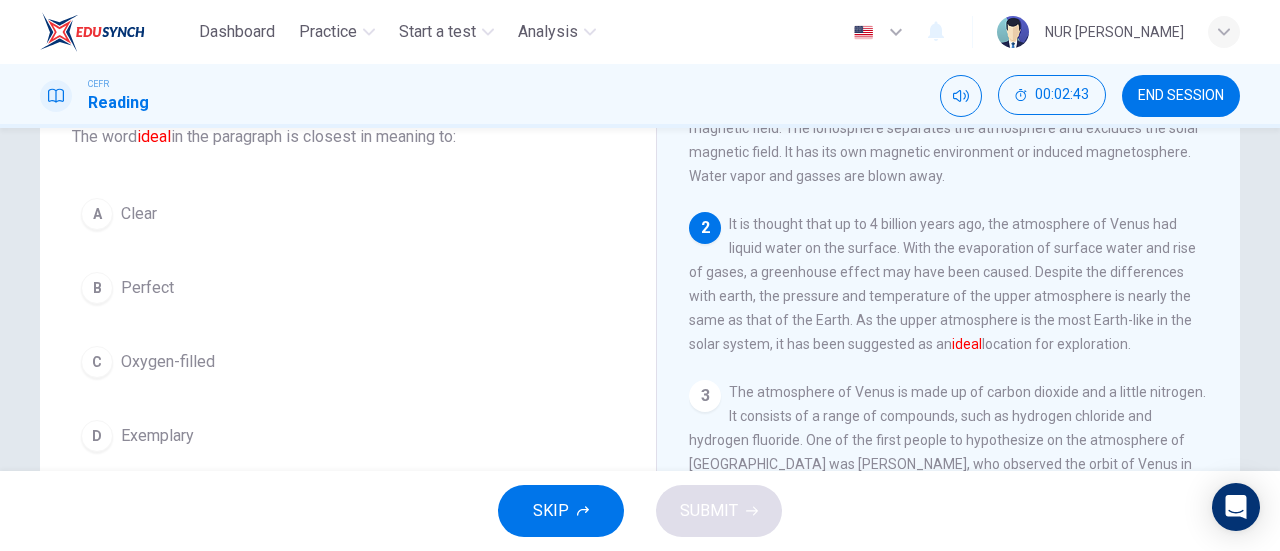 scroll, scrollTop: 141, scrollLeft: 0, axis: vertical 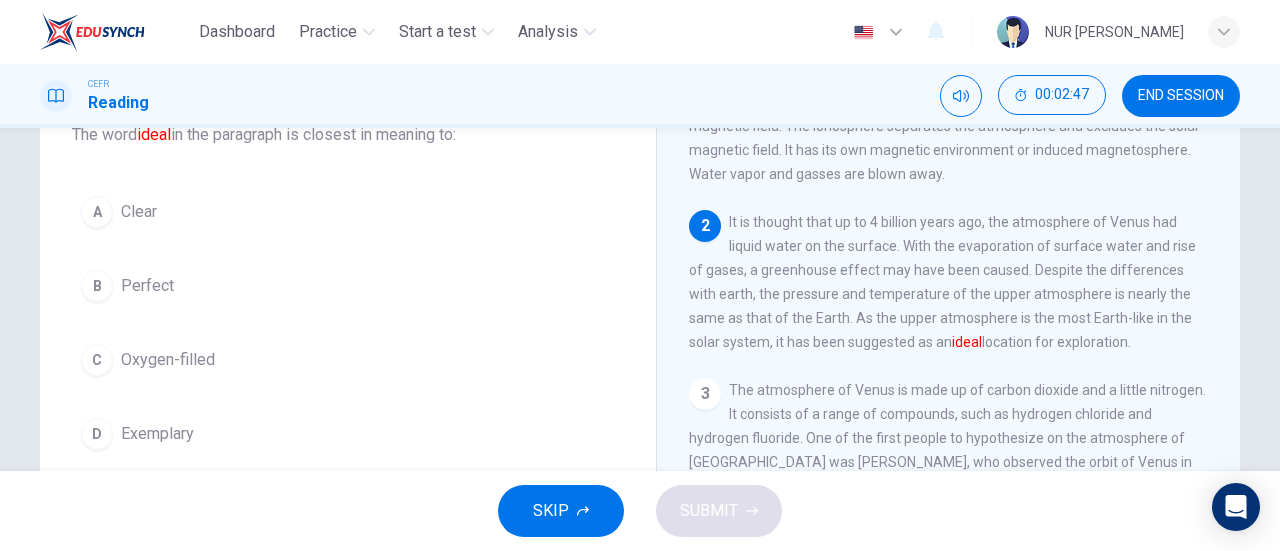 click on "B" at bounding box center [97, 286] 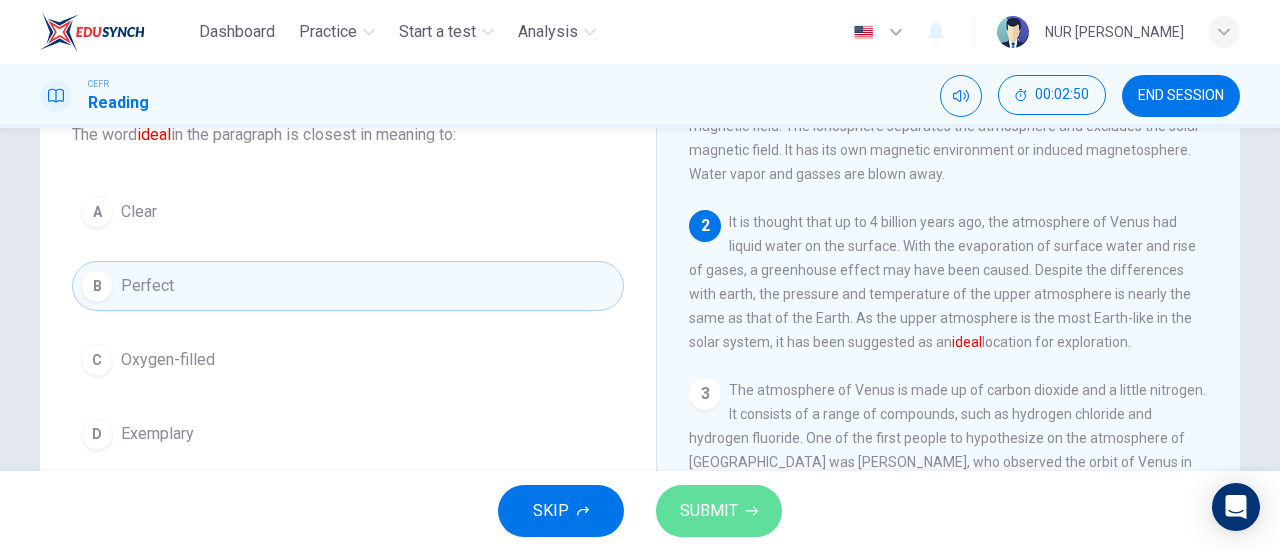 click on "SUBMIT" at bounding box center (709, 511) 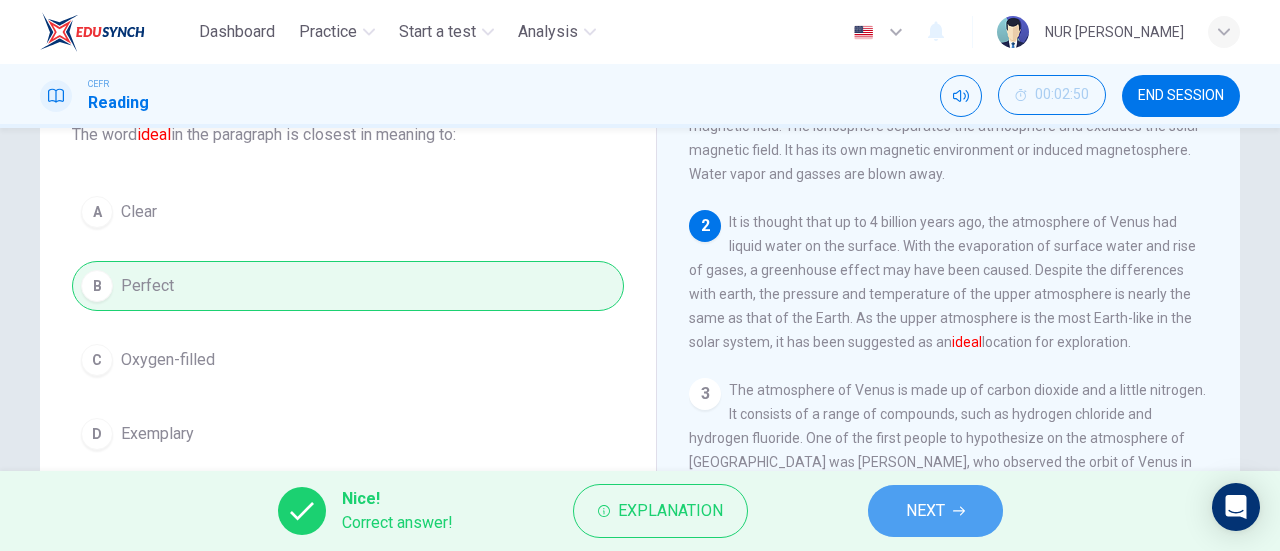 click on "NEXT" at bounding box center [935, 511] 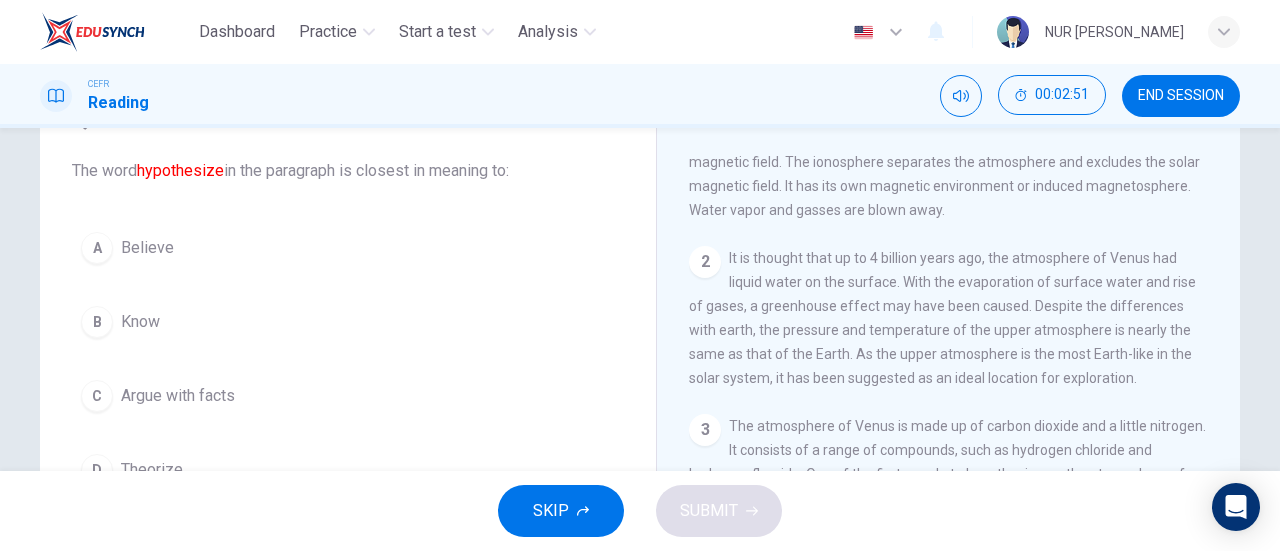 scroll, scrollTop: 105, scrollLeft: 0, axis: vertical 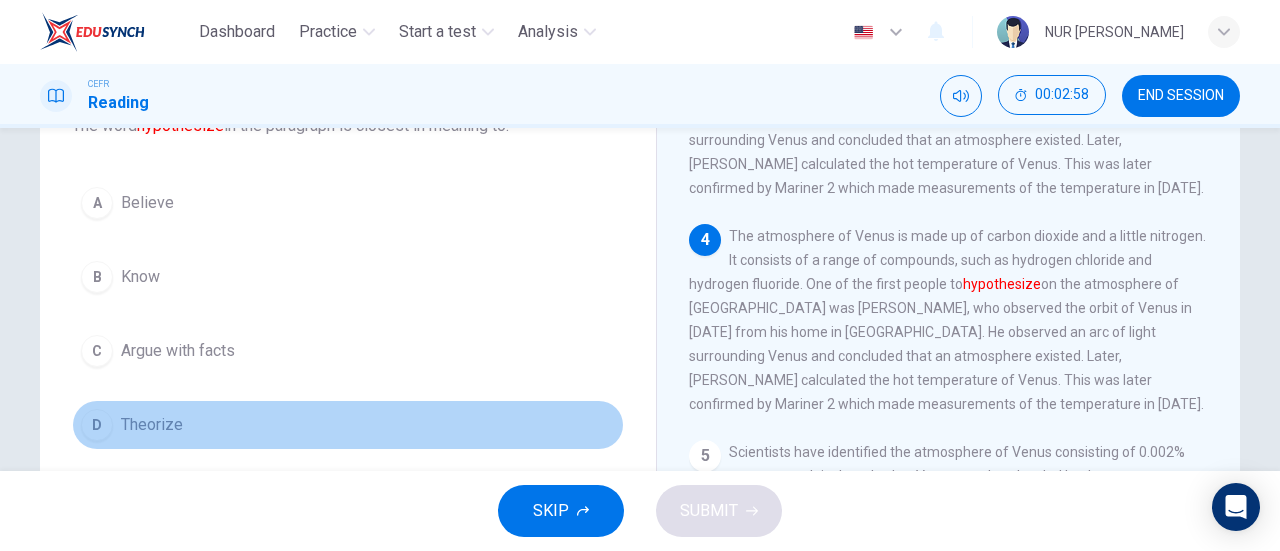 click on "D" at bounding box center (97, 425) 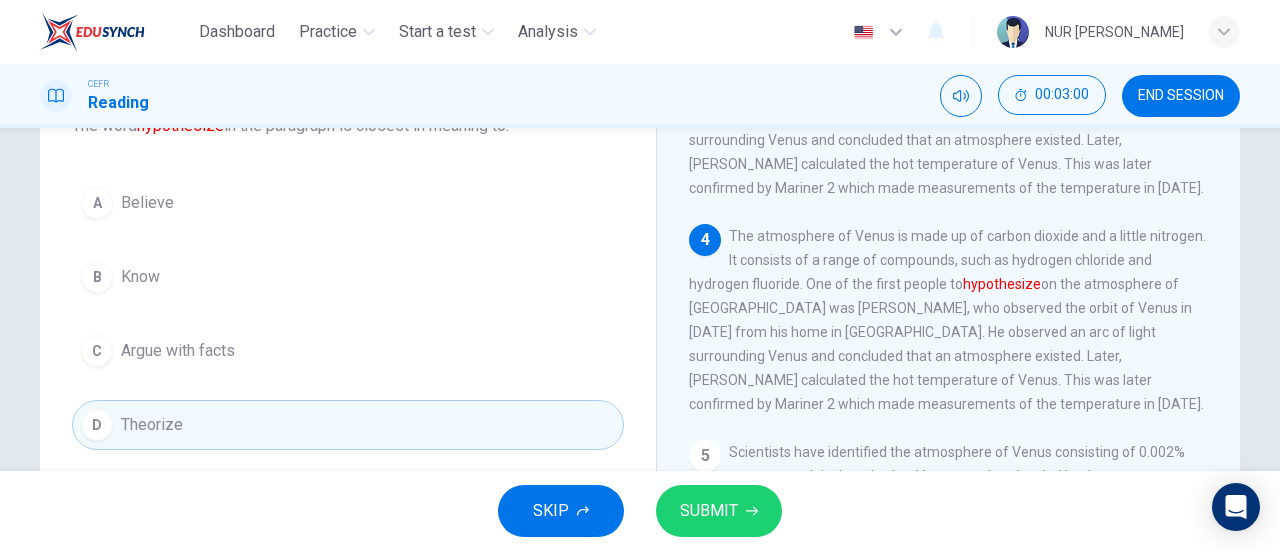click on "SUBMIT" at bounding box center [709, 511] 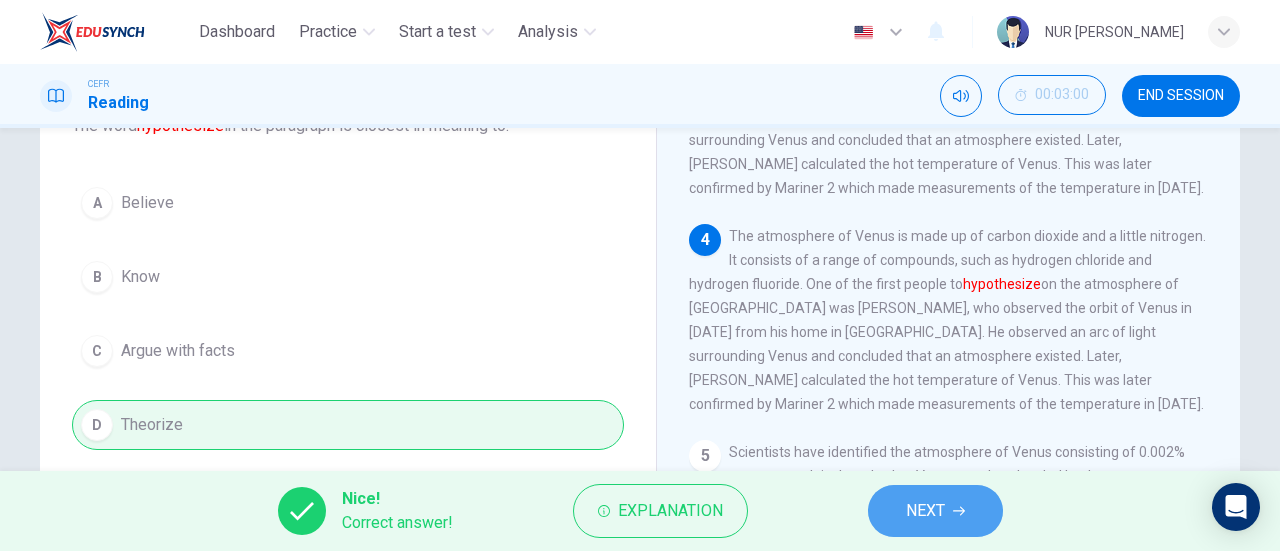 click on "NEXT" at bounding box center (935, 511) 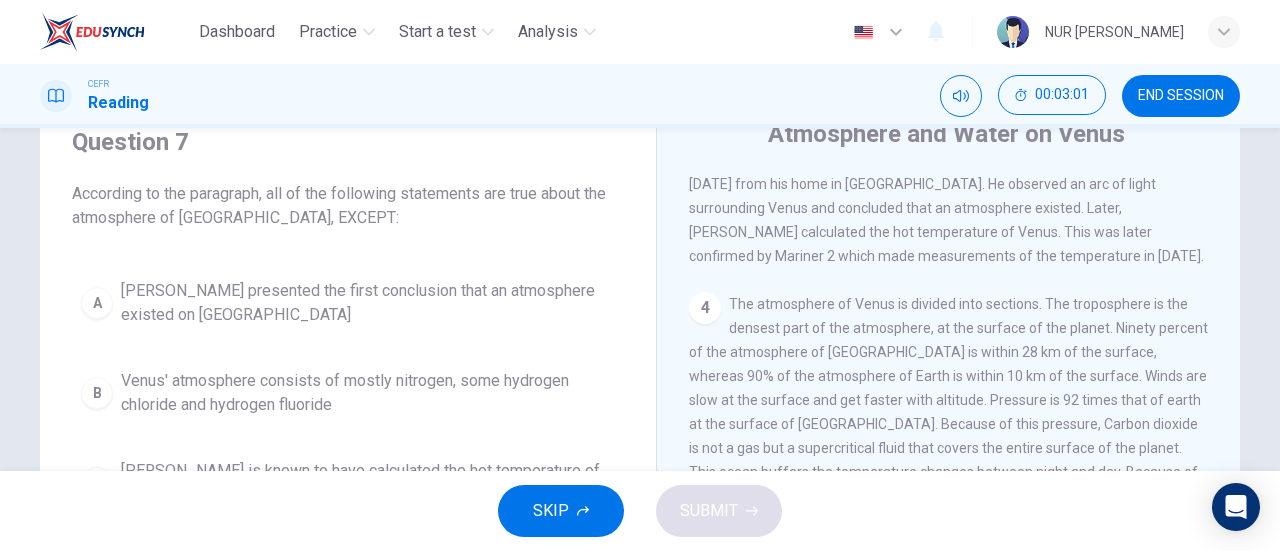 scroll, scrollTop: 81, scrollLeft: 0, axis: vertical 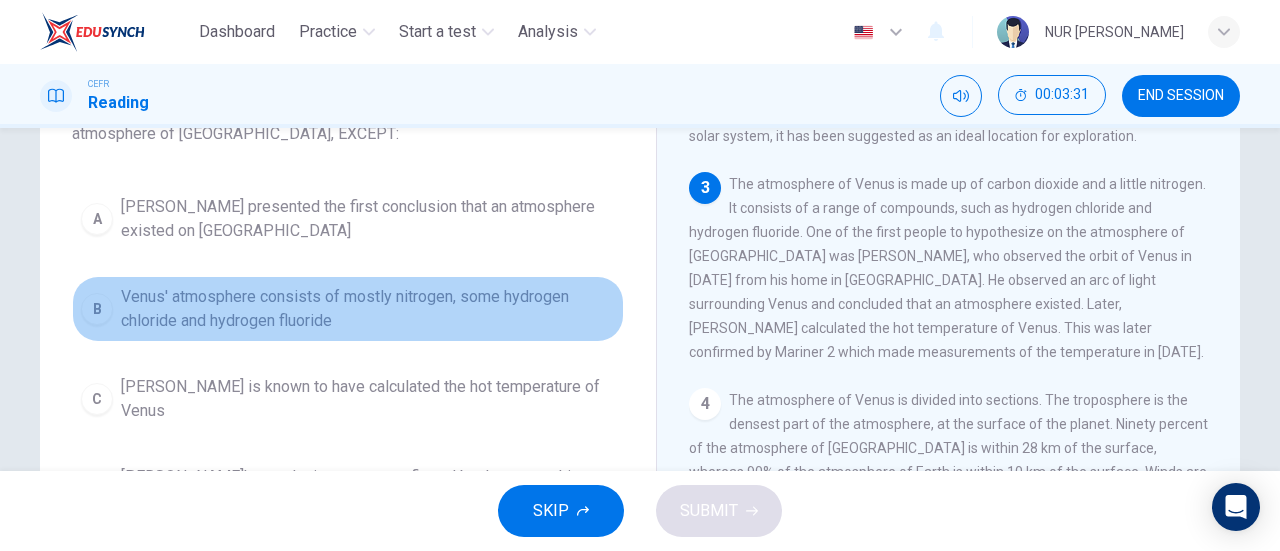 click on "B" at bounding box center [97, 309] 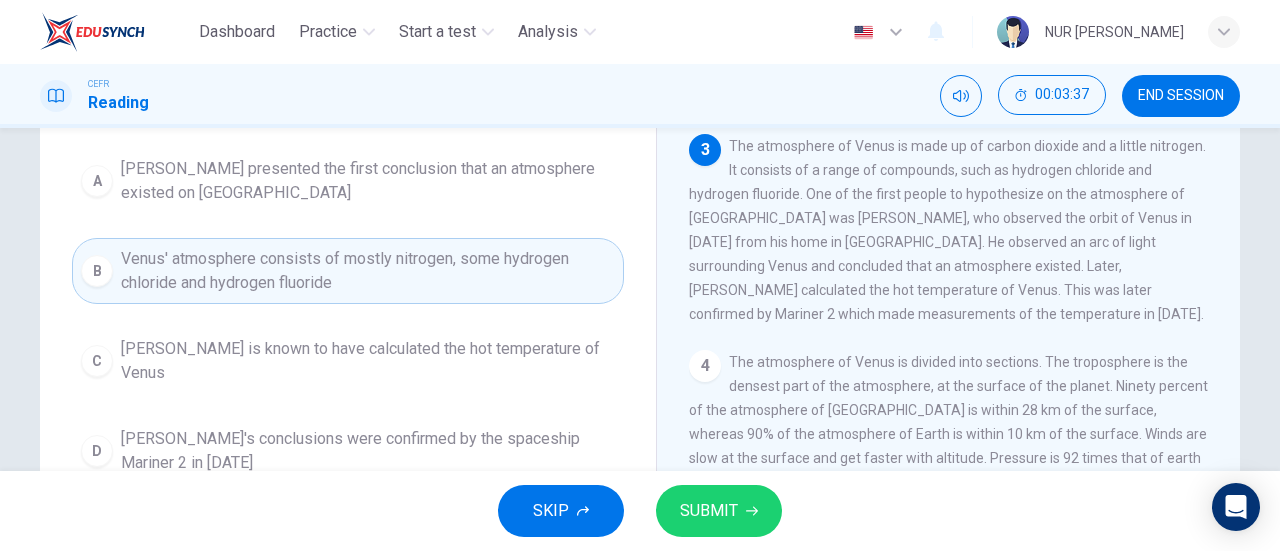 scroll, scrollTop: 205, scrollLeft: 0, axis: vertical 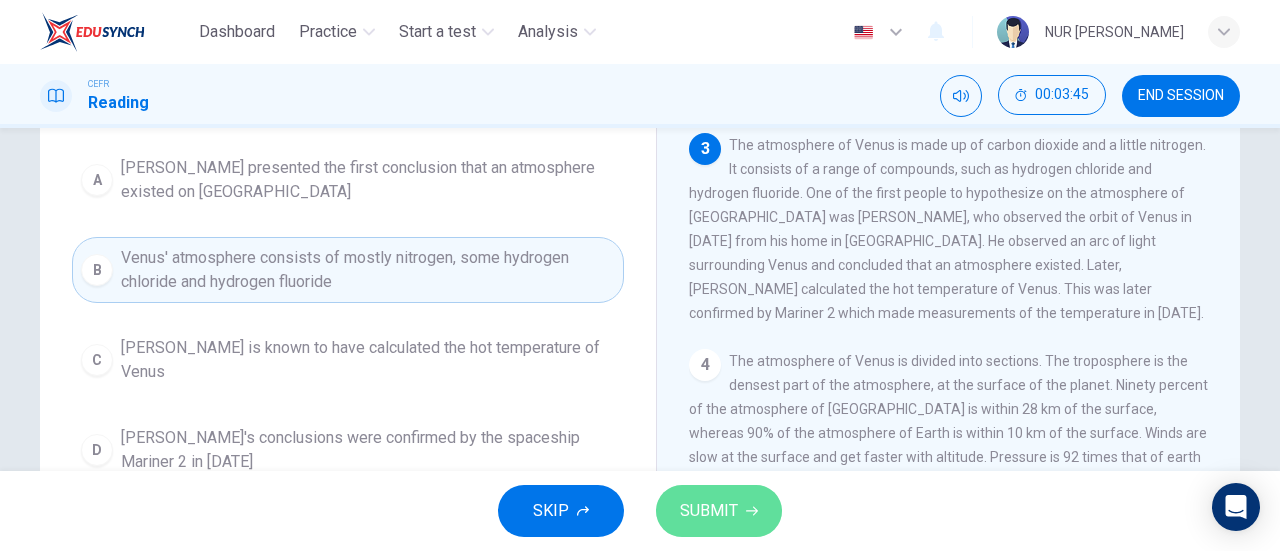 click on "SUBMIT" at bounding box center (709, 511) 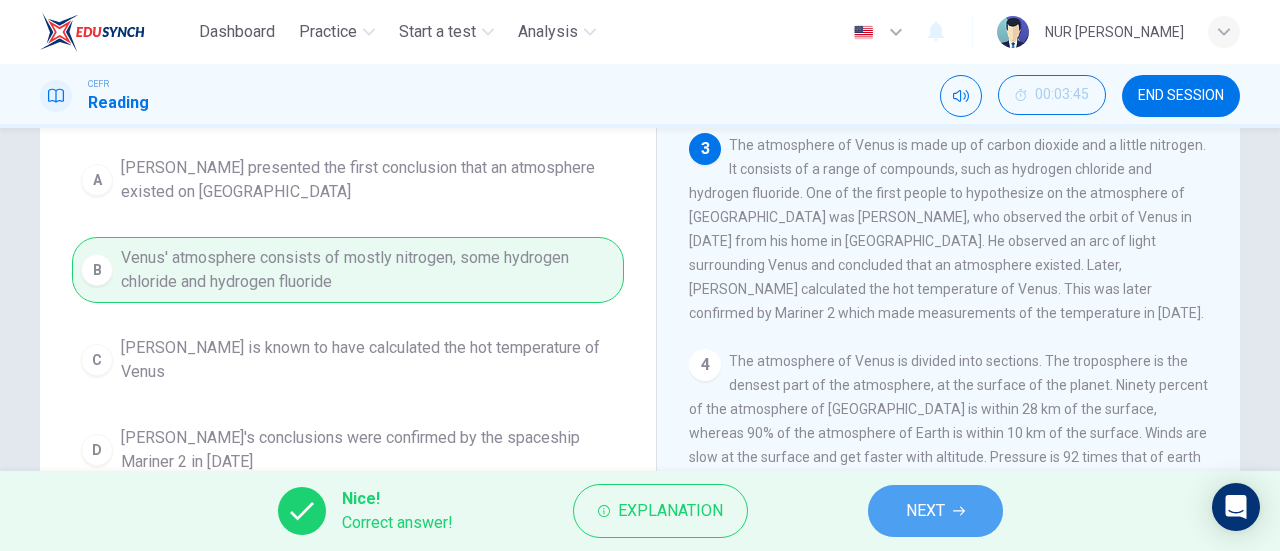 click on "NEXT" at bounding box center [925, 511] 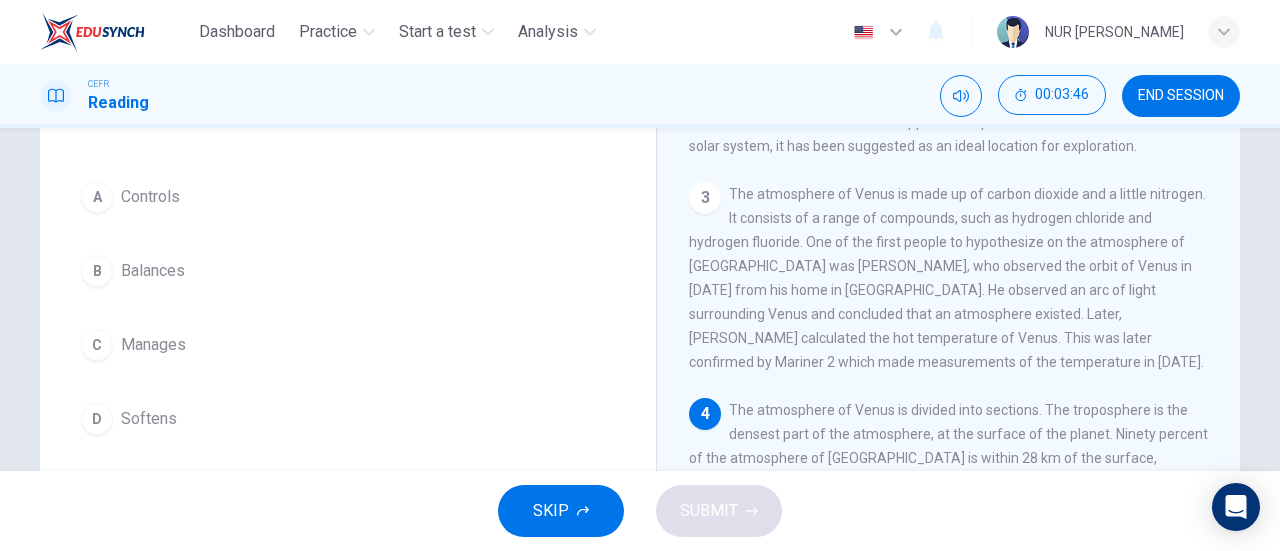 scroll, scrollTop: 160, scrollLeft: 0, axis: vertical 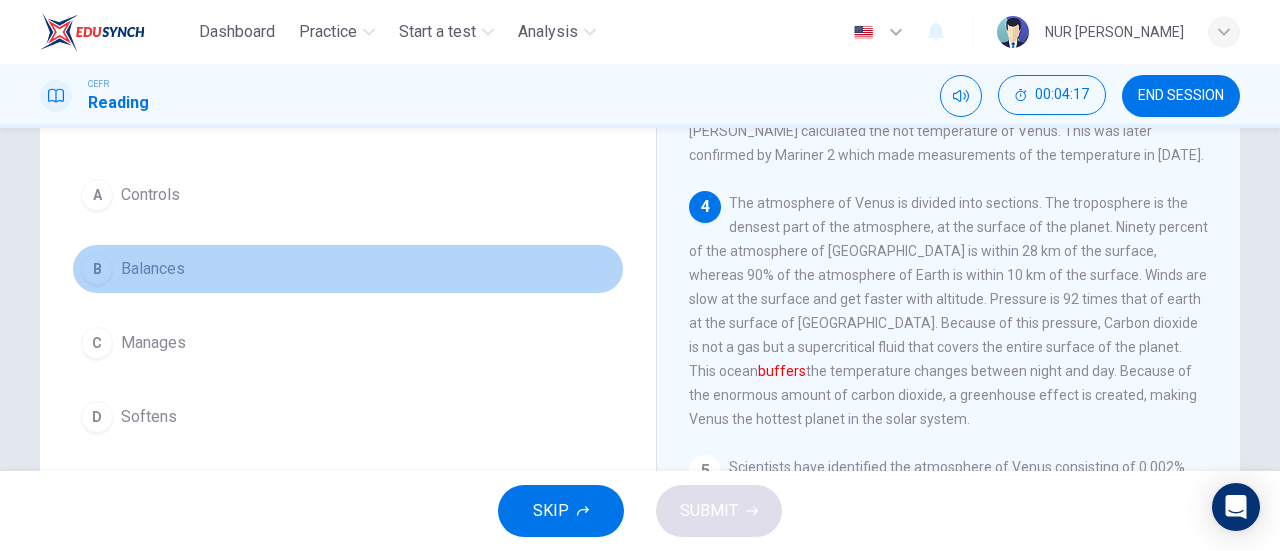 click on "B" at bounding box center [97, 269] 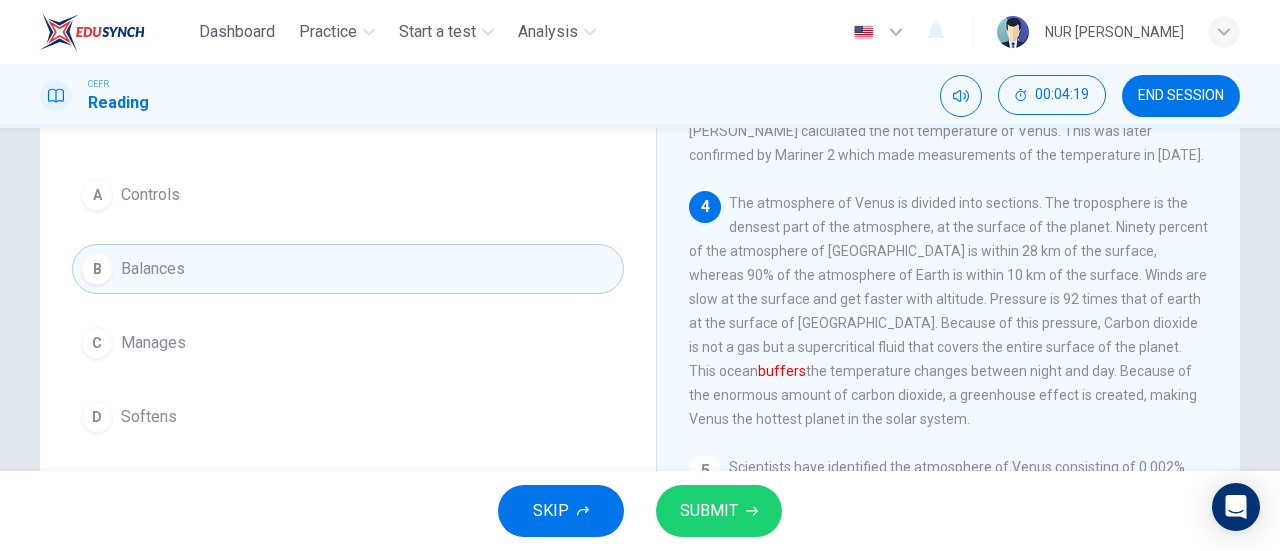click on "SUBMIT" at bounding box center [719, 511] 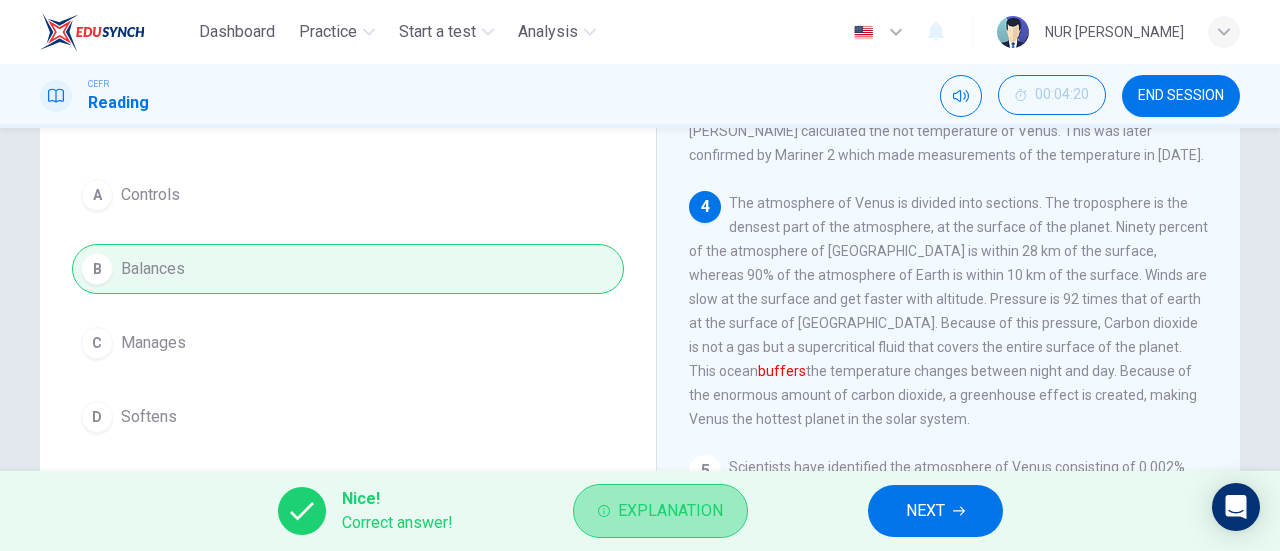 click on "Explanation" at bounding box center (670, 511) 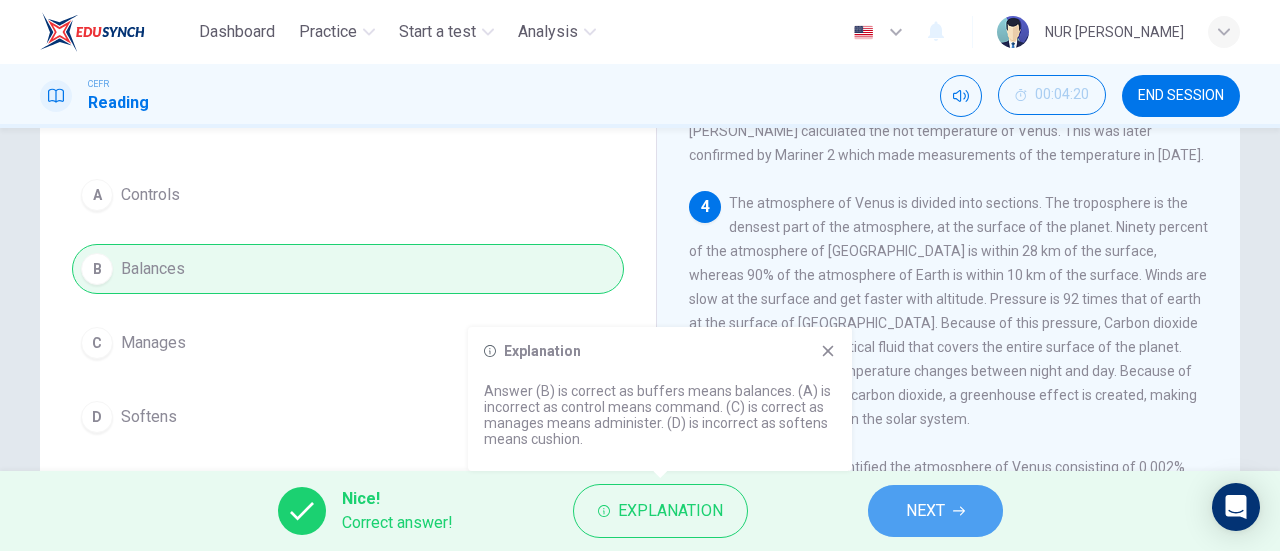 click on "NEXT" at bounding box center [935, 511] 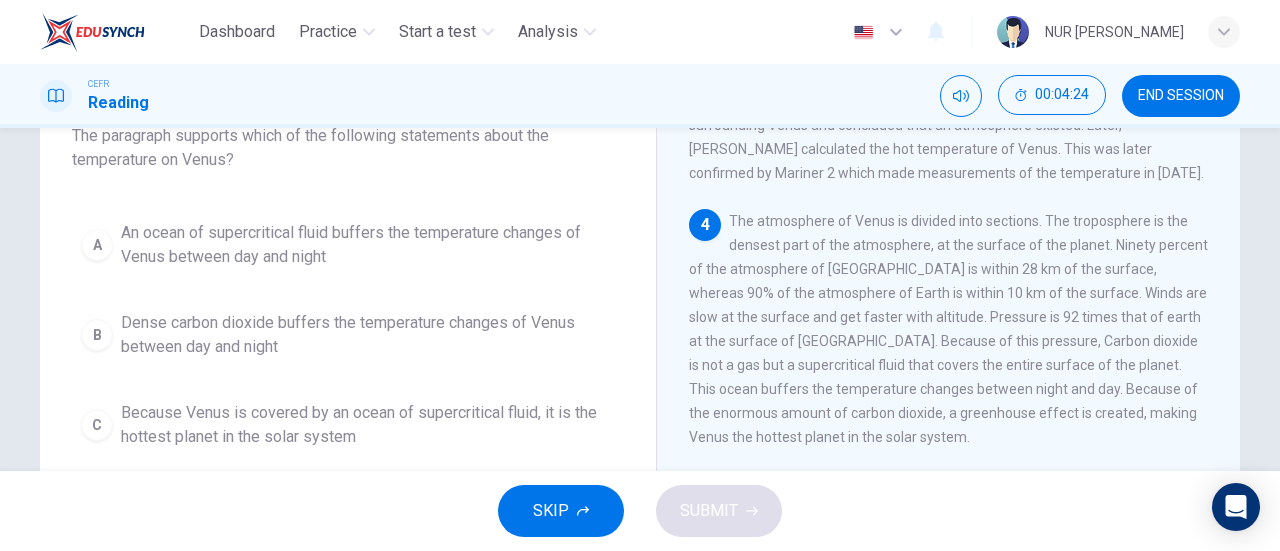 scroll, scrollTop: 149, scrollLeft: 0, axis: vertical 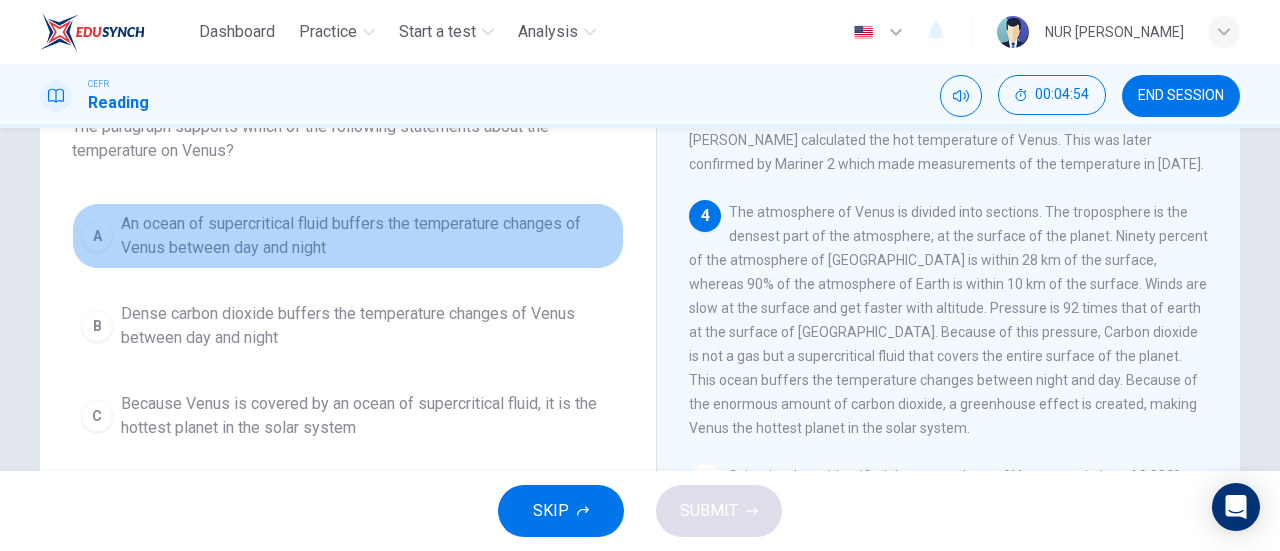 click on "A" at bounding box center (97, 236) 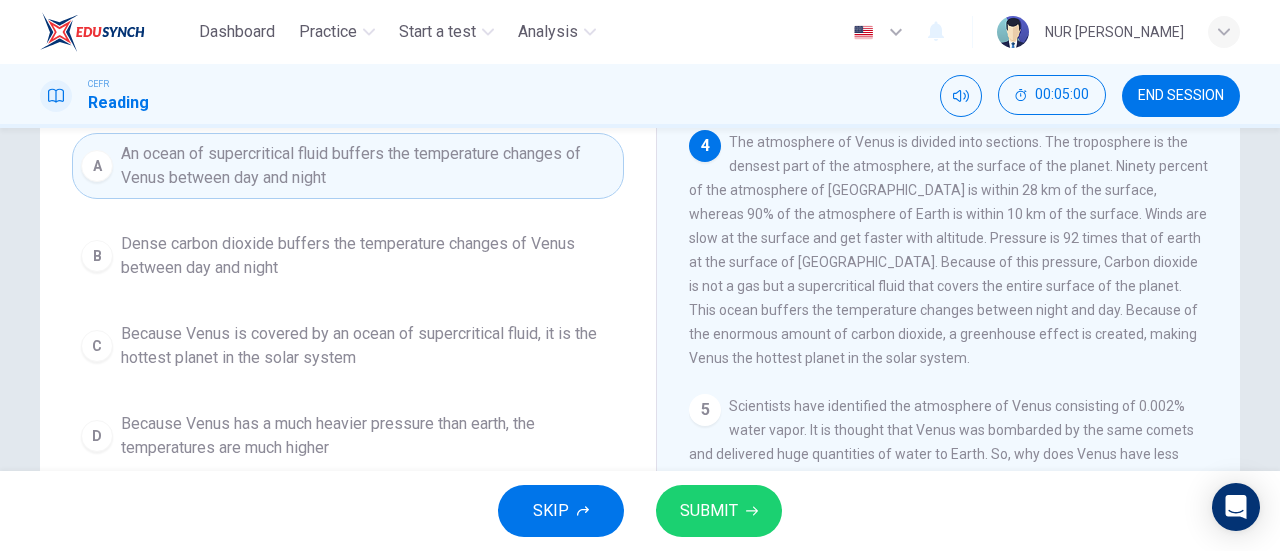 scroll, scrollTop: 232, scrollLeft: 0, axis: vertical 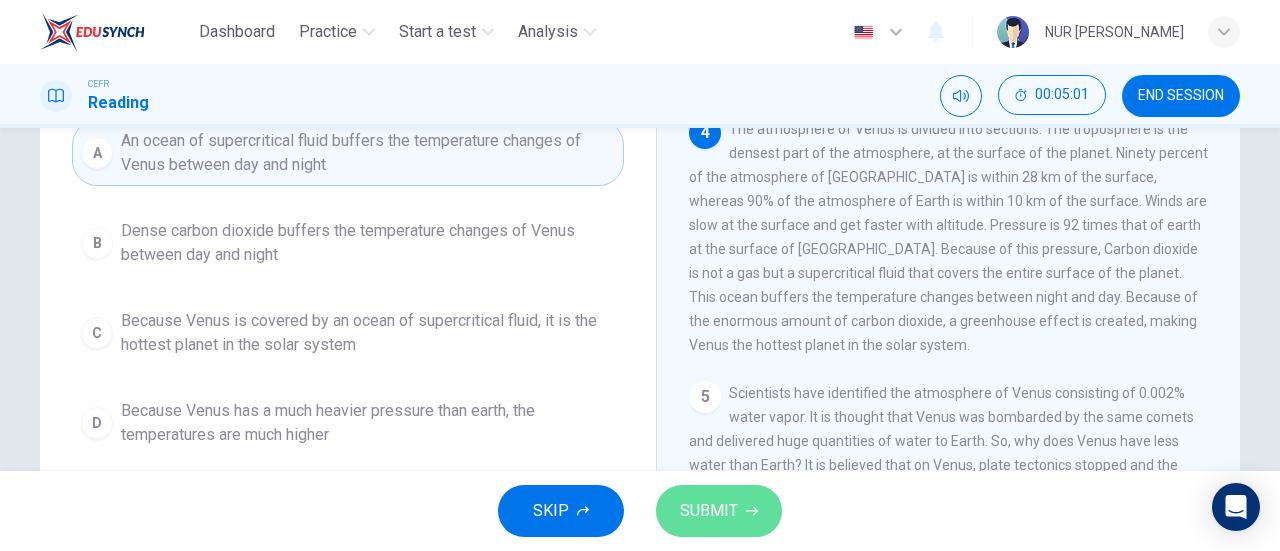 click on "SUBMIT" at bounding box center (719, 511) 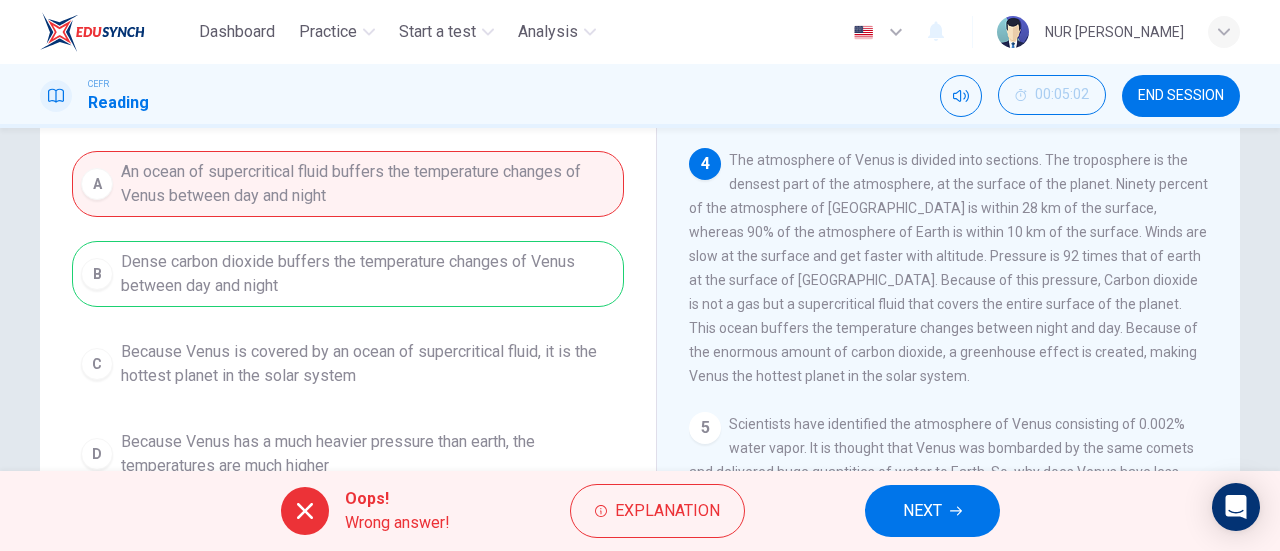 scroll, scrollTop: 204, scrollLeft: 0, axis: vertical 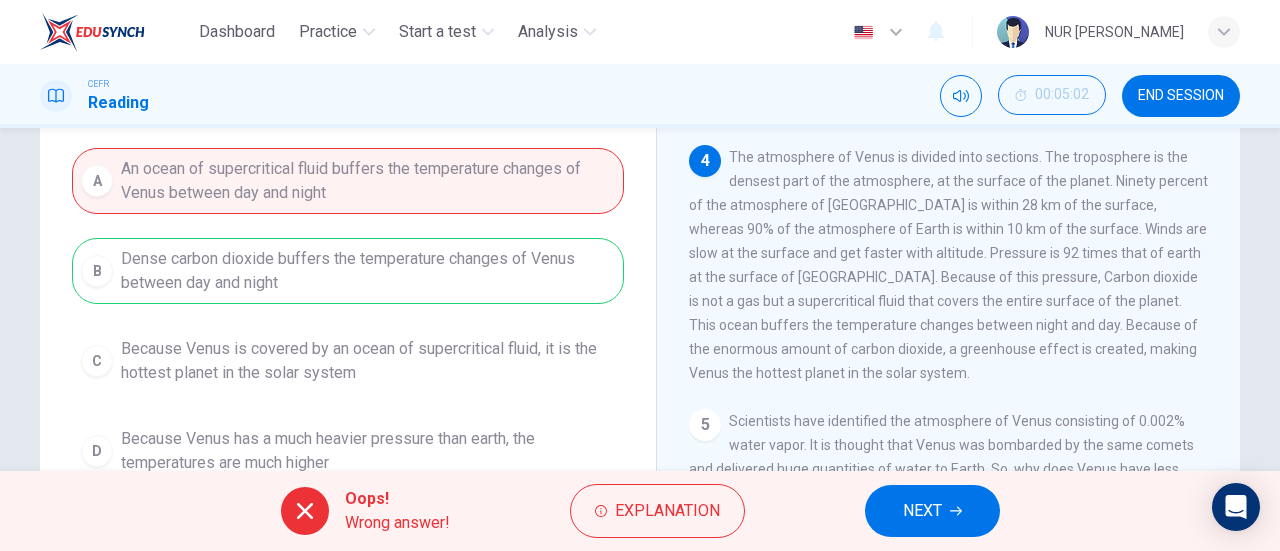 click on "NEXT" at bounding box center (932, 511) 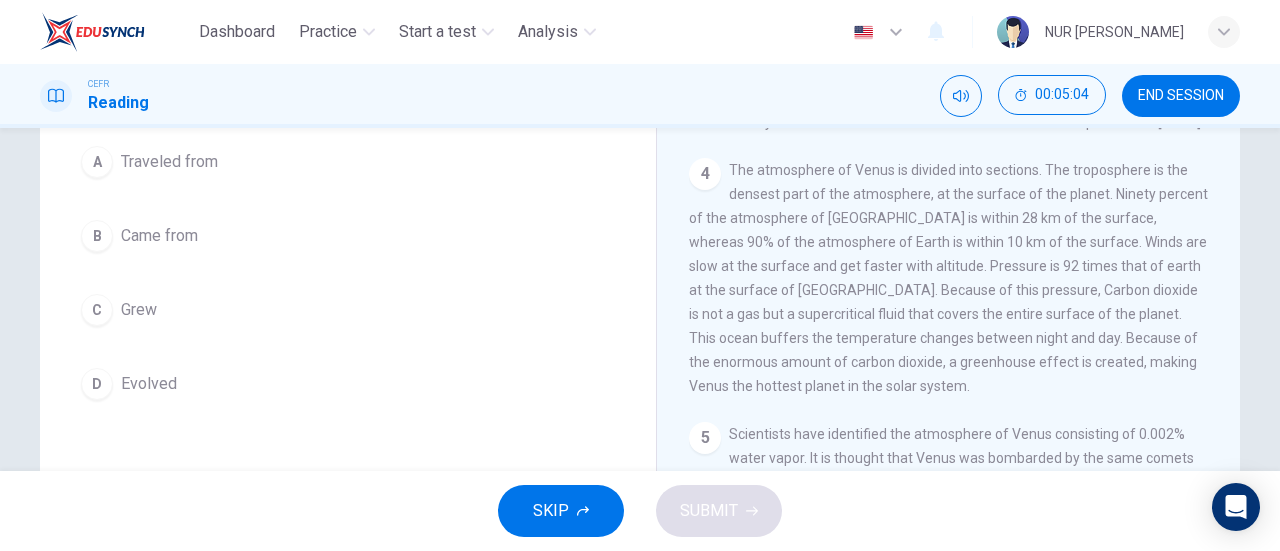 scroll, scrollTop: 192, scrollLeft: 0, axis: vertical 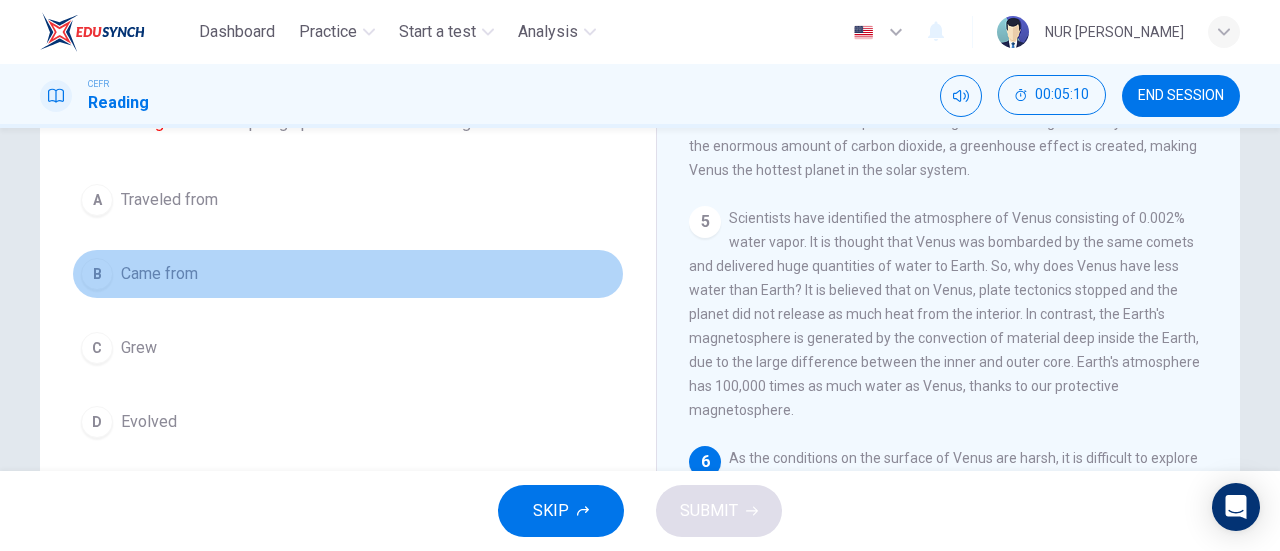 click on "B" at bounding box center (97, 274) 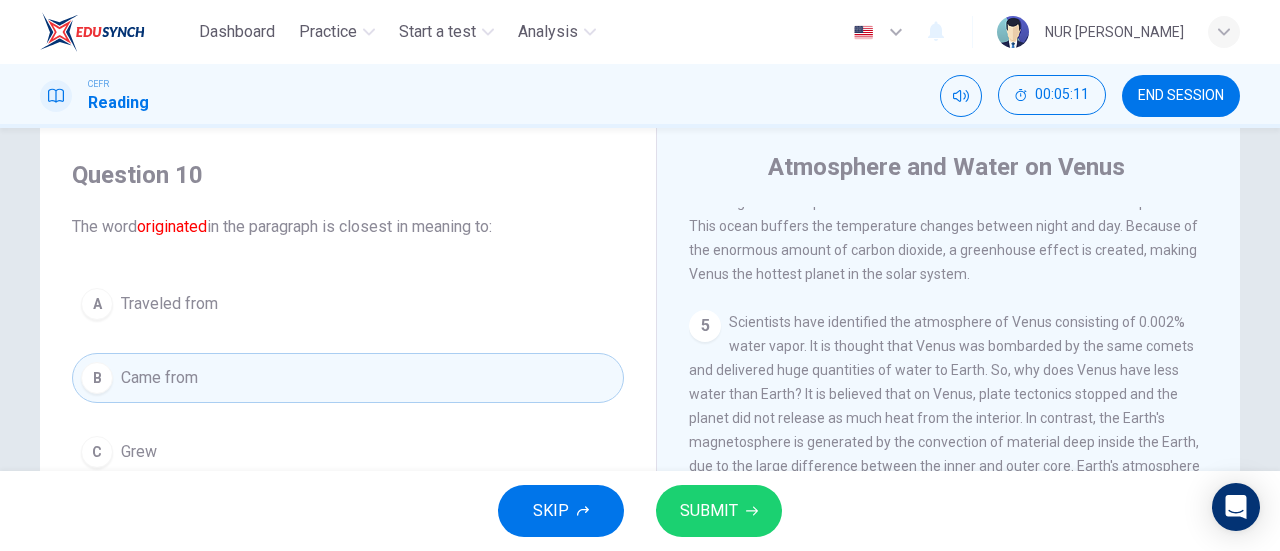 scroll, scrollTop: 48, scrollLeft: 0, axis: vertical 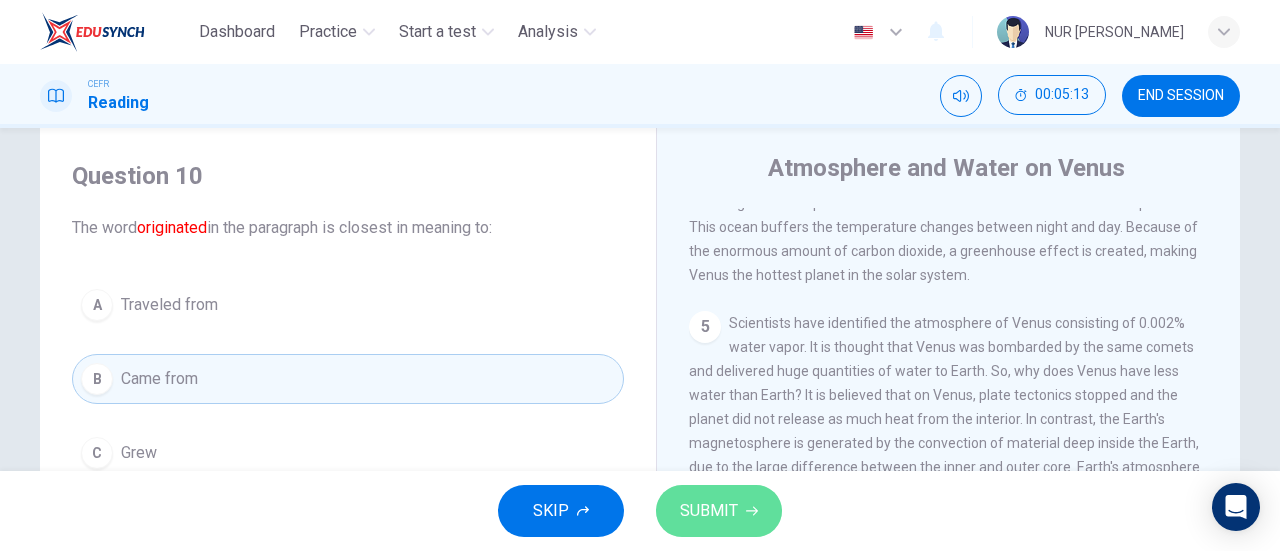 click on "SUBMIT" at bounding box center [709, 511] 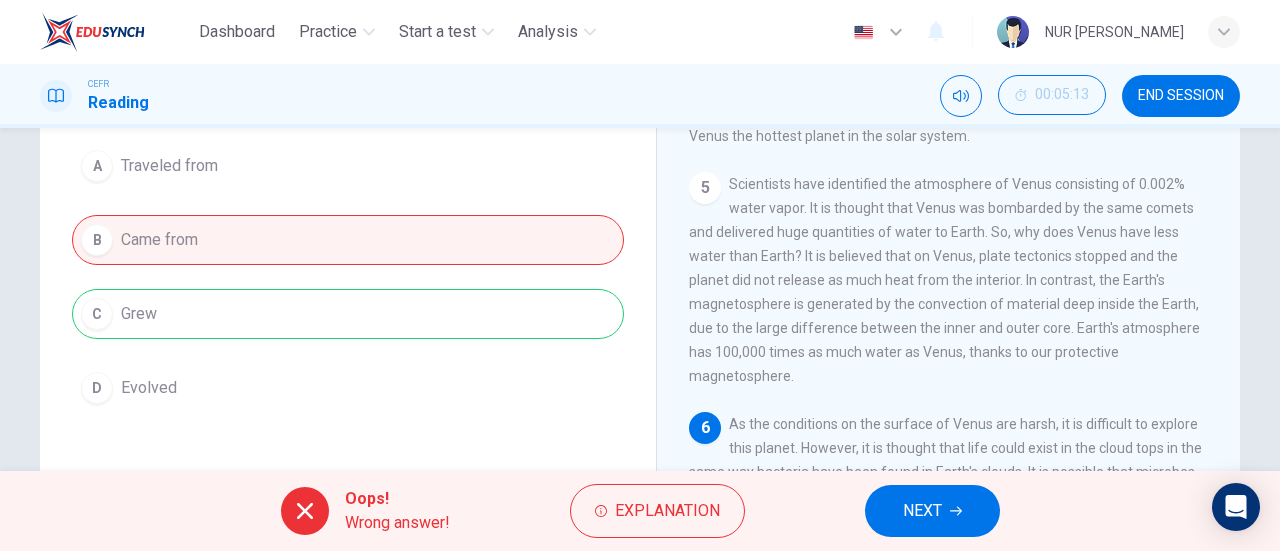 scroll, scrollTop: 31, scrollLeft: 0, axis: vertical 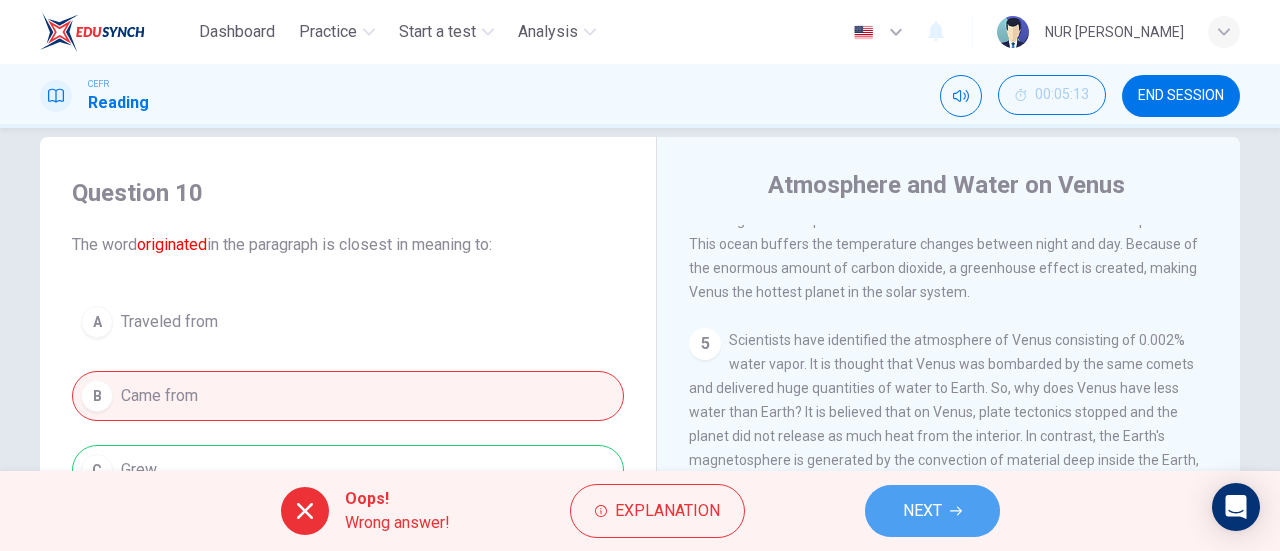 click on "NEXT" at bounding box center (932, 511) 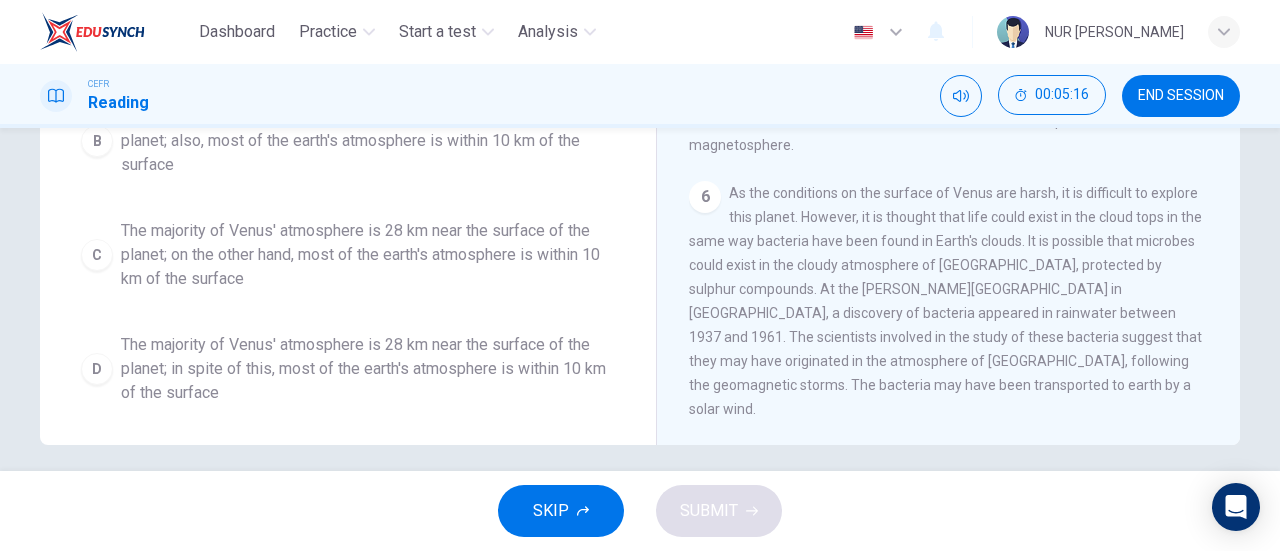 scroll, scrollTop: 432, scrollLeft: 0, axis: vertical 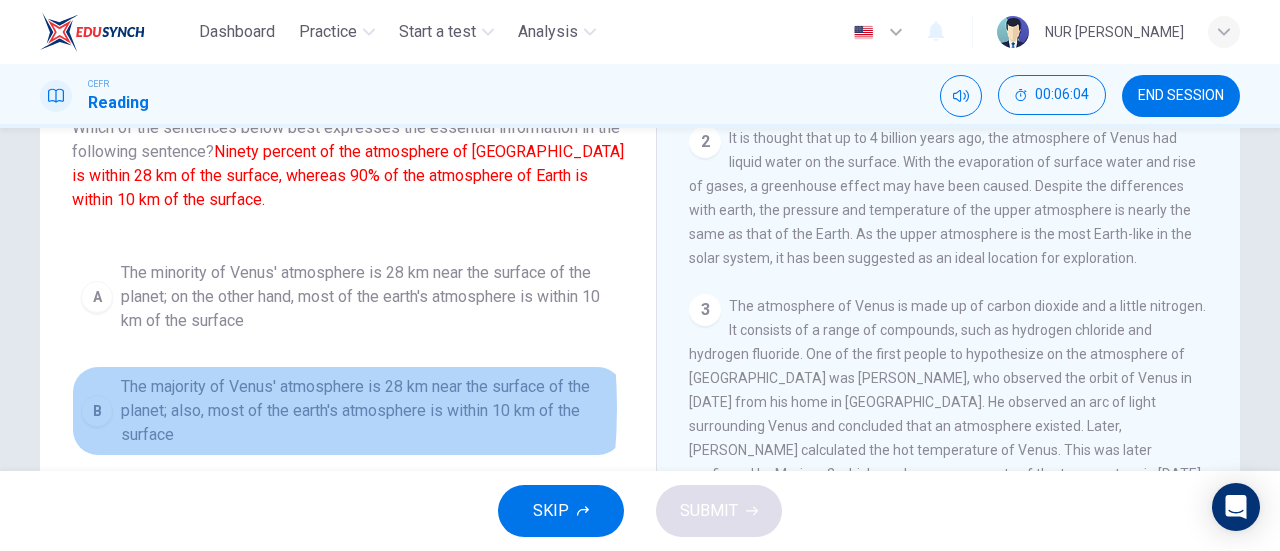 click on "B" at bounding box center [97, 411] 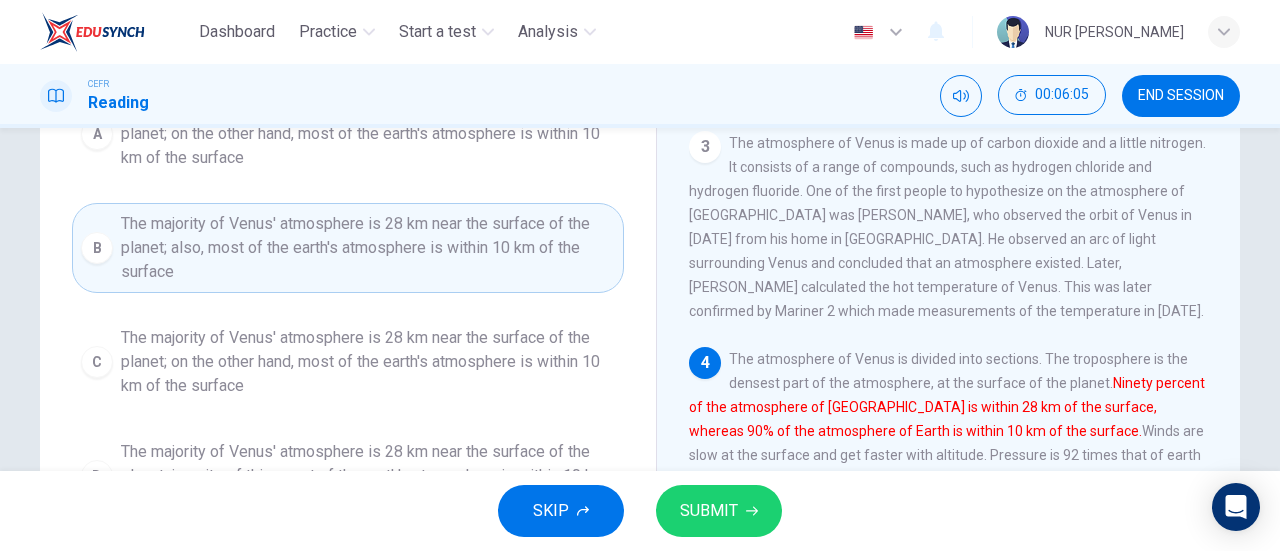 scroll, scrollTop: 306, scrollLeft: 0, axis: vertical 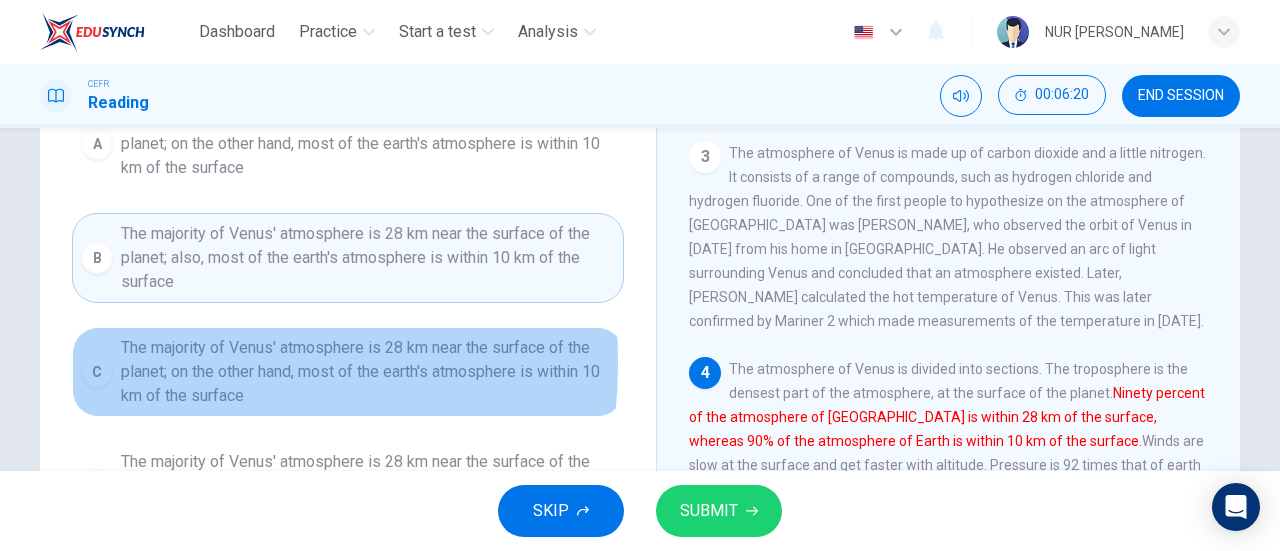 click on "C" at bounding box center [97, 372] 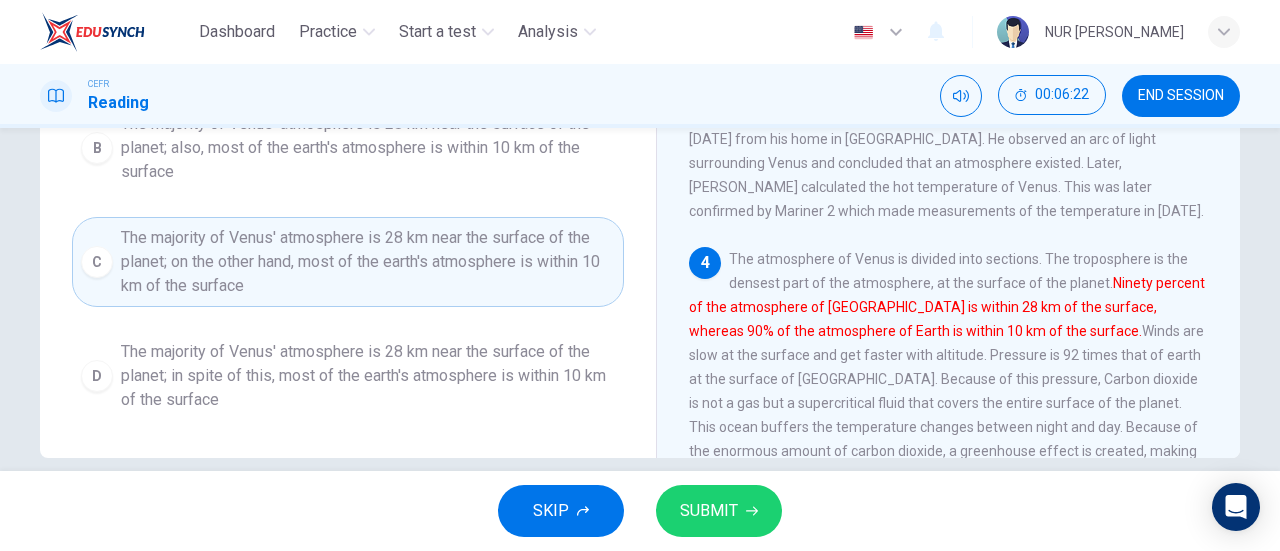 scroll, scrollTop: 420, scrollLeft: 0, axis: vertical 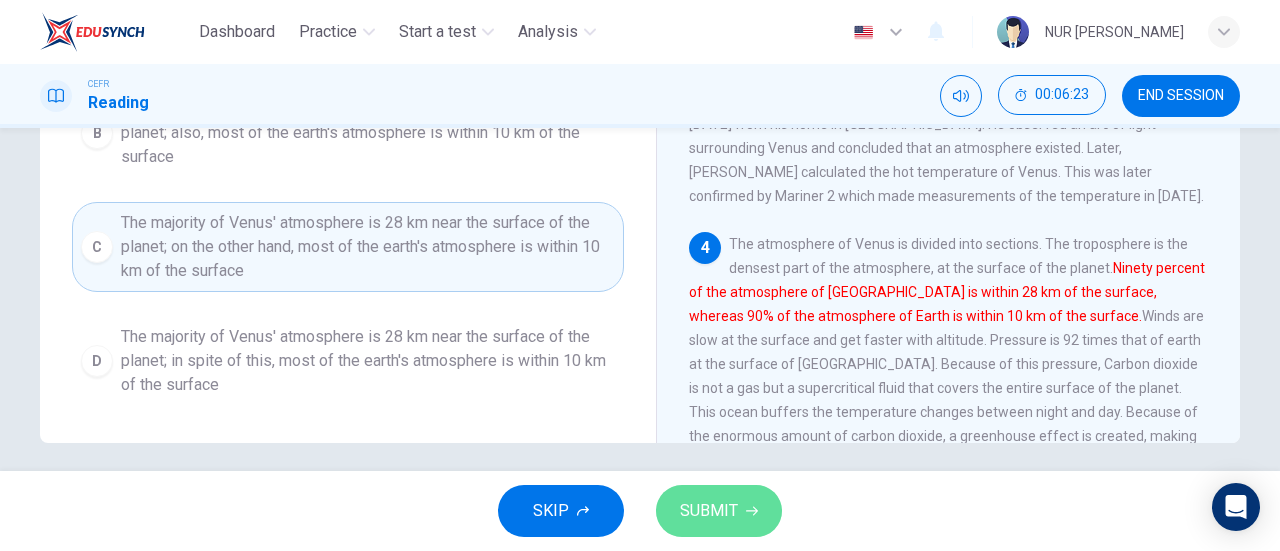 click on "SUBMIT" at bounding box center (709, 511) 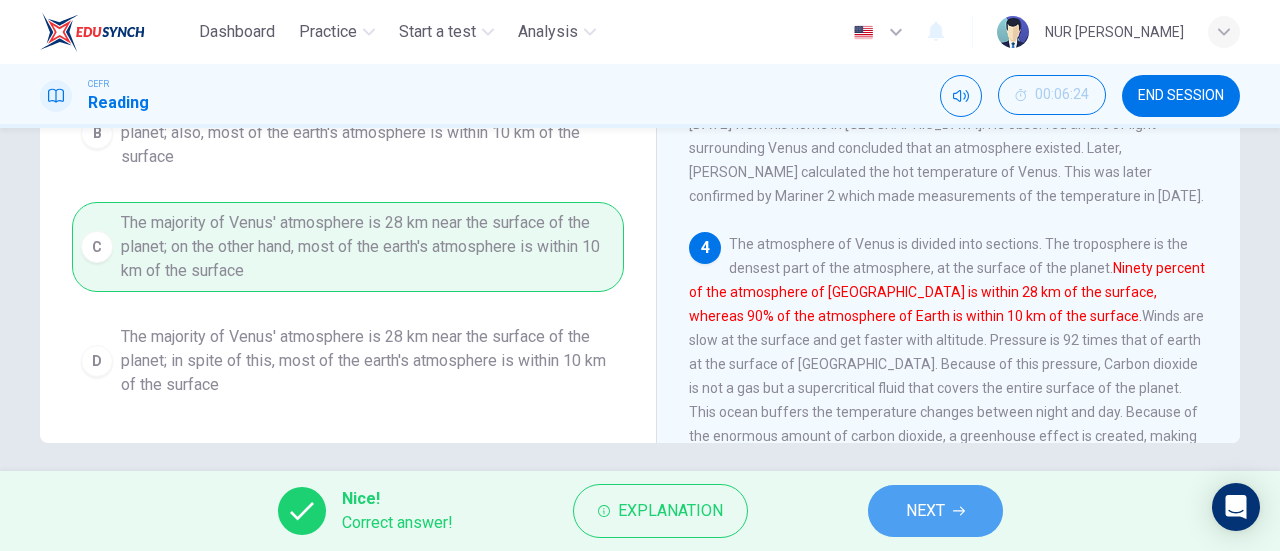 click on "NEXT" at bounding box center [935, 511] 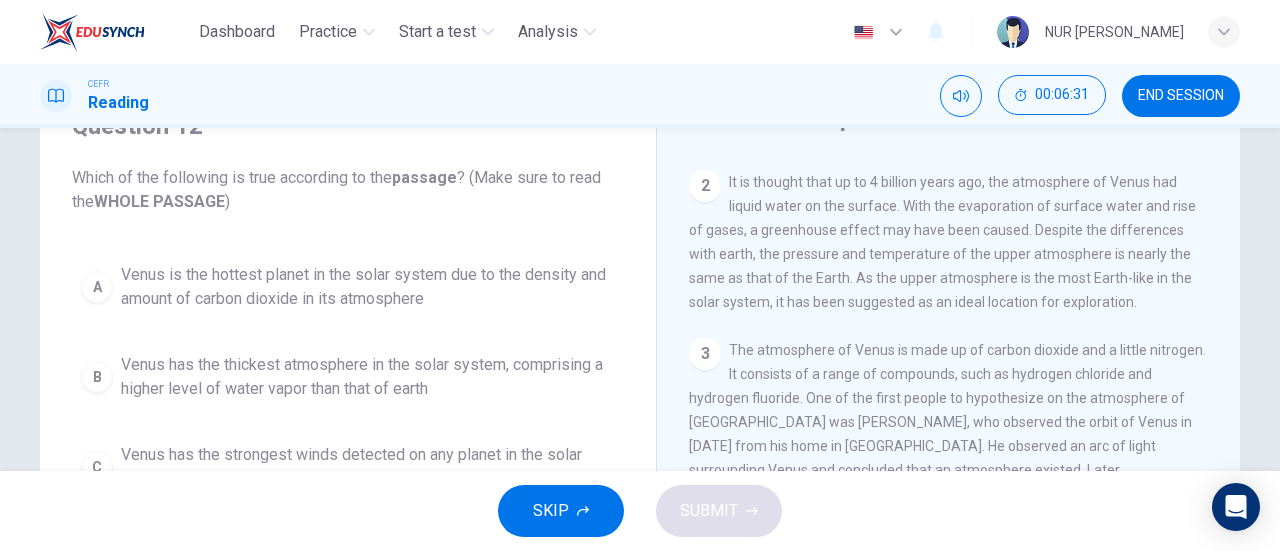scroll, scrollTop: 99, scrollLeft: 0, axis: vertical 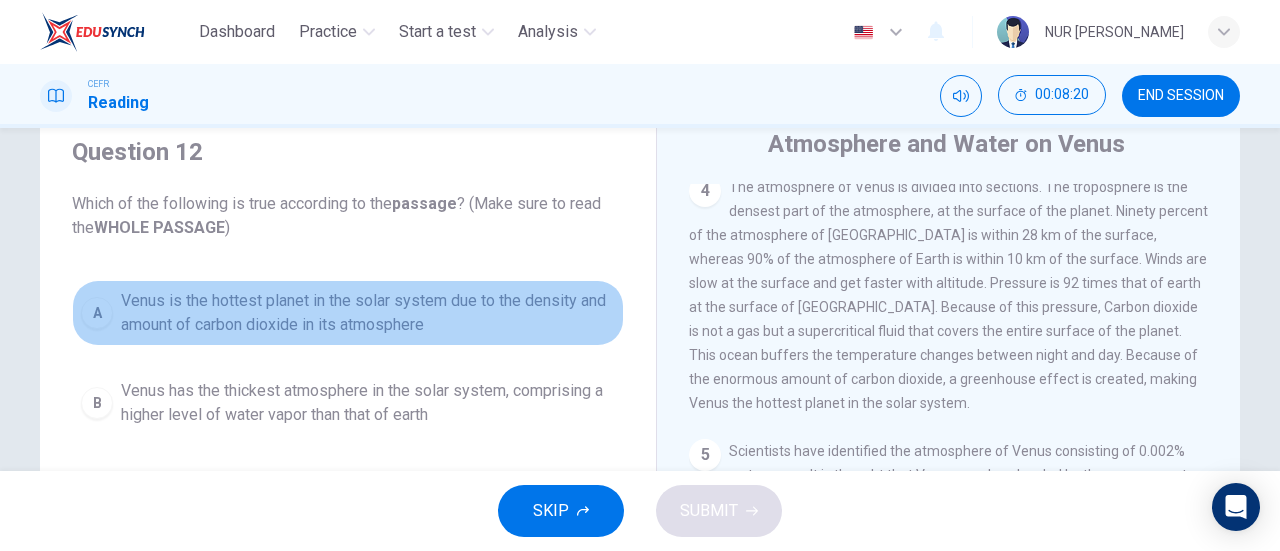 click on "A" at bounding box center [97, 313] 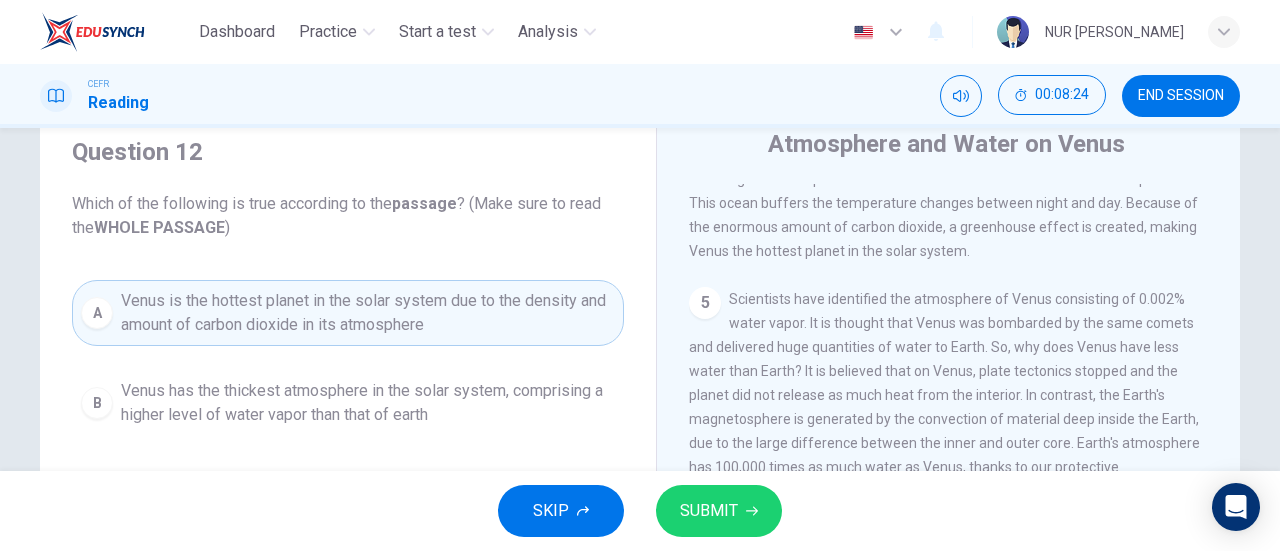 scroll, scrollTop: 745, scrollLeft: 0, axis: vertical 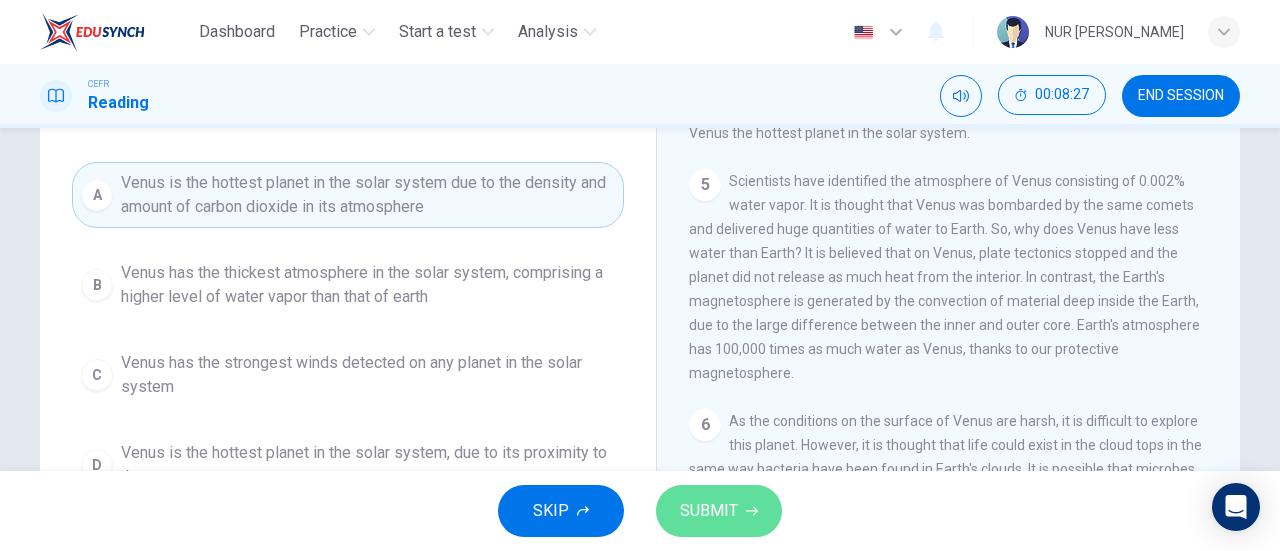 click on "SUBMIT" at bounding box center [709, 511] 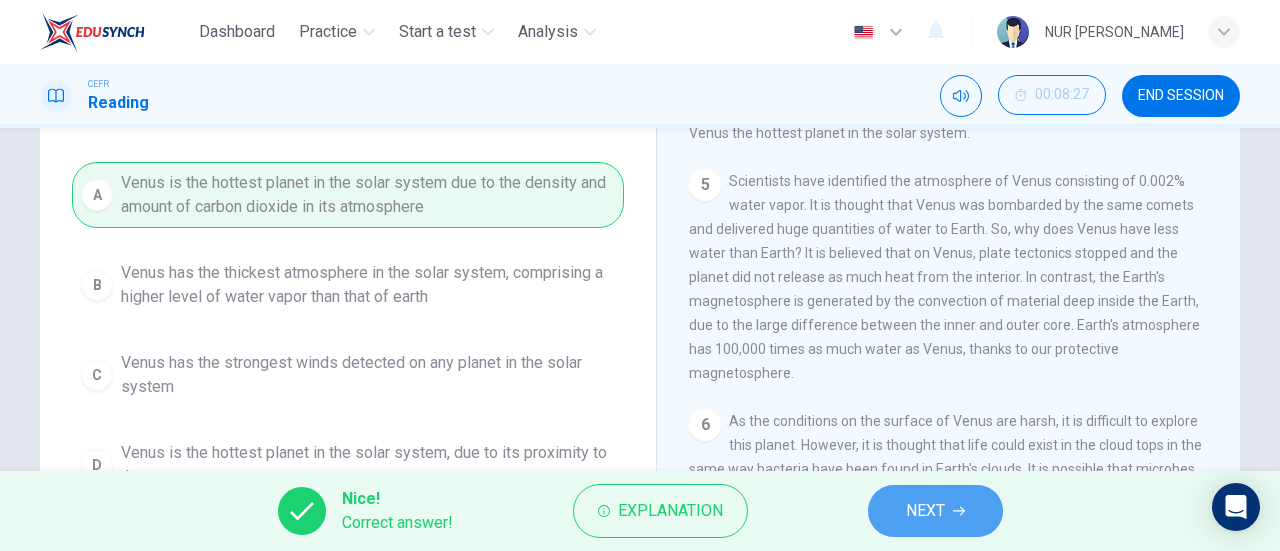 click on "NEXT" at bounding box center (925, 511) 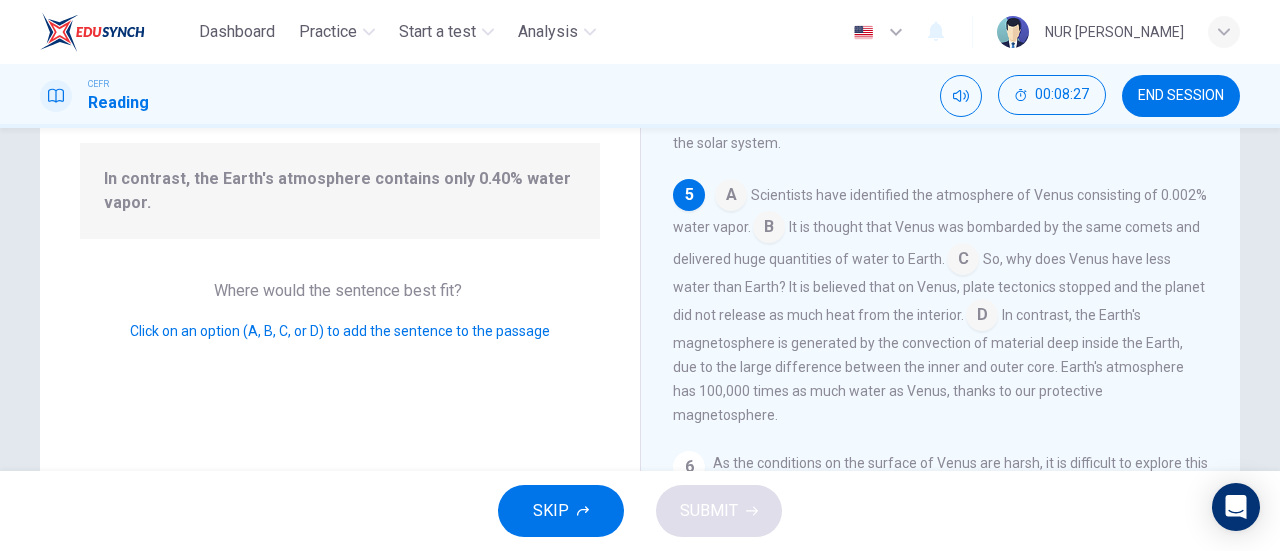 scroll, scrollTop: 734, scrollLeft: 0, axis: vertical 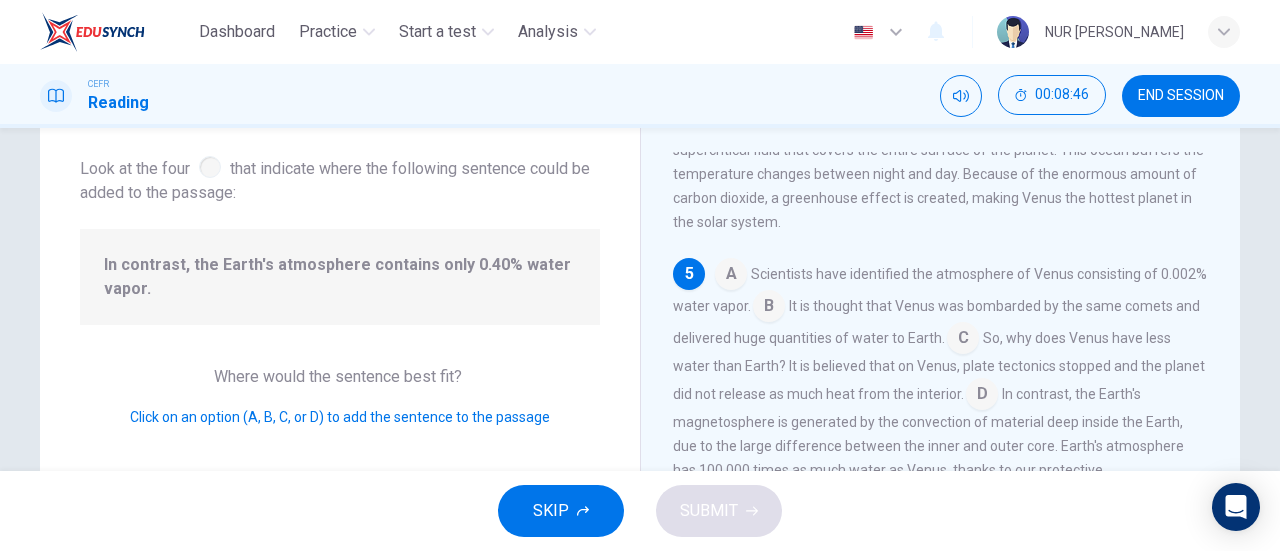 click at bounding box center (731, 276) 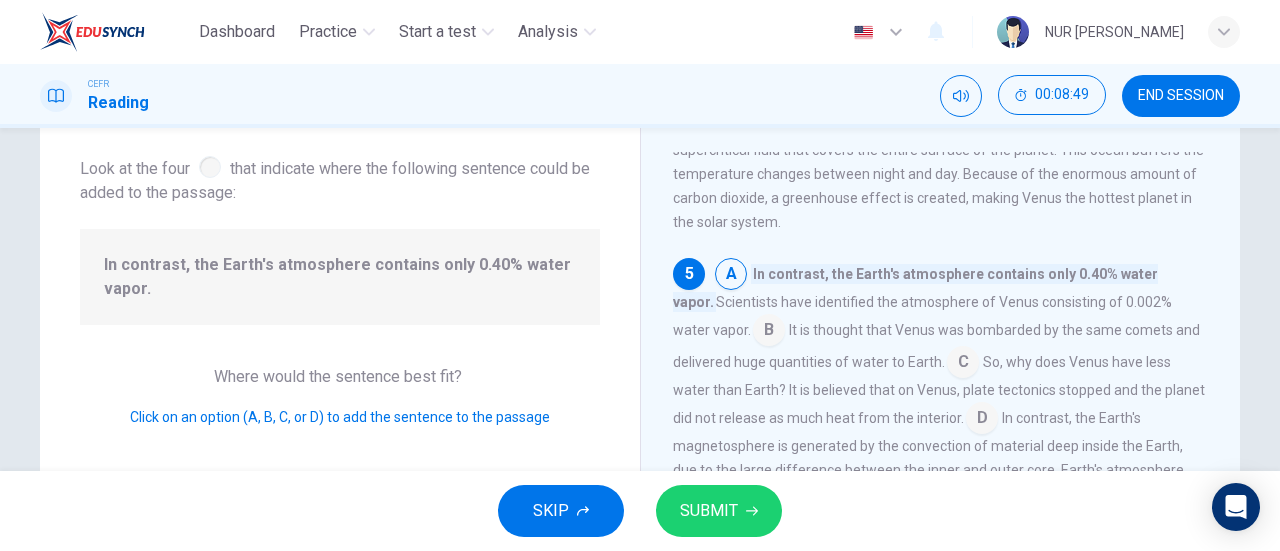 click at bounding box center (769, 332) 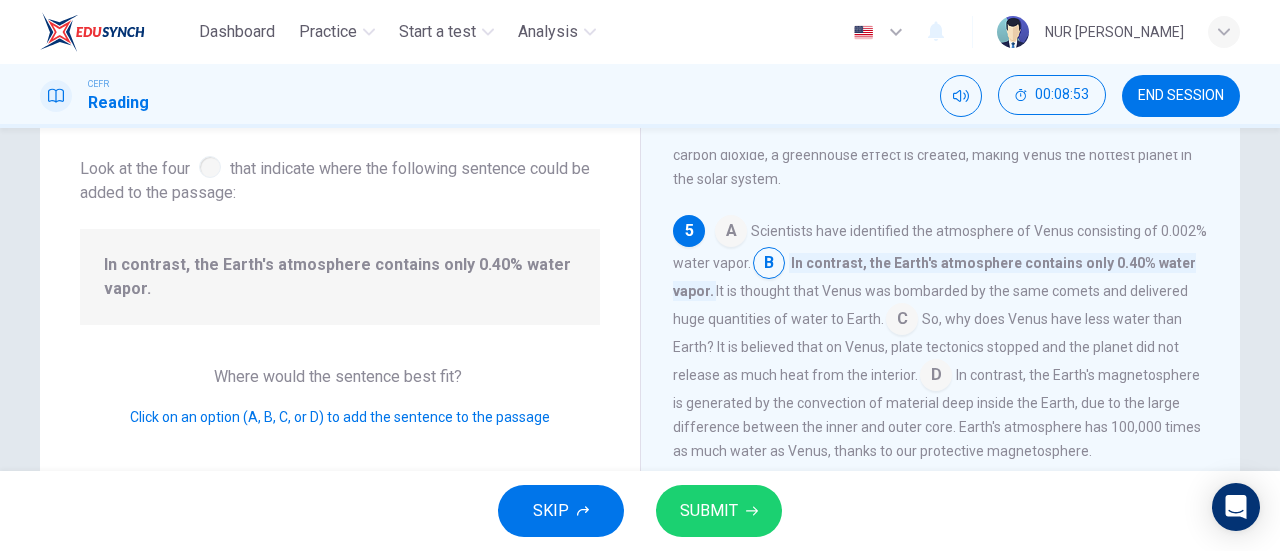 scroll, scrollTop: 790, scrollLeft: 0, axis: vertical 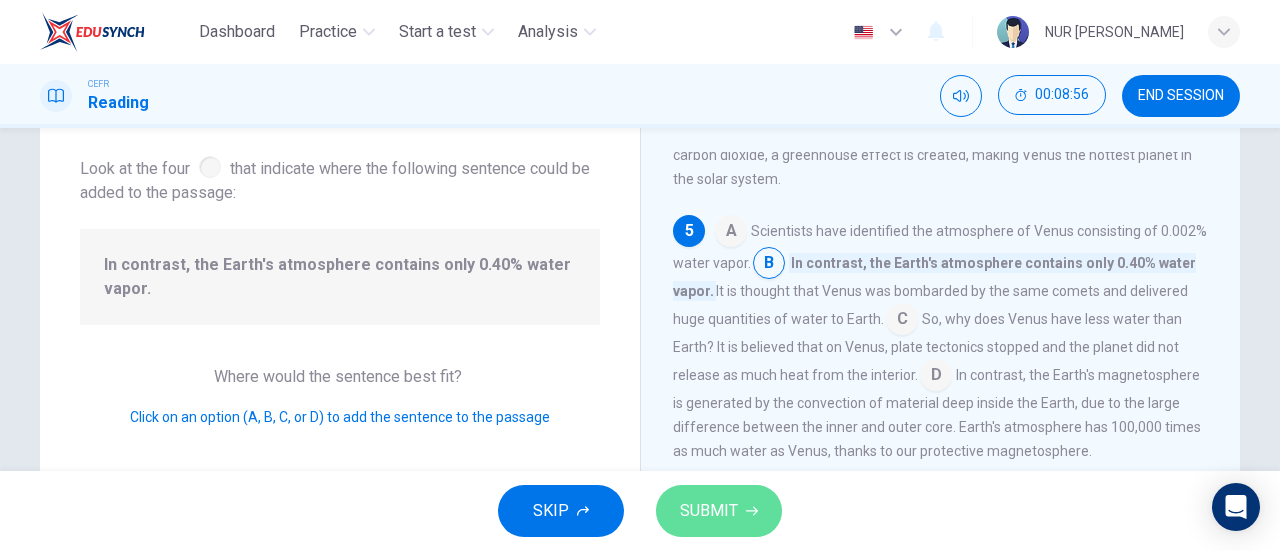 click on "SUBMIT" at bounding box center (709, 511) 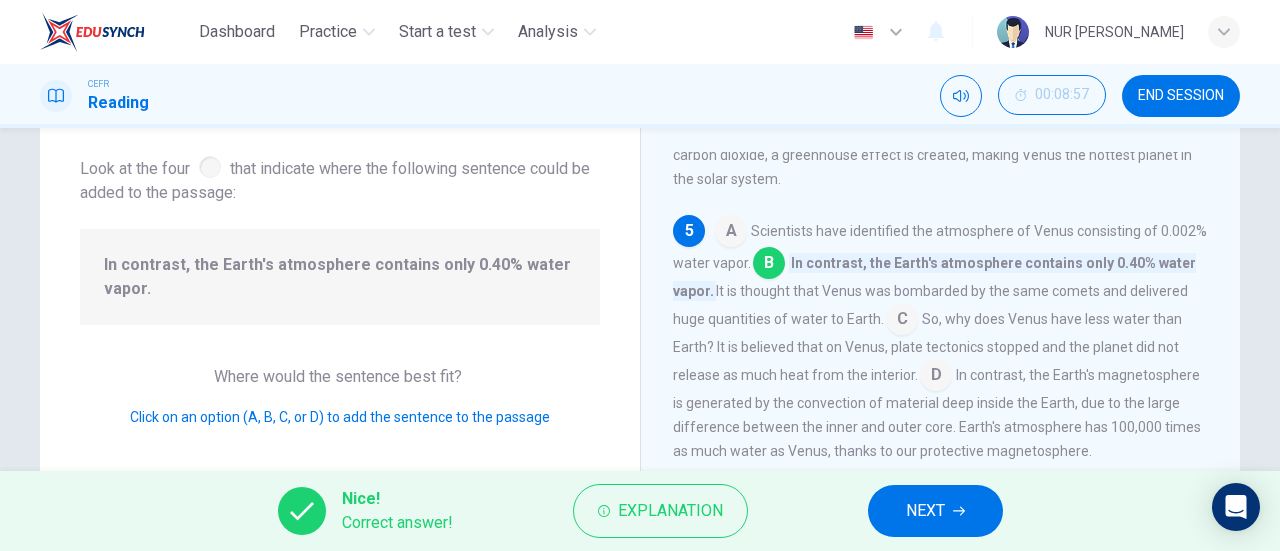 click on "NEXT" at bounding box center (925, 511) 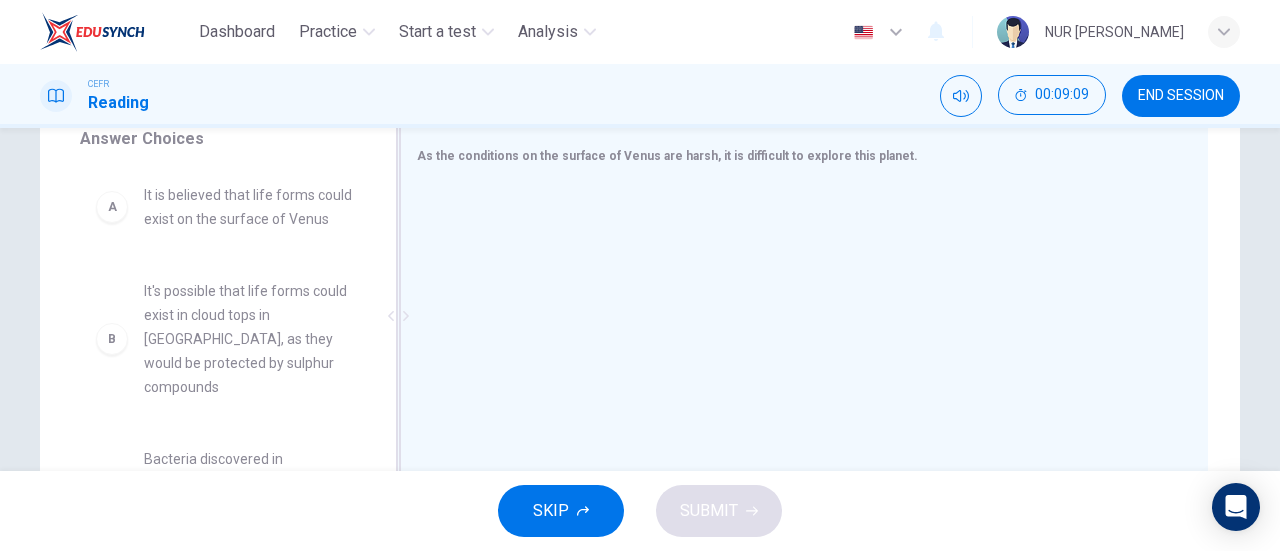scroll, scrollTop: 345, scrollLeft: 0, axis: vertical 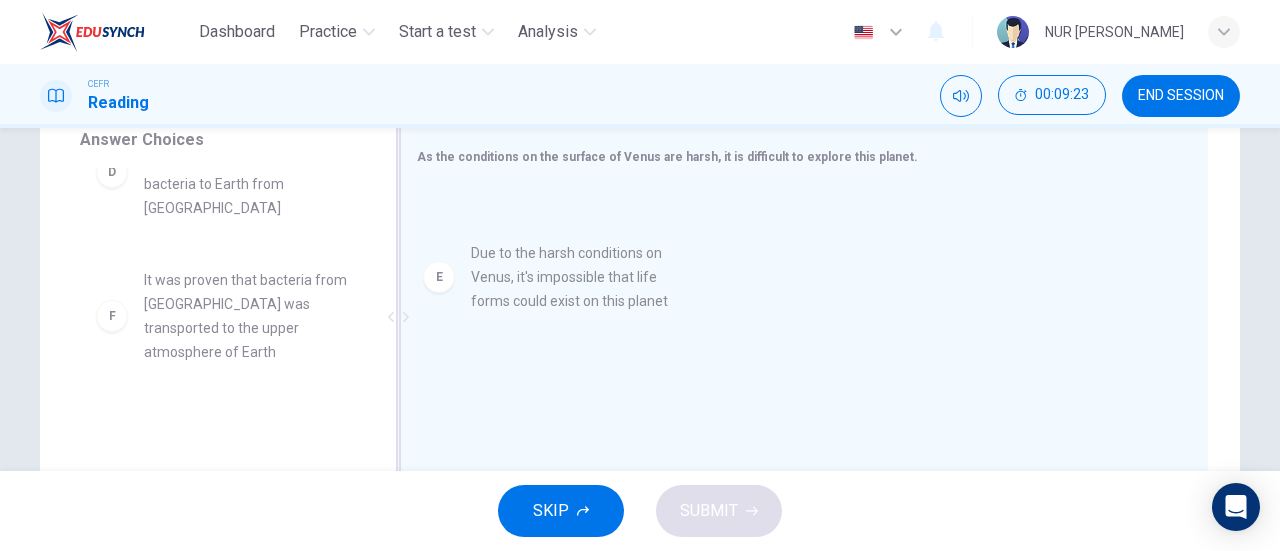drag, startPoint x: 228, startPoint y: 307, endPoint x: 566, endPoint y: 281, distance: 338.99854 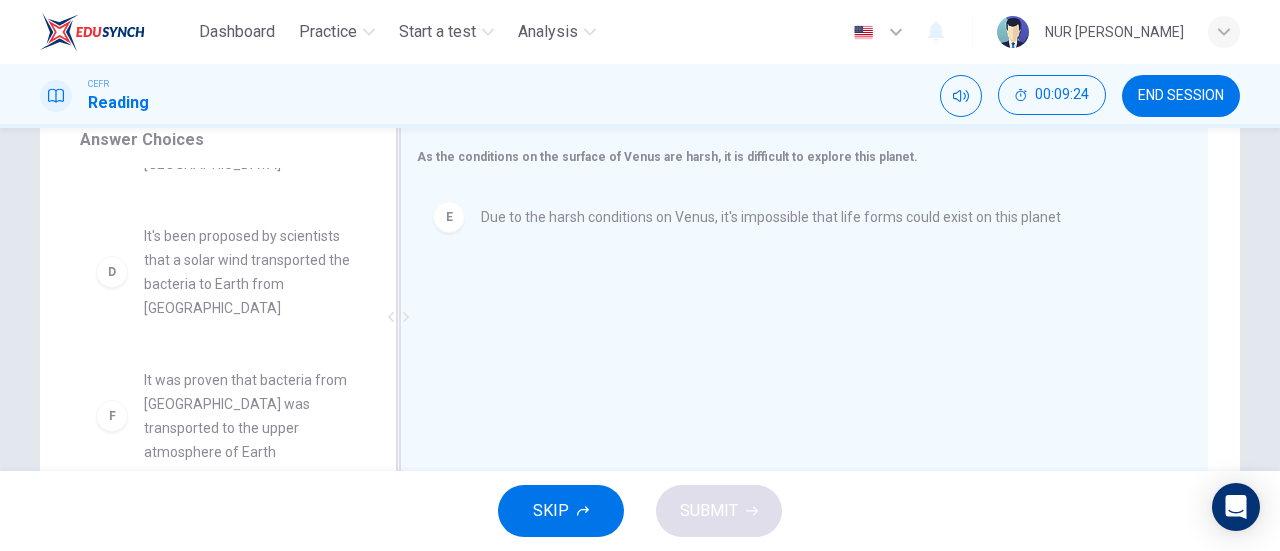 scroll, scrollTop: 372, scrollLeft: 0, axis: vertical 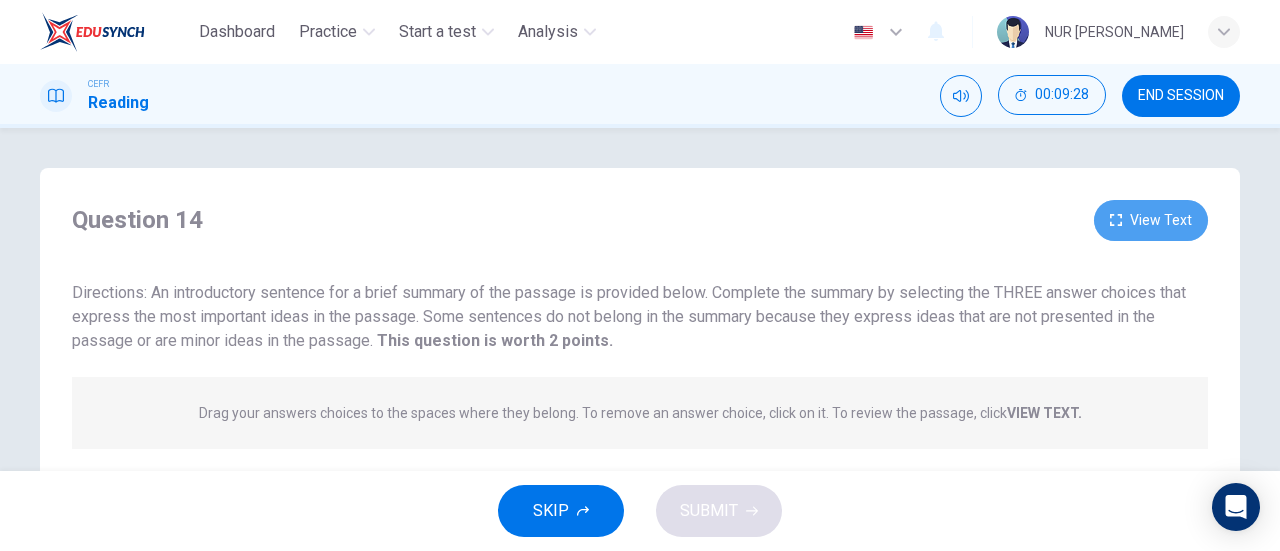click on "View Text" at bounding box center [1151, 220] 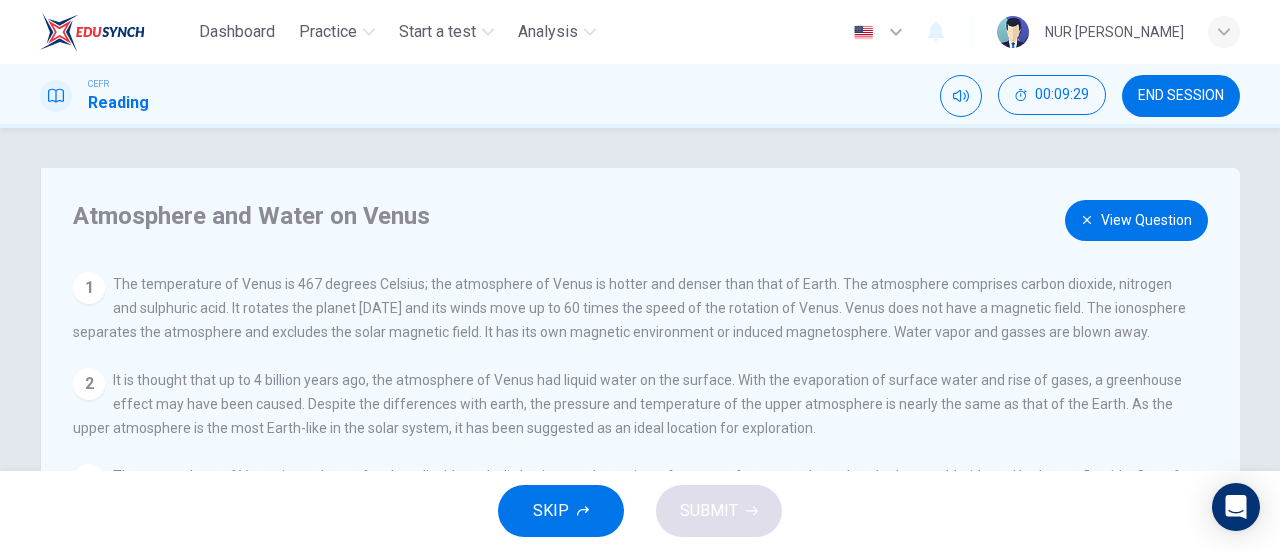 scroll, scrollTop: 136, scrollLeft: 0, axis: vertical 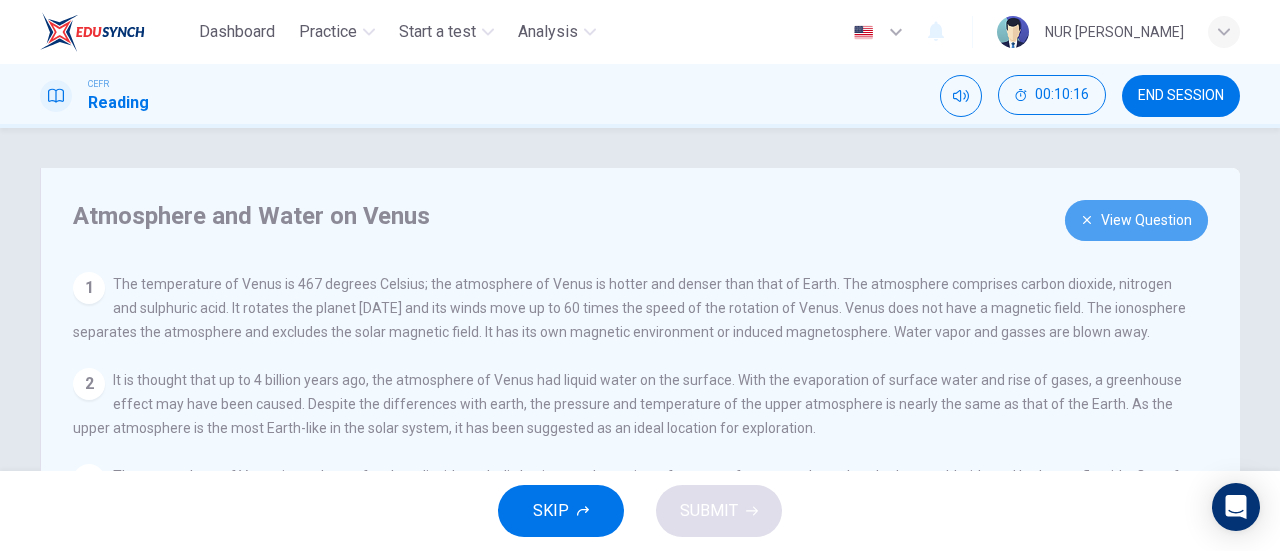 click on "View Question" at bounding box center [1136, 220] 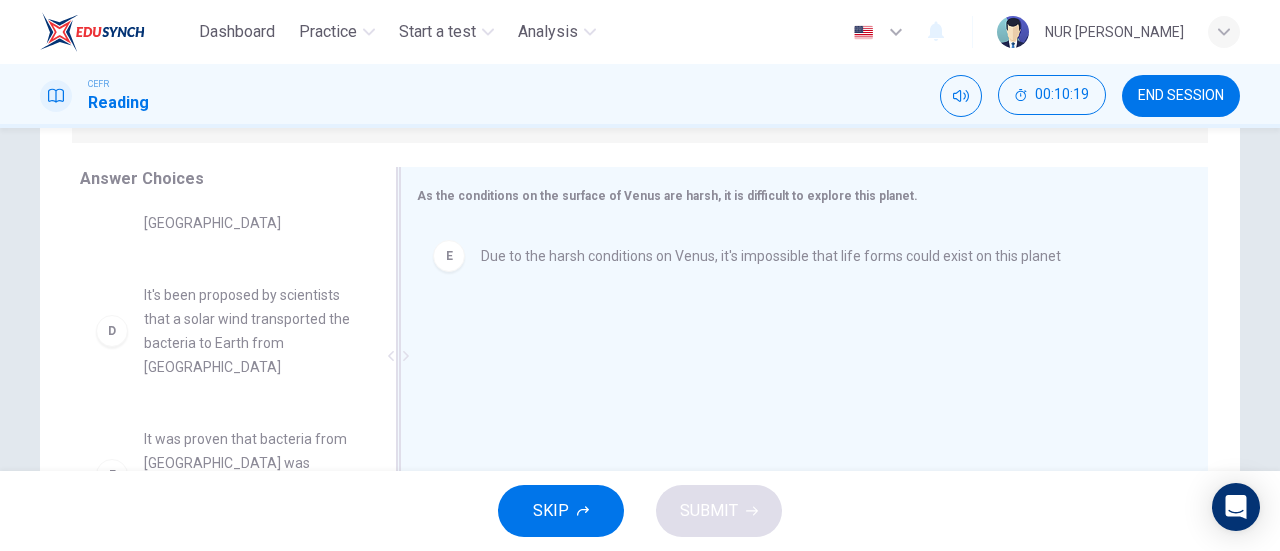 scroll, scrollTop: 305, scrollLeft: 0, axis: vertical 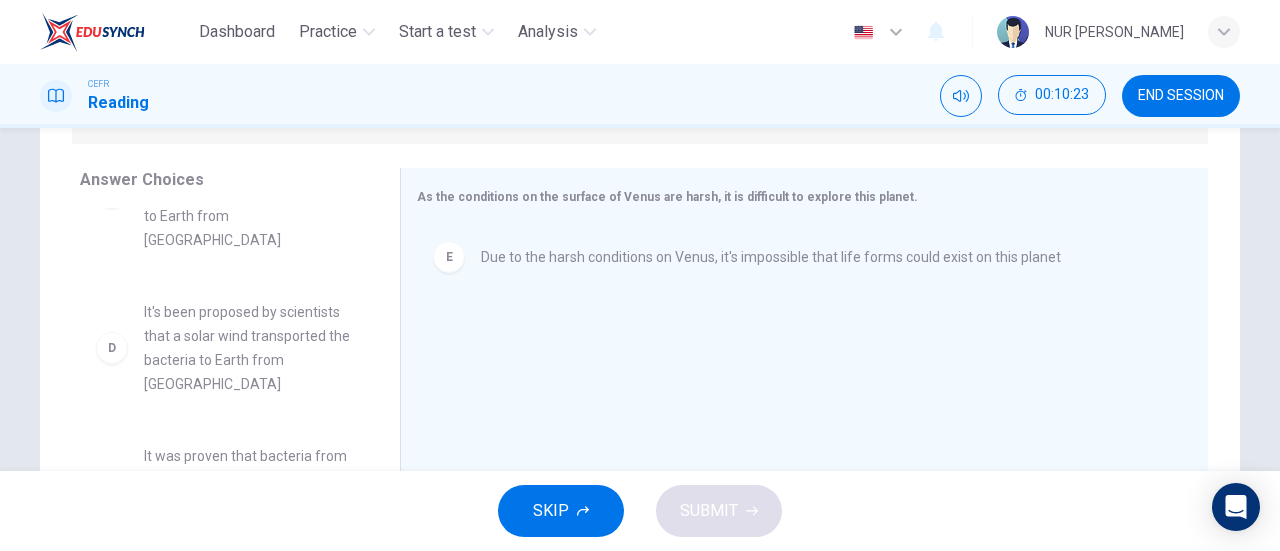 drag, startPoint x: 266, startPoint y: 337, endPoint x: 296, endPoint y: 338, distance: 30.016663 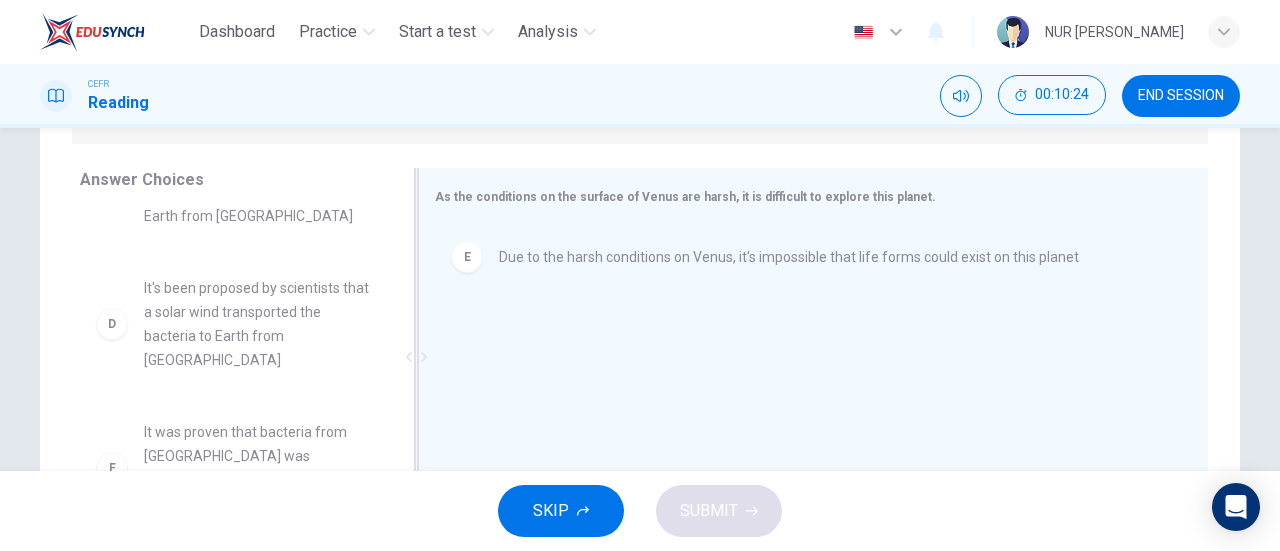 scroll, scrollTop: 252, scrollLeft: 0, axis: vertical 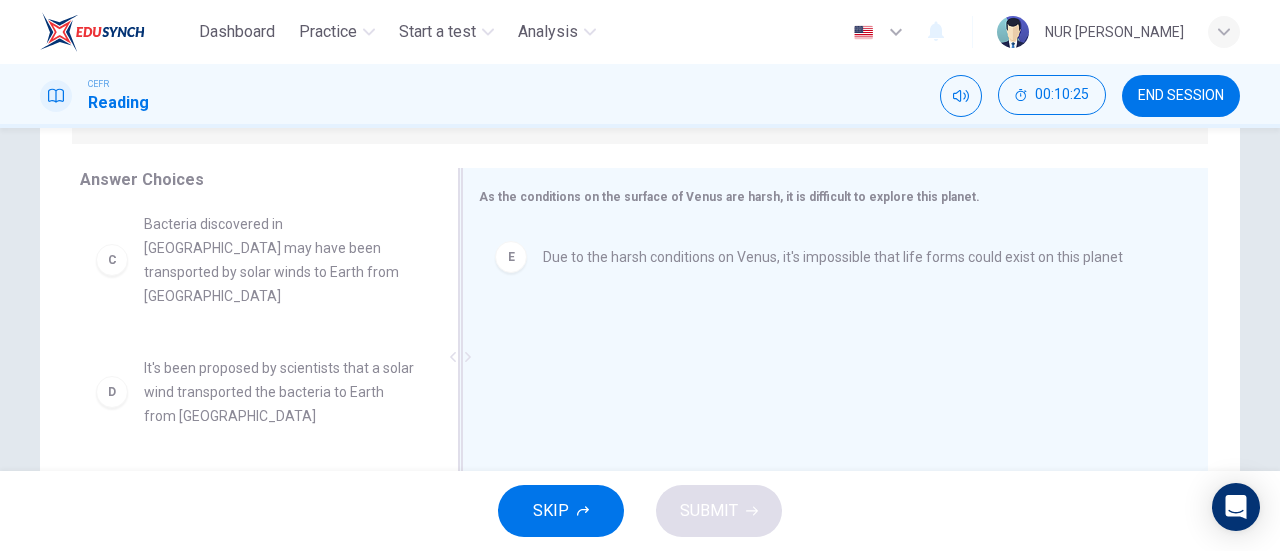 drag, startPoint x: 413, startPoint y: 323, endPoint x: 452, endPoint y: 332, distance: 40.024994 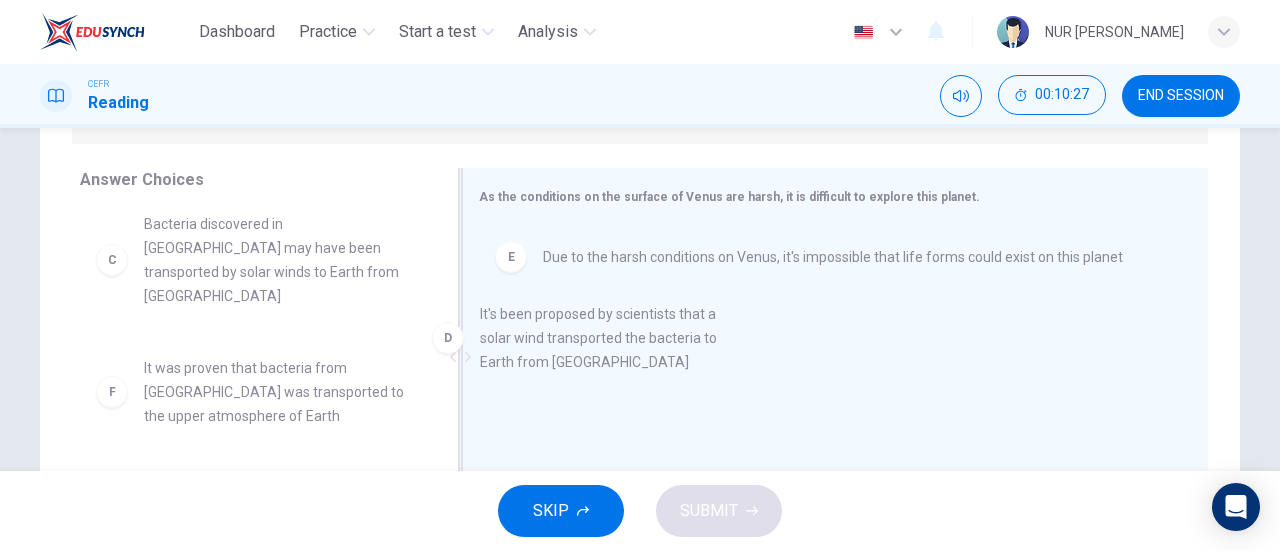drag, startPoint x: 302, startPoint y: 339, endPoint x: 659, endPoint y: 330, distance: 357.11343 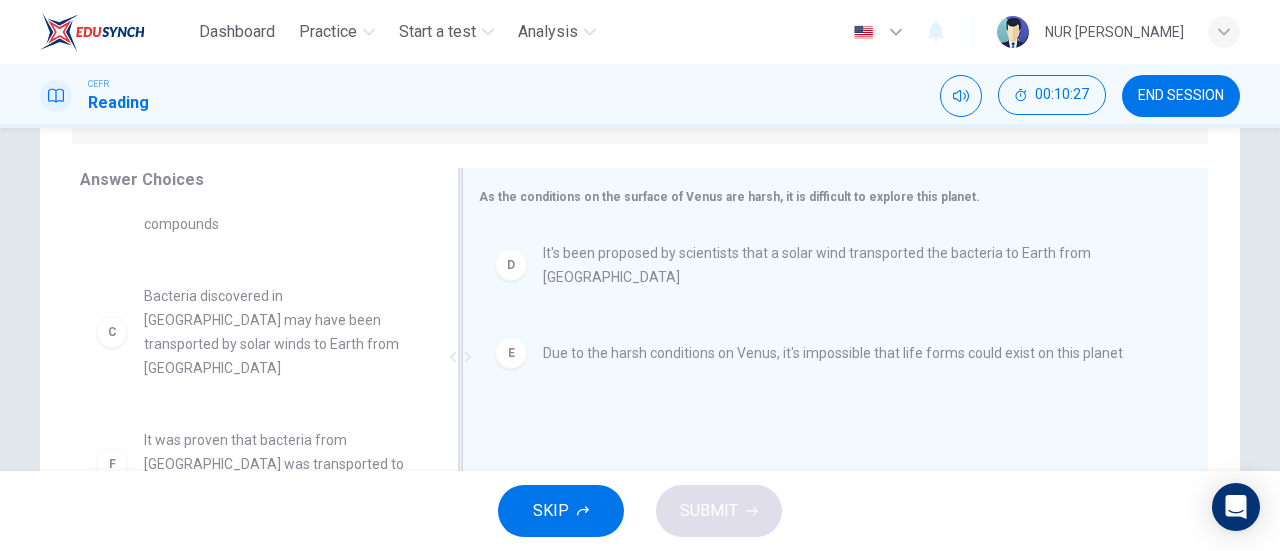 scroll, scrollTop: 132, scrollLeft: 0, axis: vertical 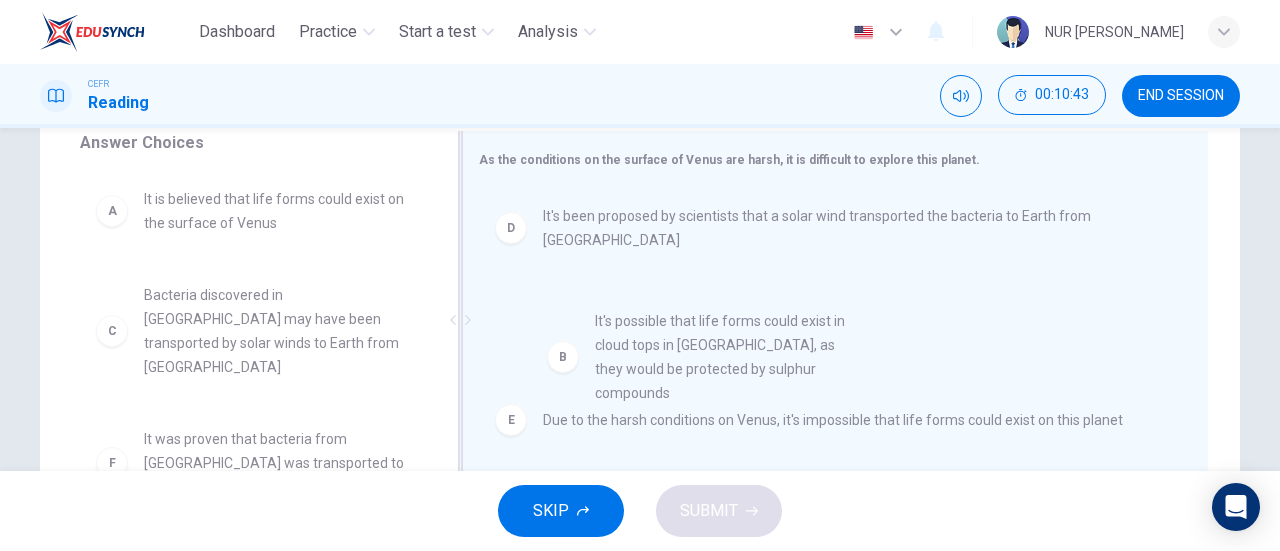 drag, startPoint x: 262, startPoint y: 317, endPoint x: 728, endPoint y: 343, distance: 466.72476 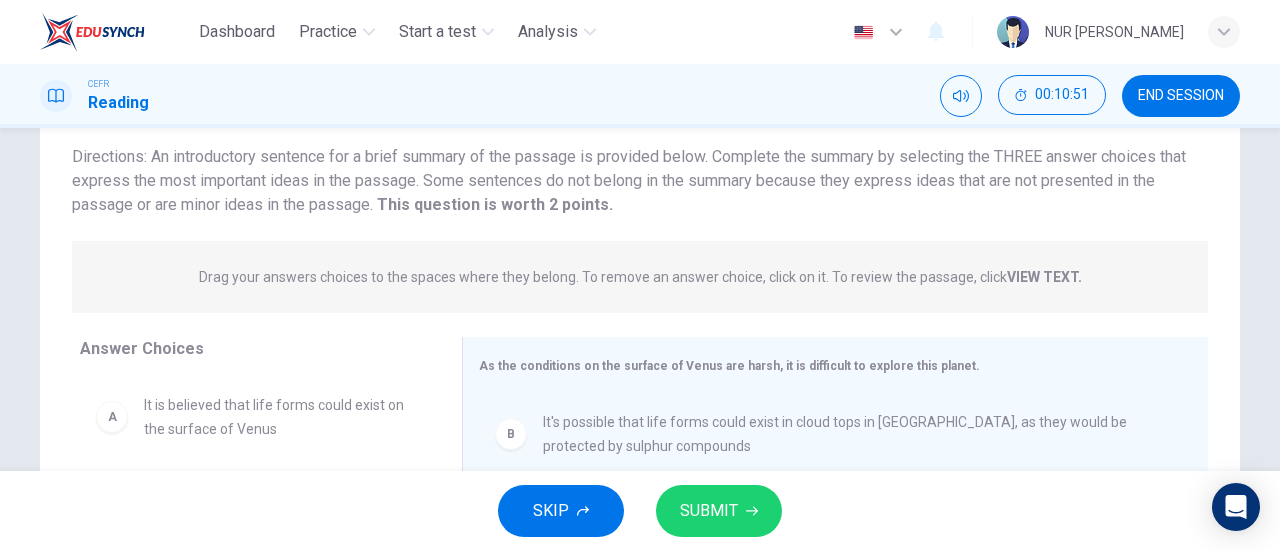 scroll, scrollTop: 0, scrollLeft: 0, axis: both 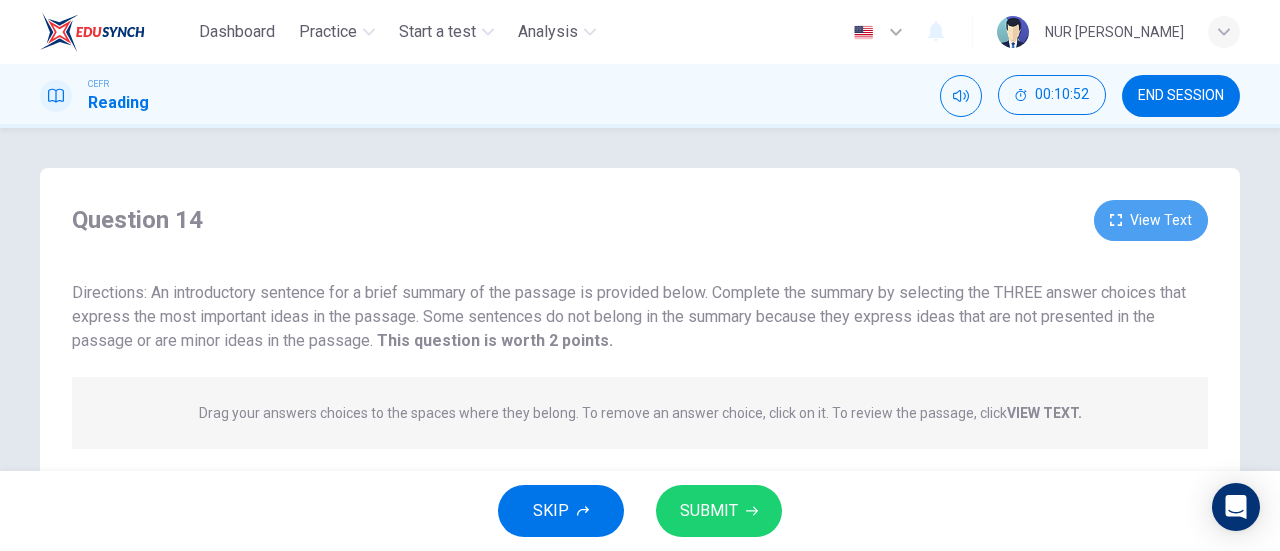 click on "View Text" at bounding box center [1151, 220] 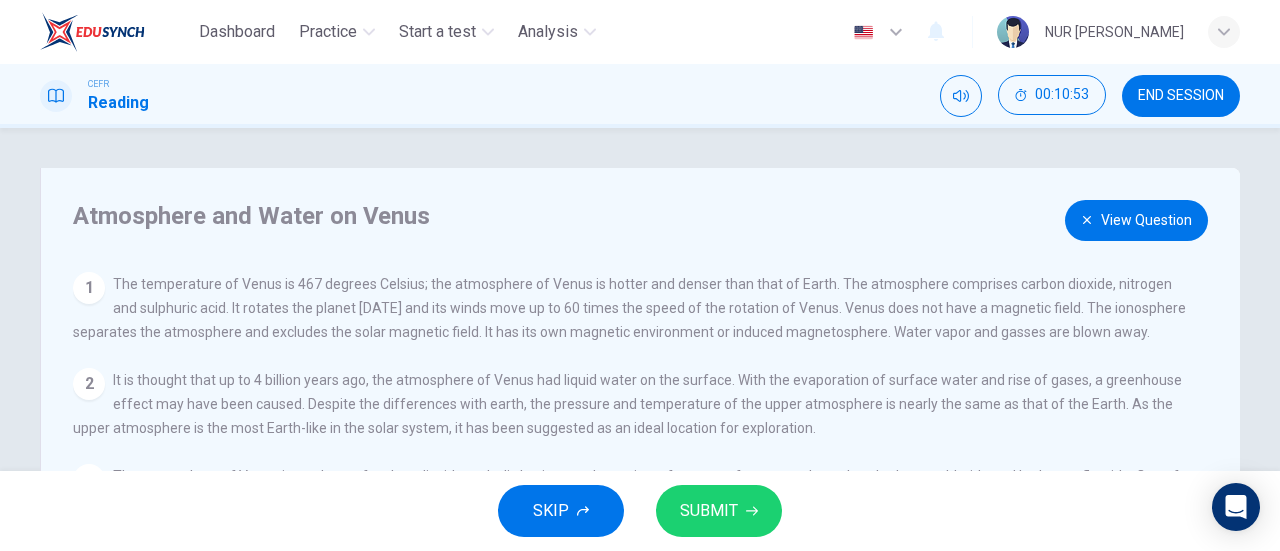 scroll, scrollTop: 136, scrollLeft: 0, axis: vertical 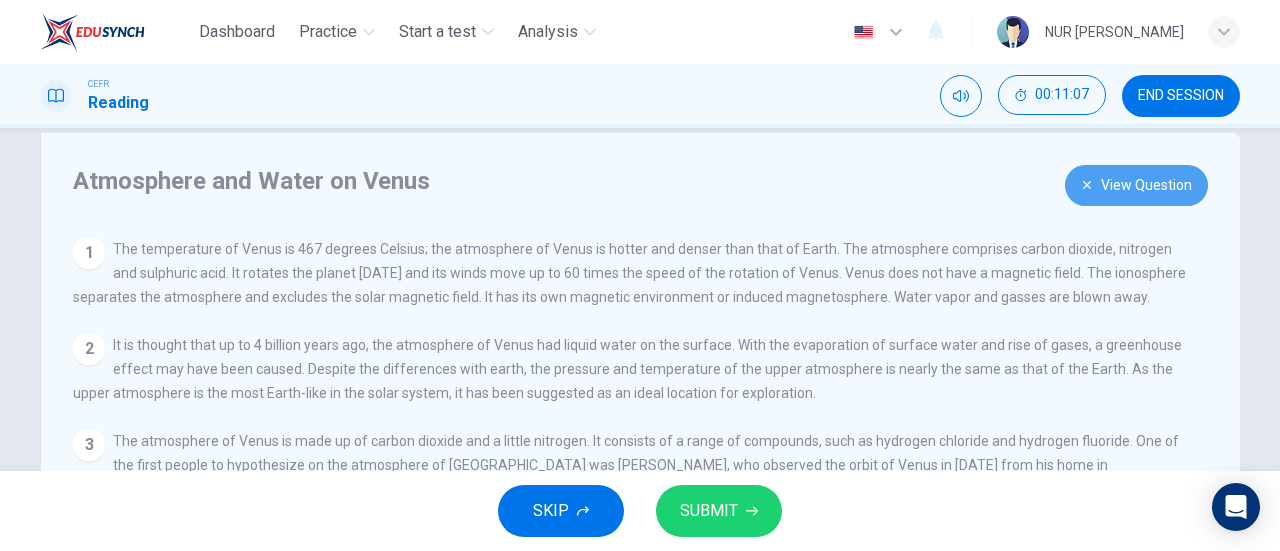 click on "View Question" at bounding box center (1136, 185) 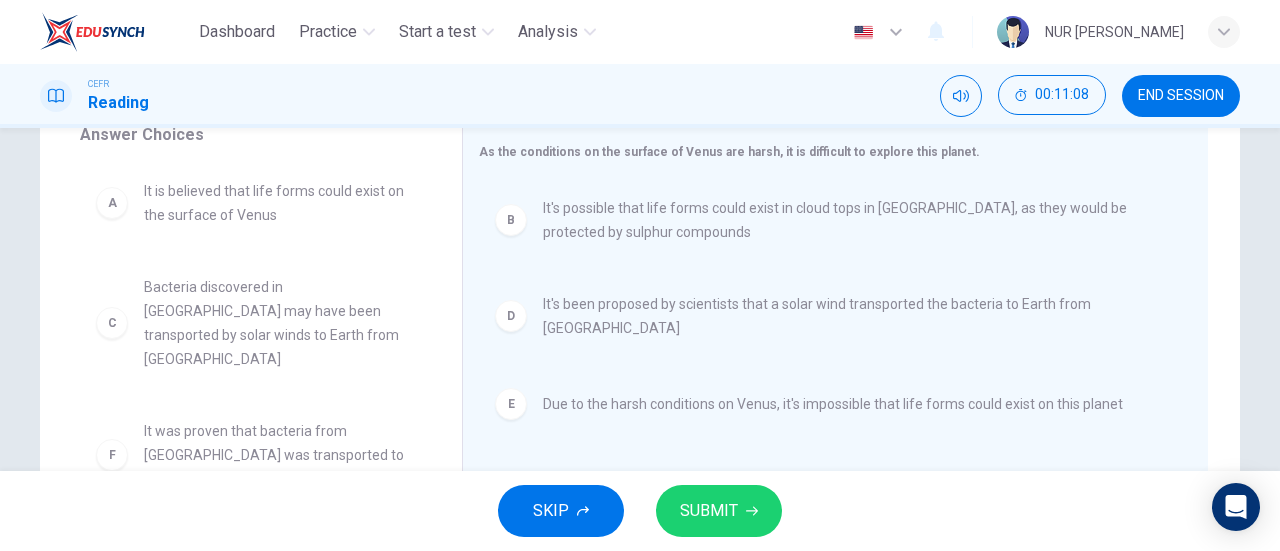 scroll, scrollTop: 363, scrollLeft: 0, axis: vertical 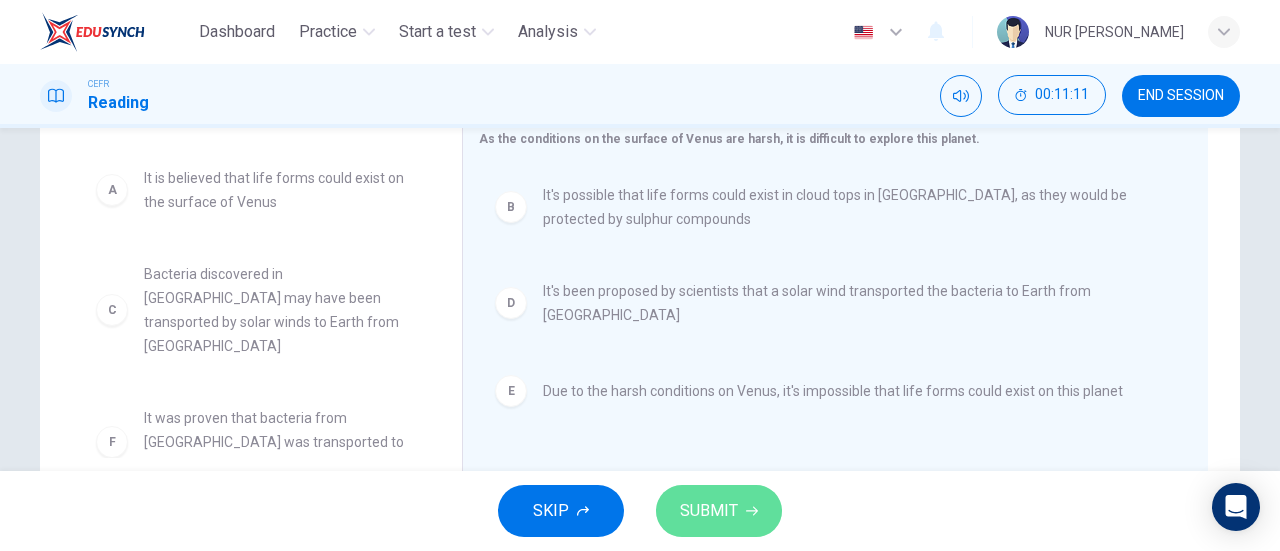 click on "SUBMIT" at bounding box center [709, 511] 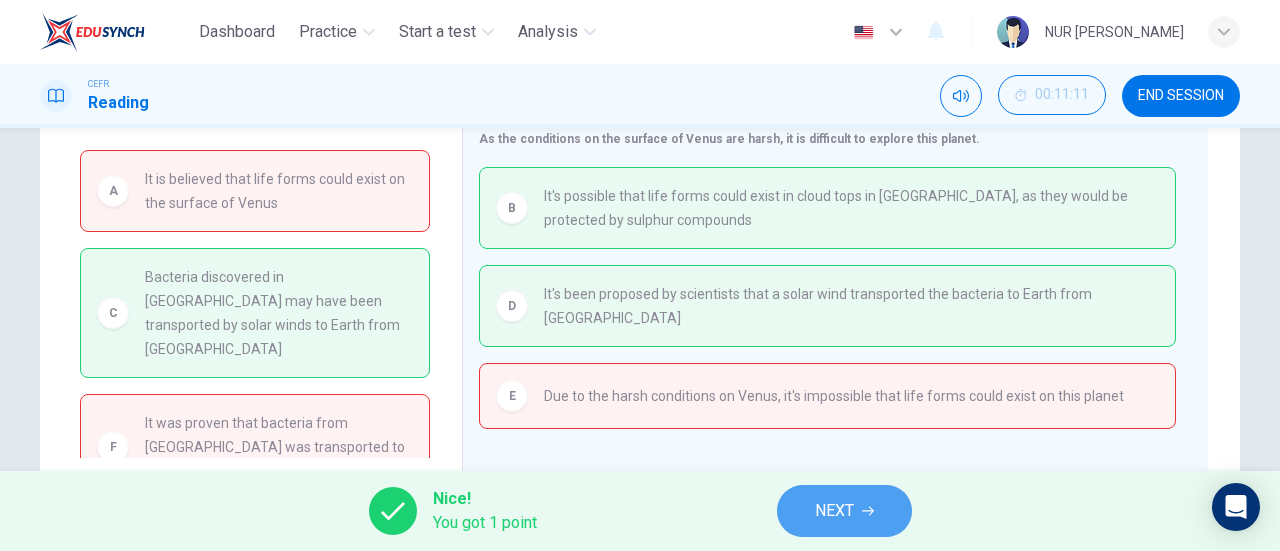 click on "NEXT" at bounding box center (844, 511) 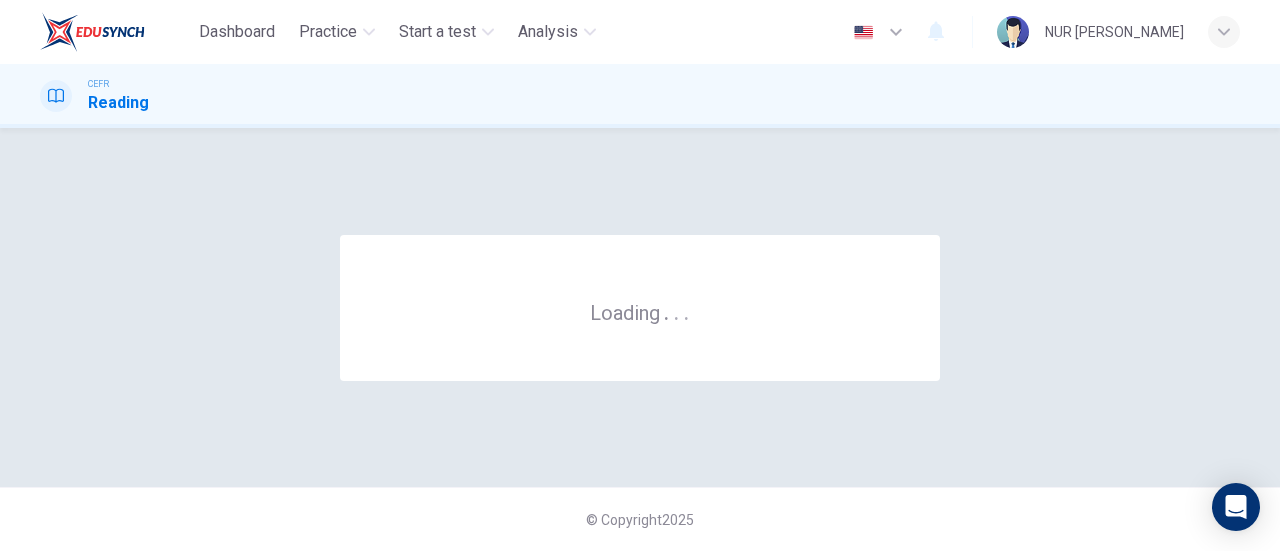 scroll, scrollTop: 0, scrollLeft: 0, axis: both 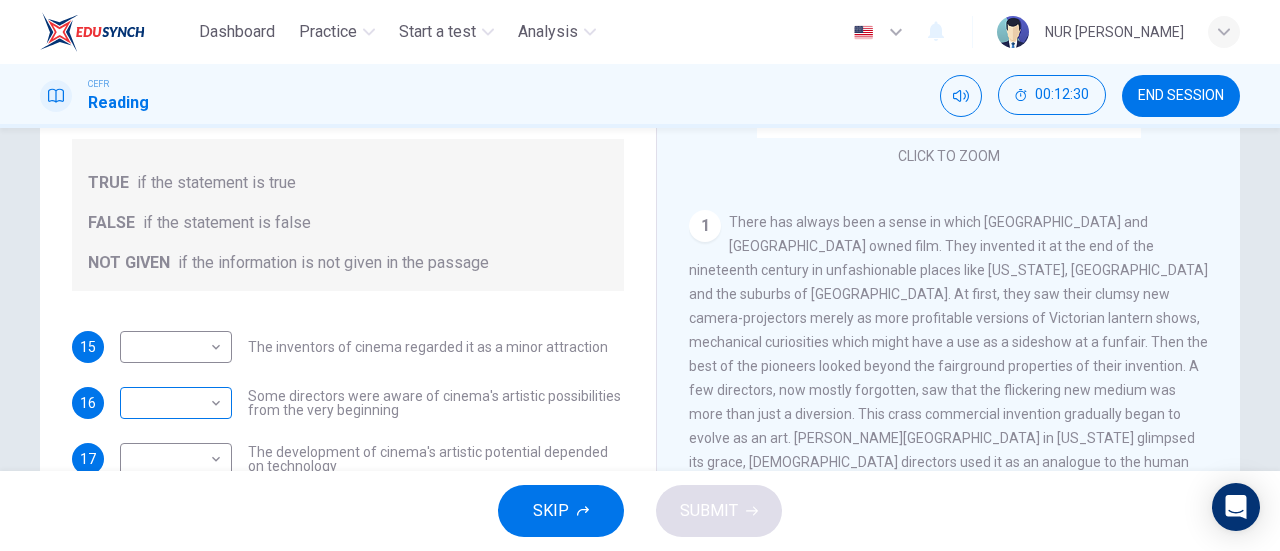 click on "​ ​" at bounding box center (176, 403) 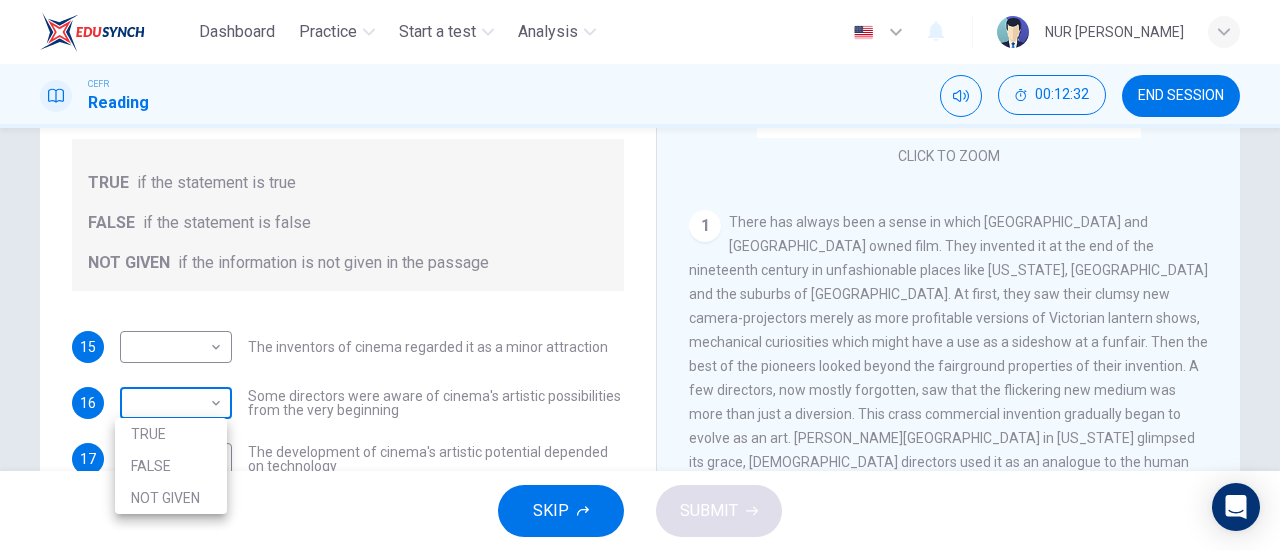 click on "Dashboard Practice Start a test Analysis English en ​ NUR [PERSON_NAME] CEFR Reading 00:12:32 END SESSION Questions 15 - 19 Do the following statements agree with the information given in the Reading Passage?
In the boxes below write TRUE if the statement is true FALSE if the statement is false NOT GIVEN if the information is not given in the passage 15 ​ ​ The inventors of cinema regarded it as a minor attraction 16 ​ ​ Some directors were aware of cinema's artistic possibilities from the very beginning 17 ​ ​ The development of cinema's artistic potential depended on technology 18 ​ ​ Cinema's possibilities were developed in varied ways in different western countries 19 ​ ​ Western businessmen were concerned about the emergence of film industries in other parts of the world The History of Film CLICK TO ZOOM Click to Zoom 1 2 3 4 5 6 7 8 SKIP SUBMIT Dashboard Practice Start a test Analysis Notifications © Copyright  2025
TRUE FALSE NOT GIVEN" at bounding box center (640, 275) 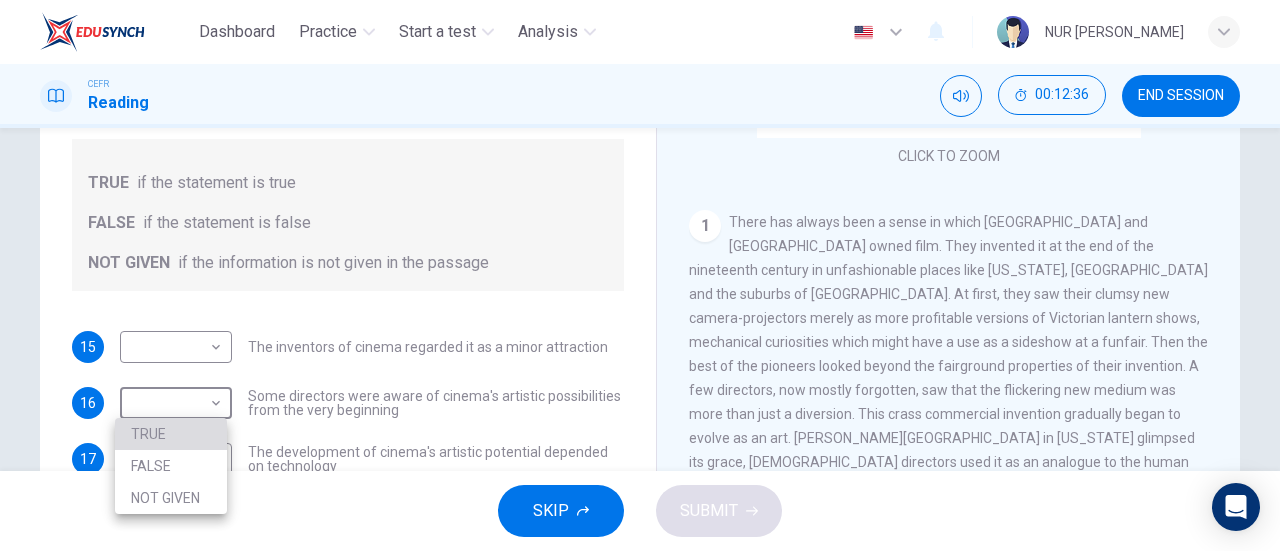 click on "TRUE" at bounding box center (171, 434) 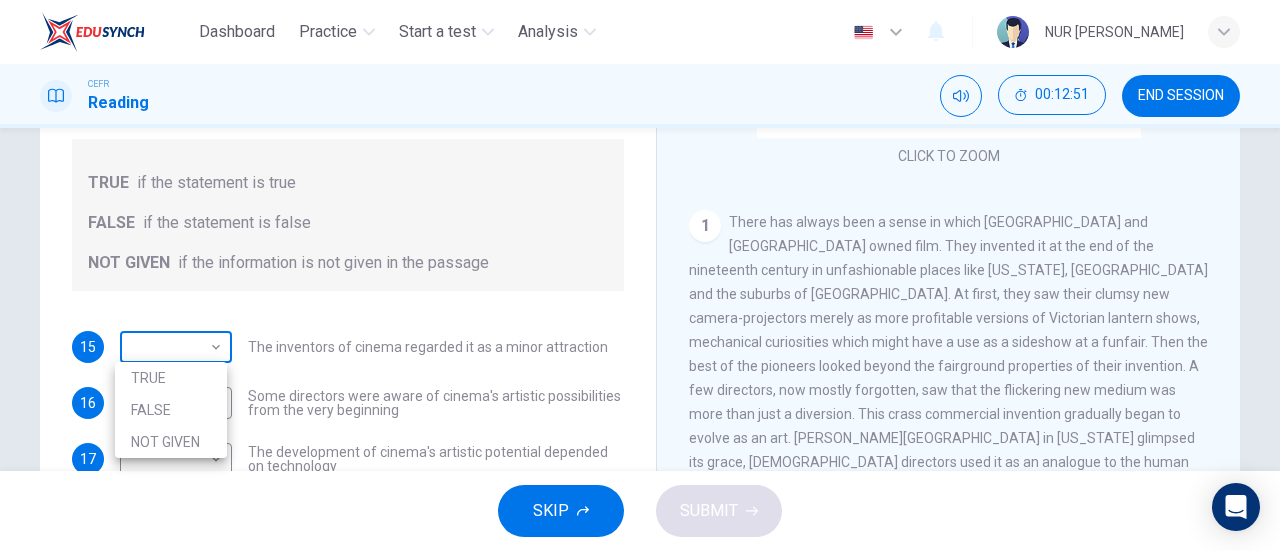 click on "Dashboard Practice Start a test Analysis English en ​ NUR [PERSON_NAME] CEFR Reading 00:12:51 END SESSION Questions 15 - 19 Do the following statements agree with the information given in the Reading Passage?
In the boxes below write TRUE if the statement is true FALSE if the statement is false NOT GIVEN if the information is not given in the passage 15 ​ ​ The inventors of cinema regarded it as a minor attraction 16 TRUE TRUE ​ Some directors were aware of cinema's artistic possibilities from the very beginning 17 ​ ​ The development of cinema's artistic potential depended on technology 18 ​ ​ Cinema's possibilities were developed in varied ways in different western countries 19 ​ ​ Western businessmen were concerned about the emergence of film industries in other parts of the world The History of Film CLICK TO ZOOM Click to Zoom 1 2 3 4 5 6 7 8 SKIP SUBMIT Dashboard Practice Start a test Analysis Notifications © Copyright  2025
TRUE FALSE NOT GIVEN" at bounding box center [640, 275] 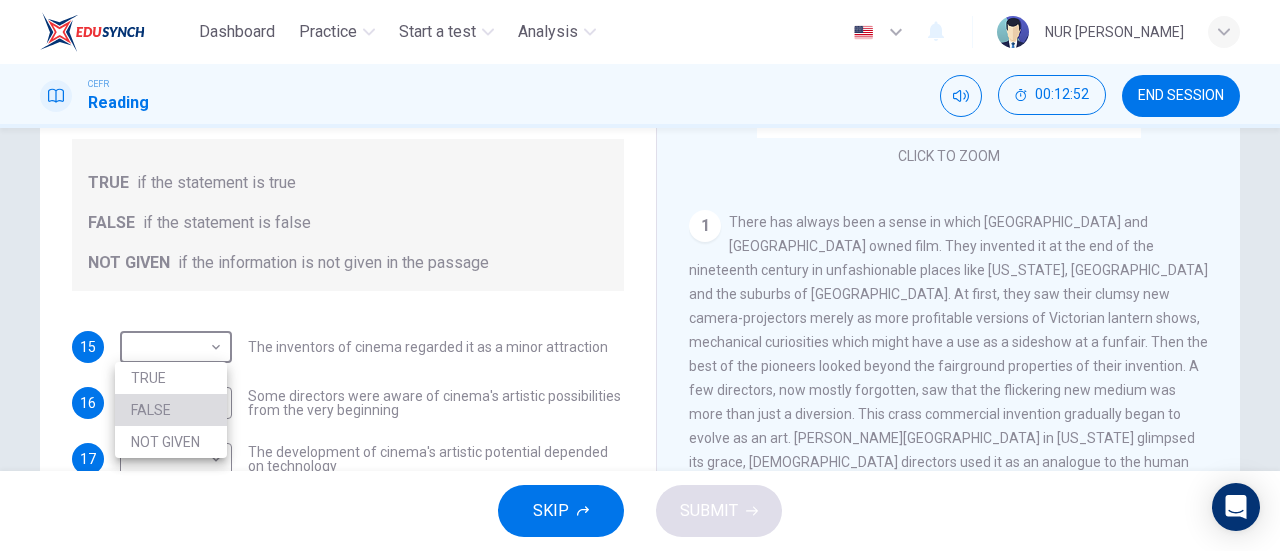 click on "FALSE" at bounding box center (171, 410) 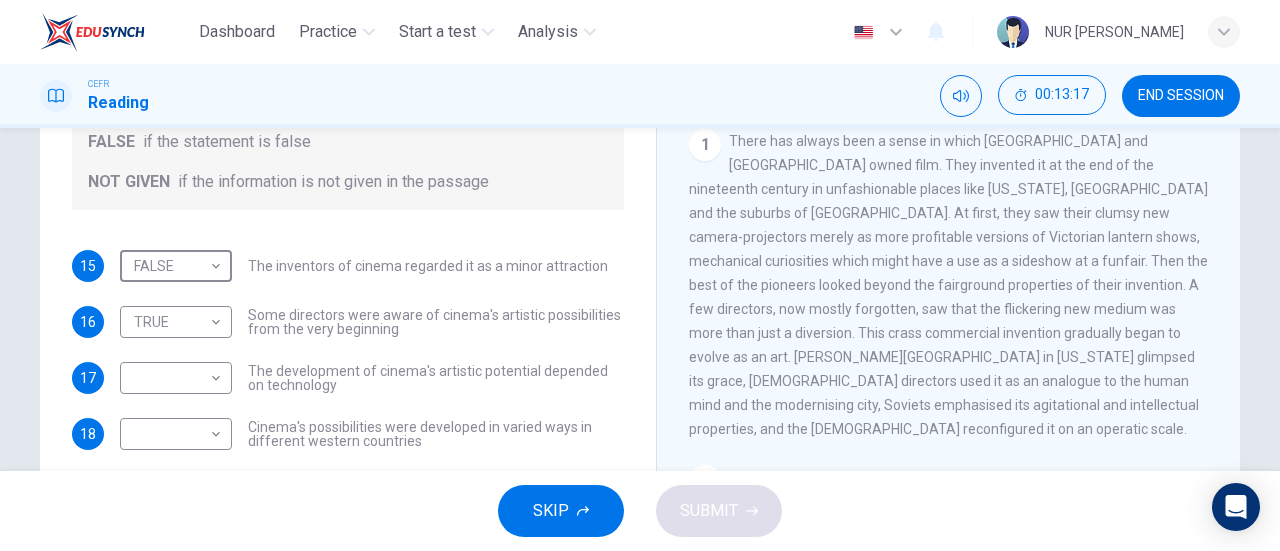 scroll, scrollTop: 349, scrollLeft: 0, axis: vertical 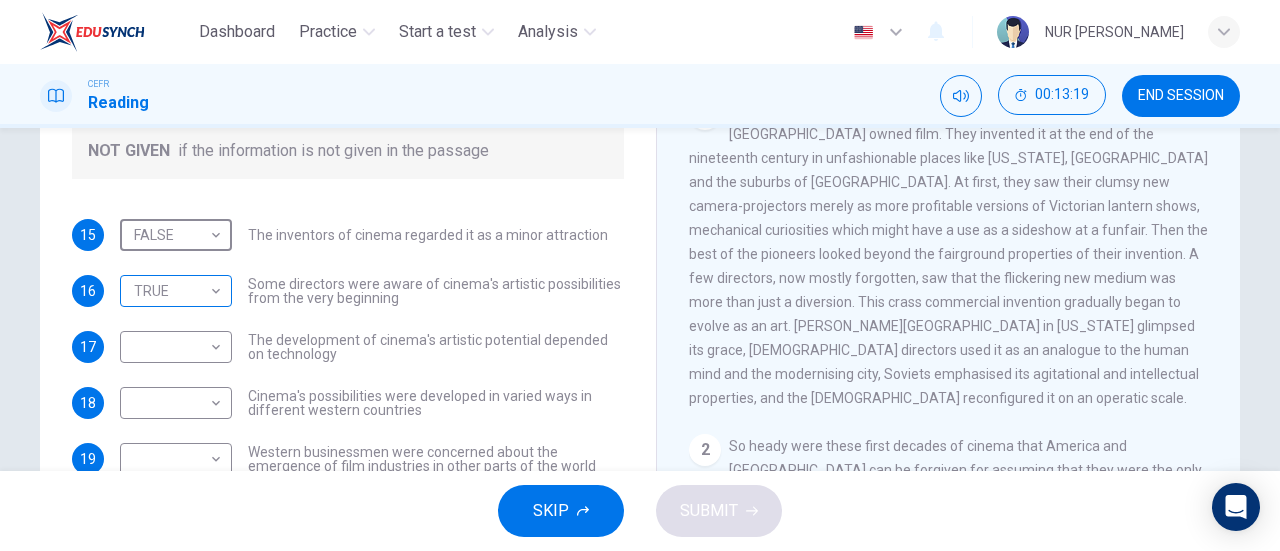 click on "Dashboard Practice Start a test Analysis English en ​ NUR [PERSON_NAME] CEFR Reading 00:13:19 END SESSION Questions 15 - 19 Do the following statements agree with the information given in the Reading Passage?
In the boxes below write TRUE if the statement is true FALSE if the statement is false NOT GIVEN if the information is not given in the passage 15 FALSE FALSE ​ The inventors of cinema regarded it as a minor attraction 16 TRUE TRUE ​ Some directors were aware of cinema's artistic possibilities from the very beginning 17 ​ ​ The development of cinema's artistic potential depended on technology 18 ​ ​ Cinema's possibilities were developed in varied ways in different western countries 19 ​ ​ Western businessmen were concerned about the emergence of film industries in other parts of the world The History of Film CLICK TO ZOOM Click to Zoom 1 2 3 4 5 6 7 8 SKIP SUBMIT Dashboard Practice Start a test Analysis Notifications © Copyright  2025" at bounding box center [640, 275] 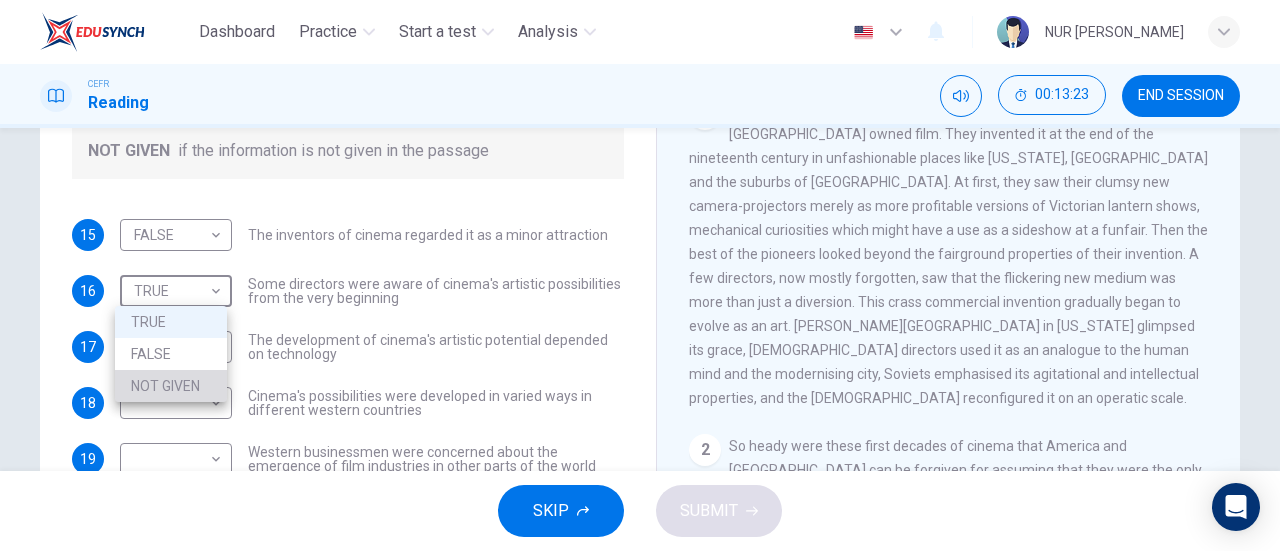click on "NOT GIVEN" at bounding box center (171, 386) 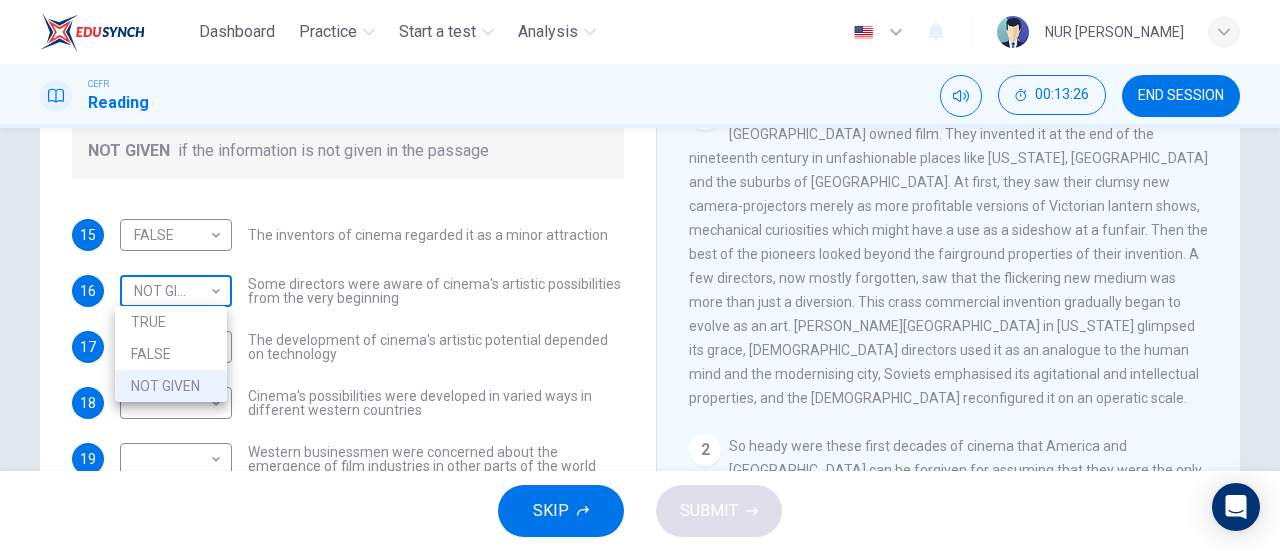 click on "Dashboard Practice Start a test Analysis English en ​ NUR [PERSON_NAME] CEFR Reading 00:13:26 END SESSION Questions 15 - 19 Do the following statements agree with the information given in the Reading Passage?
In the boxes below write TRUE if the statement is true FALSE if the statement is false NOT GIVEN if the information is not given in the passage 15 FALSE FALSE ​ The inventors of cinema regarded it as a minor attraction 16 NOT GIVEN NOT GIVEN ​ Some directors were aware of cinema's artistic possibilities from the very beginning 17 ​ ​ The development of cinema's artistic potential depended on technology 18 ​ ​ Cinema's possibilities were developed in varied ways in different western countries 19 ​ ​ Western businessmen were concerned about the emergence of film industries in other parts of the world The History of Film CLICK TO ZOOM Click to Zoom 1 2 3 4 5 6 7 8 SKIP SUBMIT Dashboard Practice Start a test Analysis Notifications © Copyright  2025
TRUE FALSE" at bounding box center [640, 275] 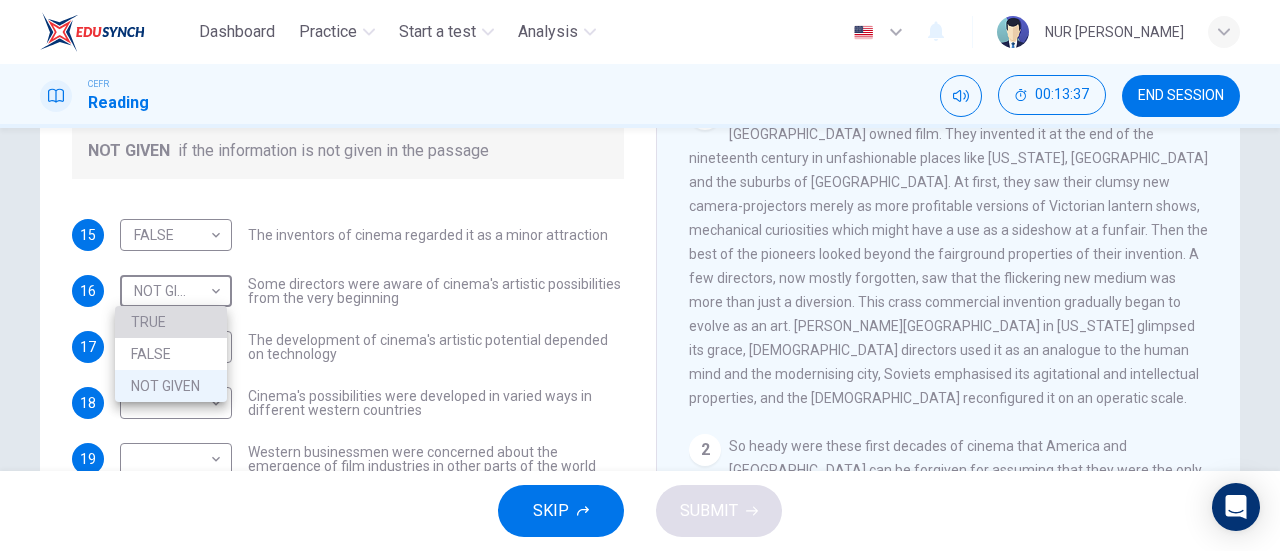 click on "TRUE" at bounding box center [171, 322] 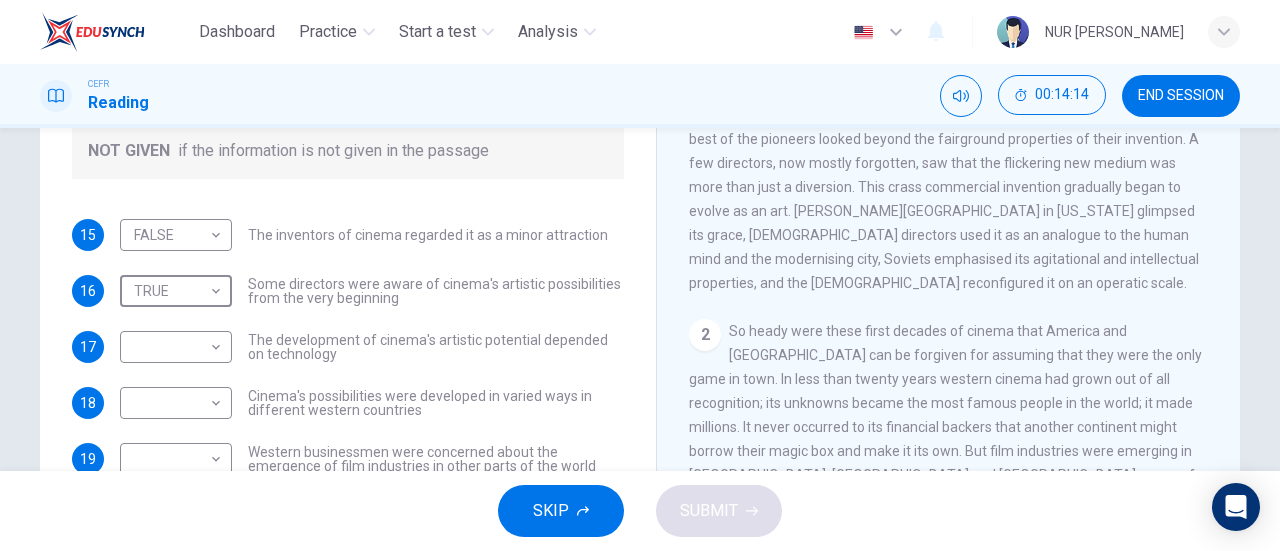 scroll, scrollTop: 346, scrollLeft: 0, axis: vertical 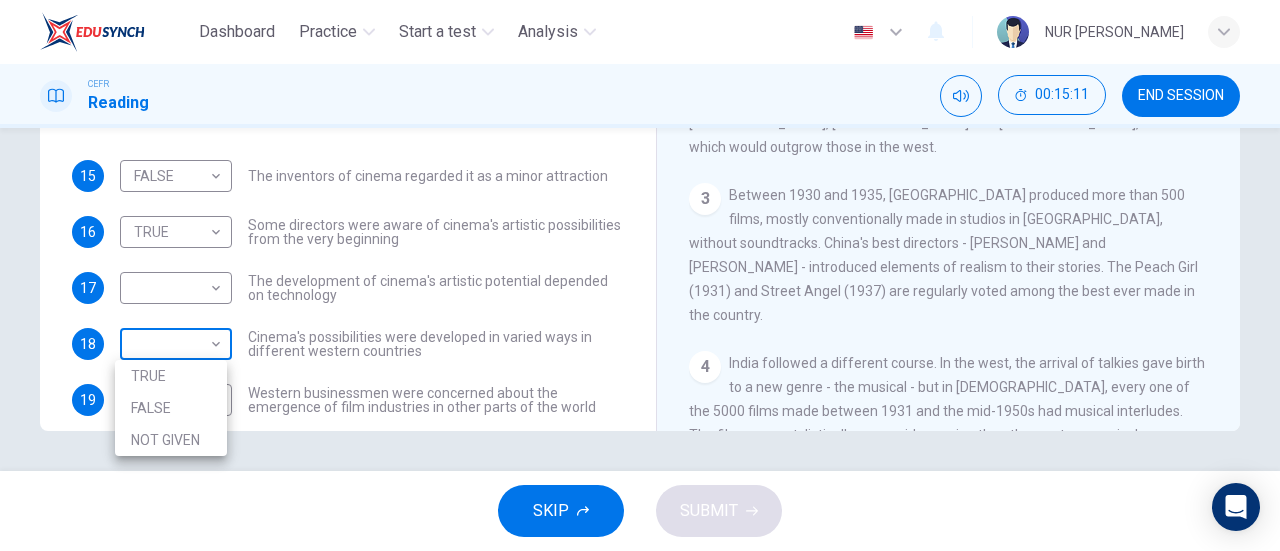 click on "Dashboard Practice Start a test Analysis English en ​ NUR [PERSON_NAME] CEFR Reading 00:15:11 END SESSION Questions 15 - 19 Do the following statements agree with the information given in the Reading Passage?
In the boxes below write TRUE if the statement is true FALSE if the statement is false NOT GIVEN if the information is not given in the passage 15 FALSE FALSE ​ The inventors of cinema regarded it as a minor attraction 16 TRUE TRUE ​ Some directors were aware of cinema's artistic possibilities from the very beginning 17 ​ ​ The development of cinema's artistic potential depended on technology 18 ​ ​ Cinema's possibilities were developed in varied ways in different western countries 19 ​ ​ Western businessmen were concerned about the emergence of film industries in other parts of the world The History of Film CLICK TO ZOOM Click to Zoom 1 2 3 4 5 6 7 8 SKIP SUBMIT Dashboard Practice Start a test Analysis Notifications © Copyright  2025
TRUE FALSE NOT GIVEN" at bounding box center [640, 275] 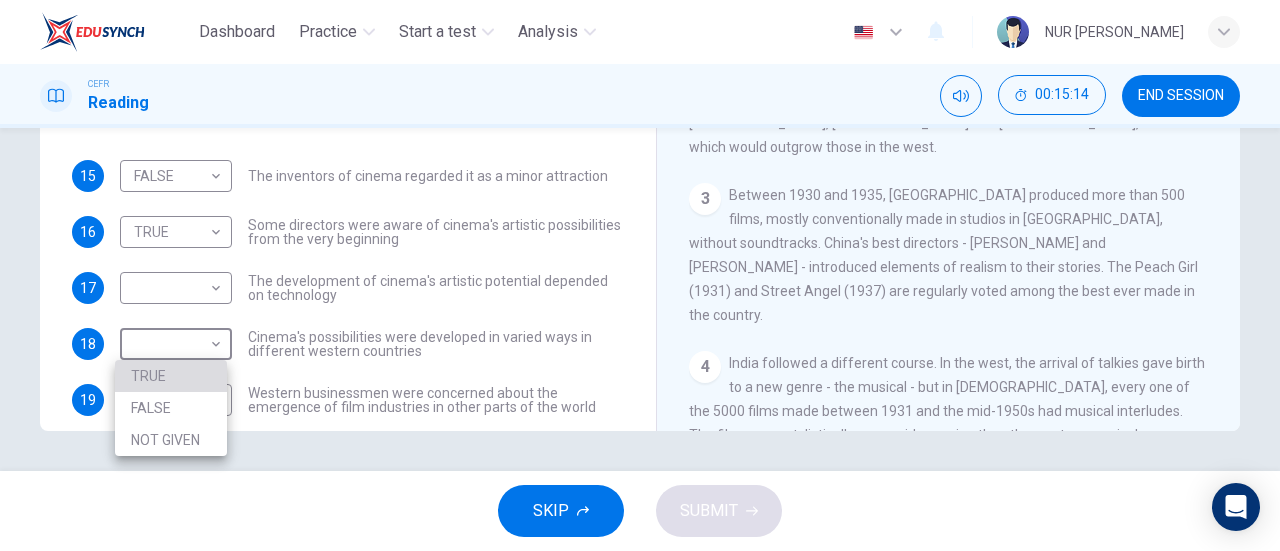 click on "TRUE" at bounding box center (171, 376) 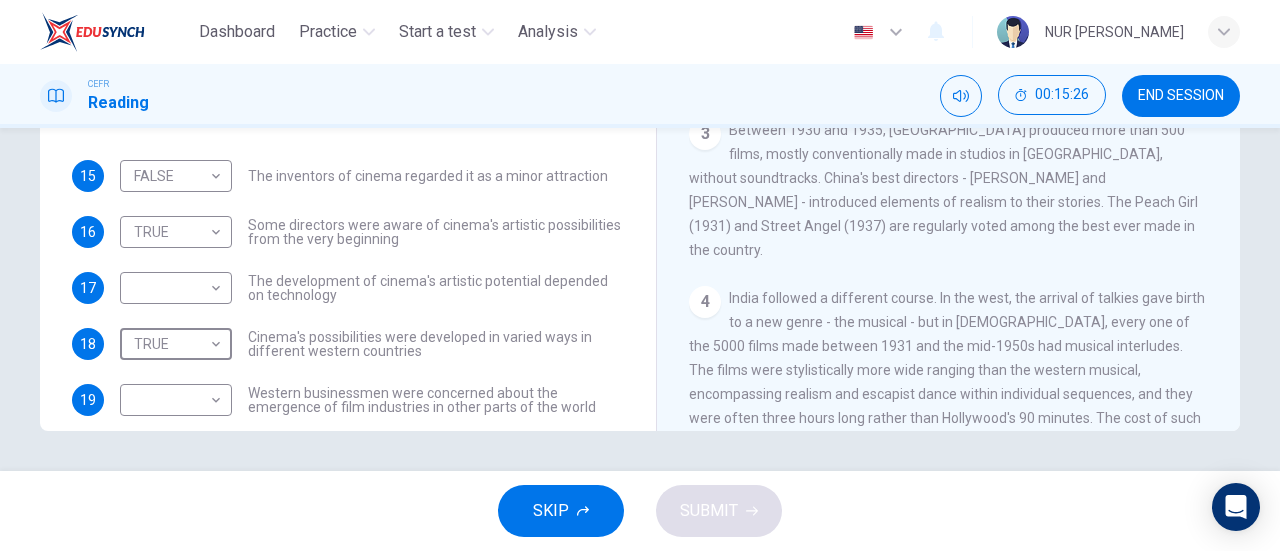 scroll, scrollTop: 680, scrollLeft: 0, axis: vertical 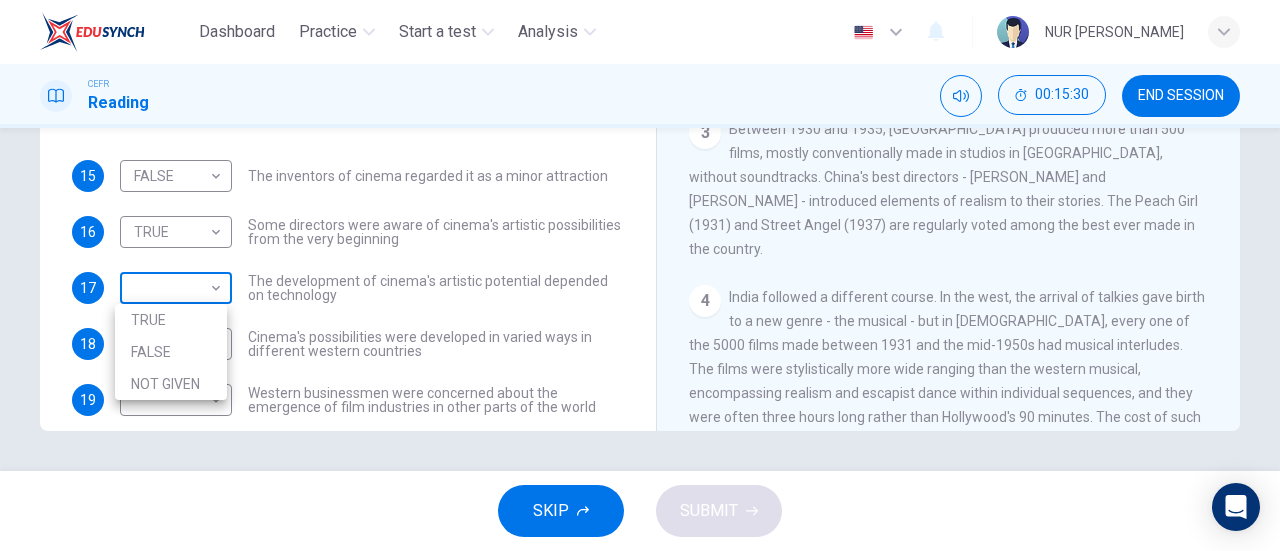click on "Dashboard Practice Start a test Analysis English en ​ NUR [PERSON_NAME] CEFR Reading 00:15:30 END SESSION Questions 15 - 19 Do the following statements agree with the information given in the Reading Passage?
In the boxes below write TRUE if the statement is true FALSE if the statement is false NOT GIVEN if the information is not given in the passage 15 FALSE FALSE ​ The inventors of cinema regarded it as a minor attraction 16 TRUE TRUE ​ Some directors were aware of cinema's artistic possibilities from the very beginning 17 ​ ​ The development of cinema's artistic potential depended on technology 18 TRUE TRUE ​ Cinema's possibilities were developed in varied ways in different western countries 19 ​ ​ Western businessmen were concerned about the emergence of film industries in other parts of the world The History of Film CLICK TO ZOOM Click to Zoom 1 2 3 4 5 6 7 8 SKIP SUBMIT Dashboard Practice Start a test Analysis Notifications © Copyright  2025
TRUE FALSE" at bounding box center [640, 275] 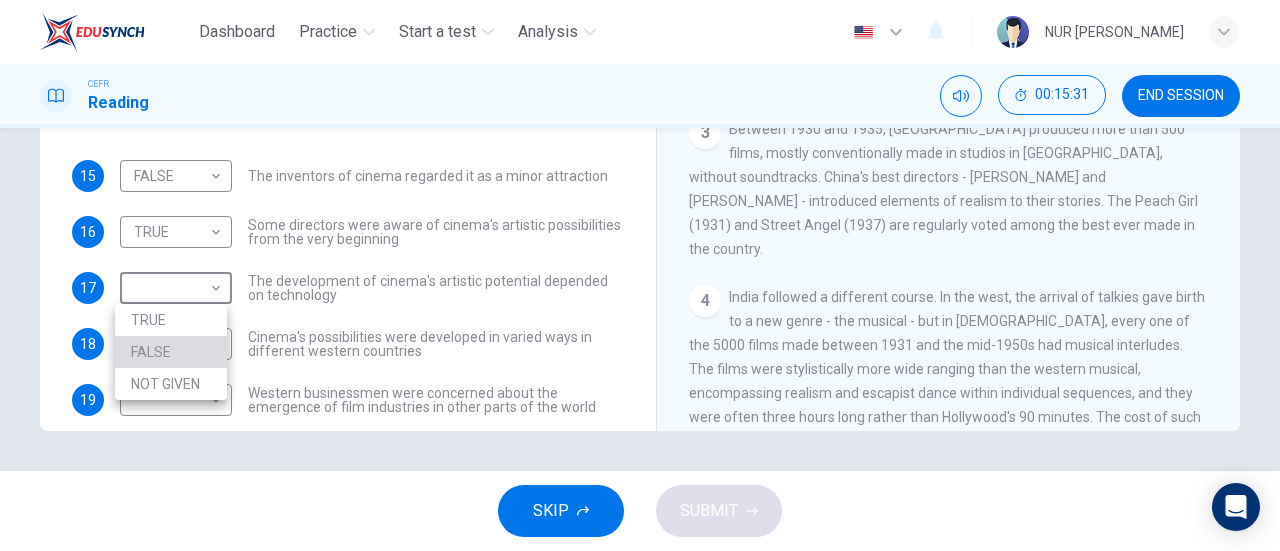 click on "FALSE" at bounding box center (171, 352) 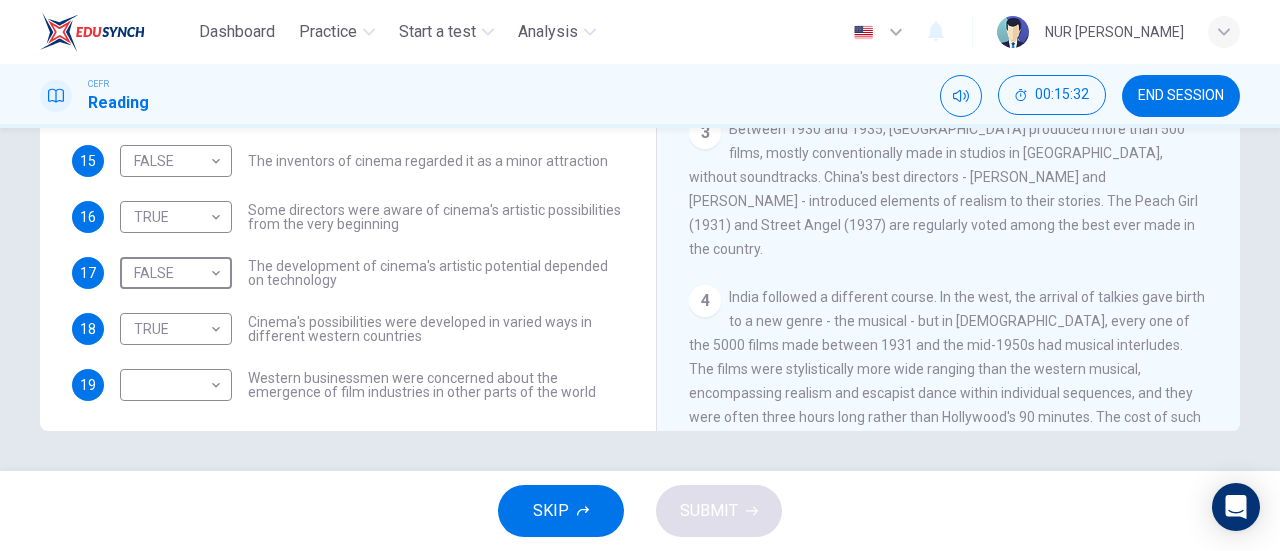 scroll, scrollTop: 24, scrollLeft: 0, axis: vertical 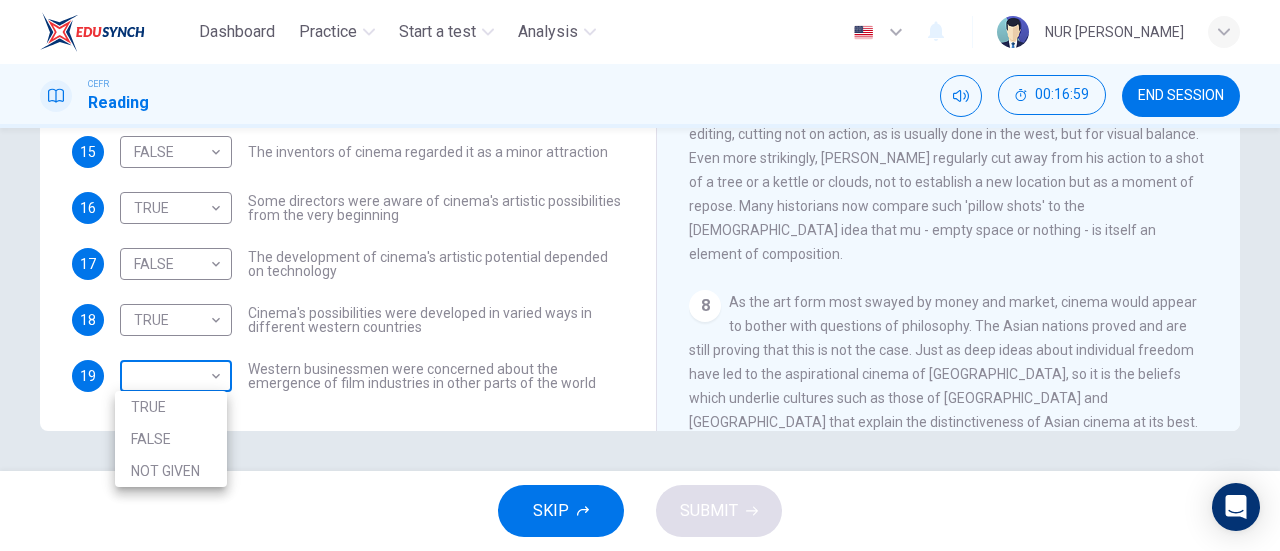 click on "Dashboard Practice Start a test Analysis English en ​ NUR [PERSON_NAME] CEFR Reading 00:16:59 END SESSION Questions 15 - 19 Do the following statements agree with the information given in the Reading Passage?
In the boxes below write TRUE if the statement is true FALSE if the statement is false NOT GIVEN if the information is not given in the passage 15 FALSE FALSE ​ The inventors of cinema regarded it as a minor attraction 16 TRUE TRUE ​ Some directors were aware of cinema's artistic possibilities from the very beginning 17 FALSE FALSE ​ The development of cinema's artistic potential depended on technology 18 TRUE TRUE ​ Cinema's possibilities were developed in varied ways in different western countries 19 ​ ​ Western businessmen were concerned about the emergence of film industries in other parts of the world The History of Film CLICK TO ZOOM Click to Zoom 1 2 3 4 5 6 7 8 SKIP SUBMIT Dashboard Practice Start a test Analysis Notifications © Copyright  2025
TRUE FALSE" at bounding box center (640, 275) 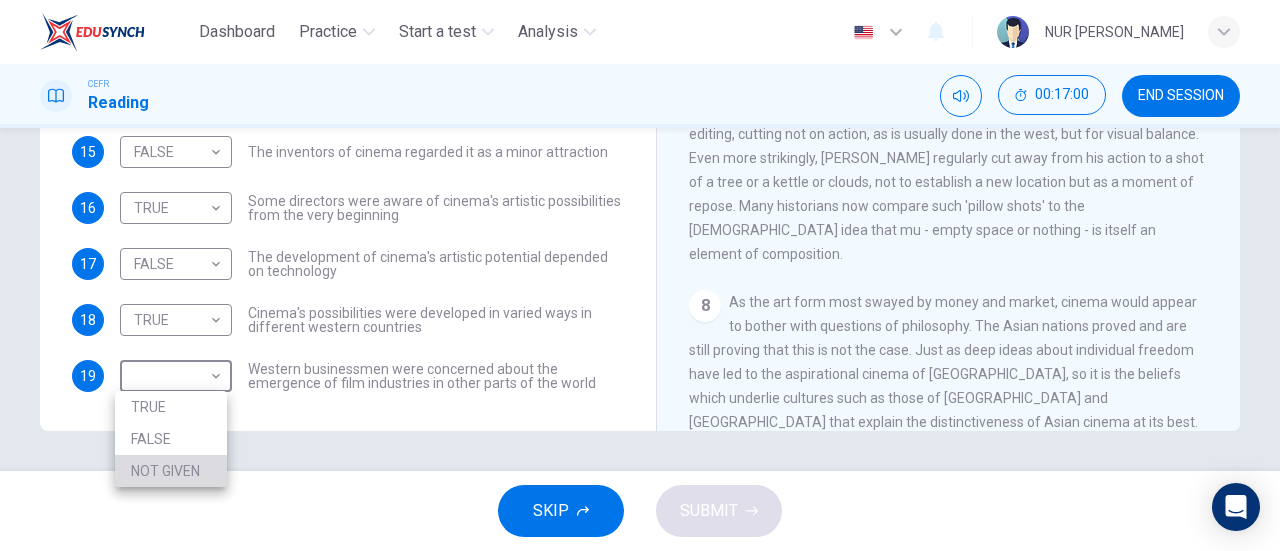 click on "NOT GIVEN" at bounding box center [171, 471] 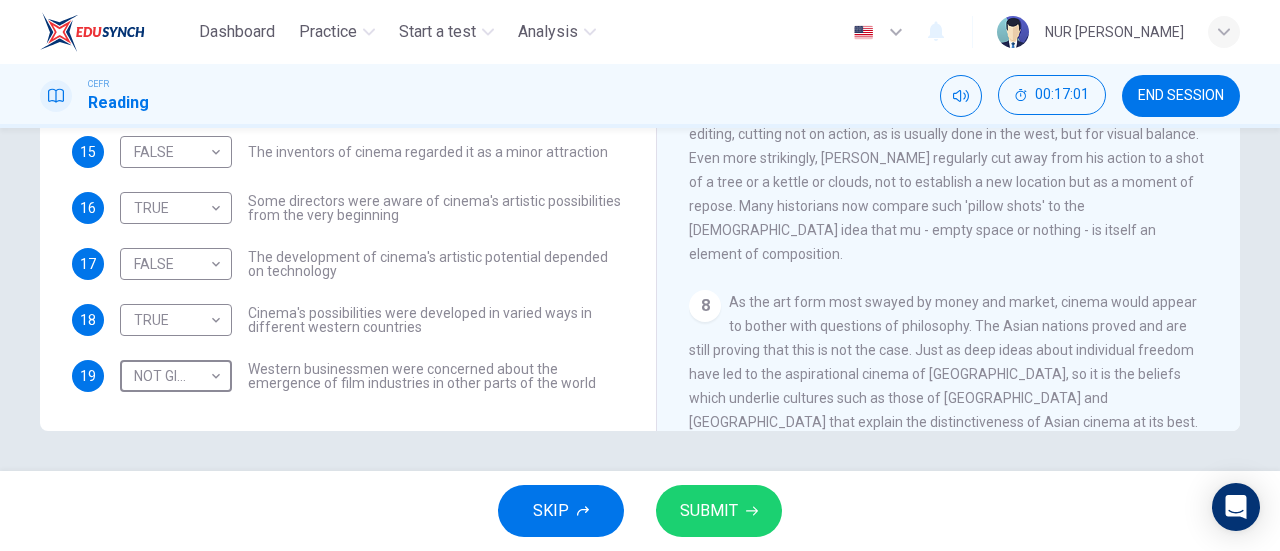 scroll, scrollTop: 0, scrollLeft: 0, axis: both 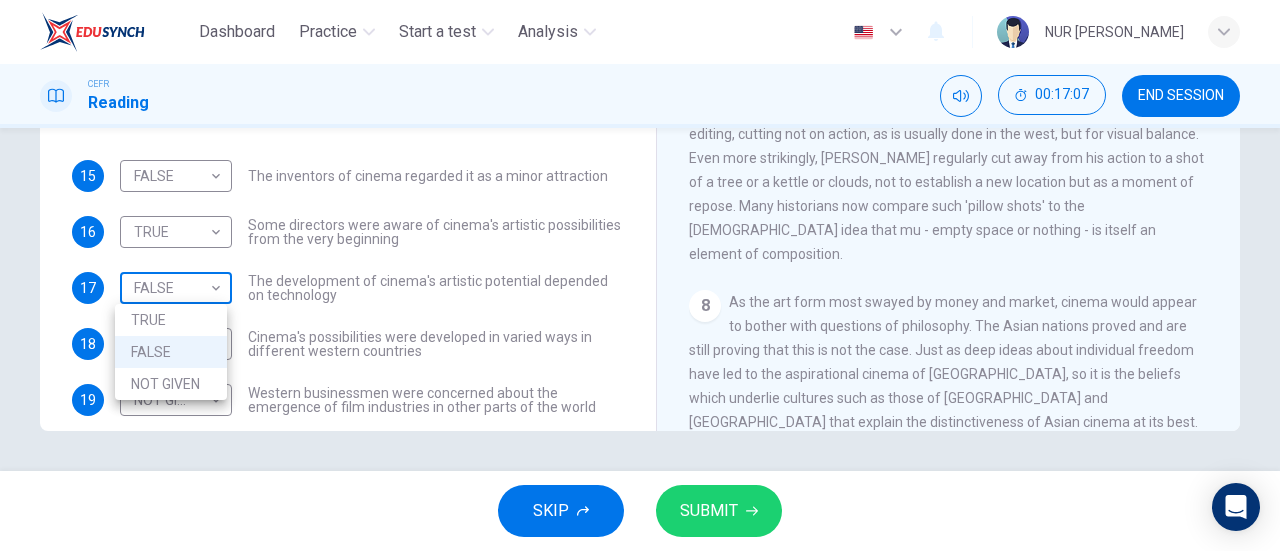 click on "Dashboard Practice Start a test Analysis English en ​ NUR [PERSON_NAME] CEFR Reading 00:17:07 END SESSION Questions 15 - 19 Do the following statements agree with the information given in the Reading Passage?
In the boxes below write TRUE if the statement is true FALSE if the statement is false NOT GIVEN if the information is not given in the passage 15 FALSE FALSE ​ The inventors of cinema regarded it as a minor attraction 16 TRUE TRUE ​ Some directors were aware of cinema's artistic possibilities from the very beginning 17 FALSE FALSE ​ The development of cinema's artistic potential depended on technology 18 TRUE TRUE ​ Cinema's possibilities were developed in varied ways in different western countries 19 NOT GIVEN NOT GIVEN ​ Western businessmen were concerned about the emergence of film industries in other parts of the world The History of Film CLICK TO ZOOM Click to Zoom 1 2 3 4 5 6 7 8 SKIP SUBMIT Dashboard Practice Start a test Analysis Notifications © Copyright  2025" at bounding box center [640, 275] 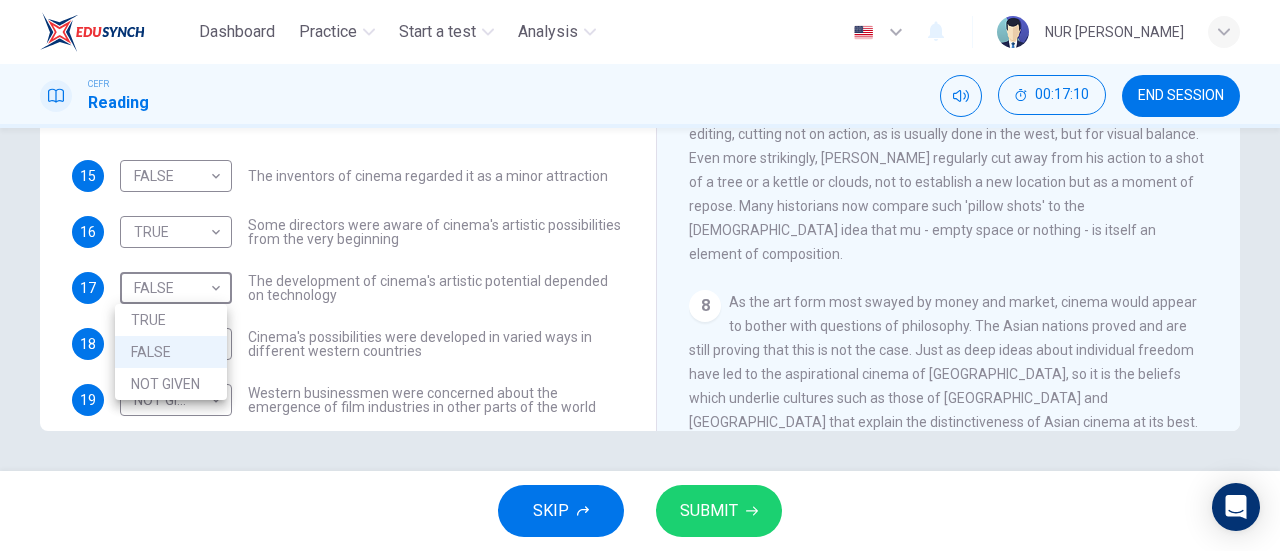 click at bounding box center (640, 275) 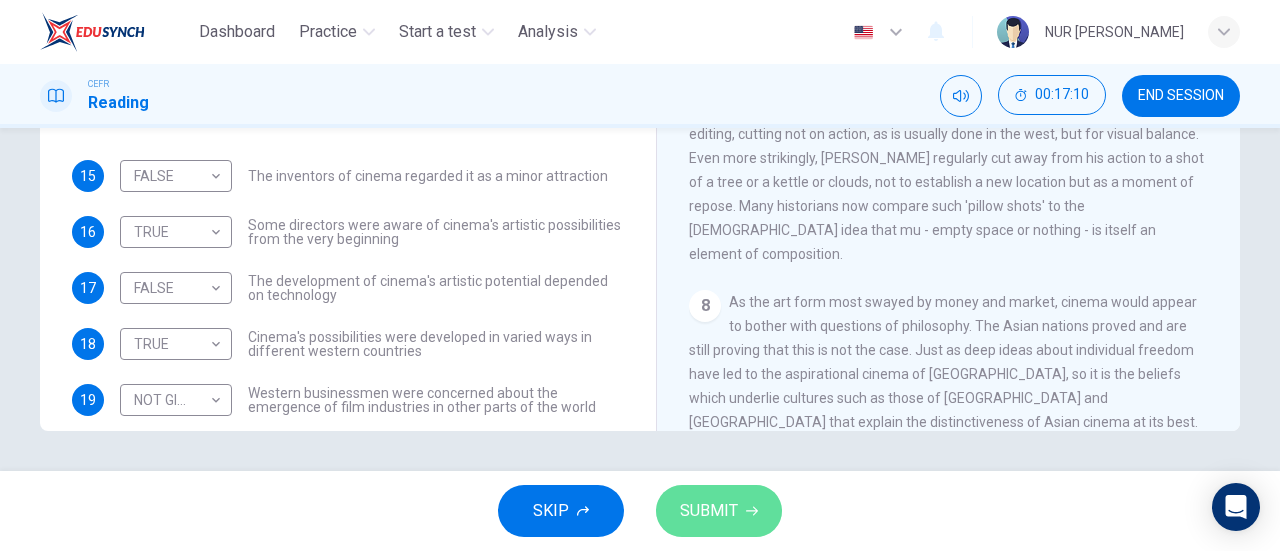 click on "SUBMIT" at bounding box center [709, 511] 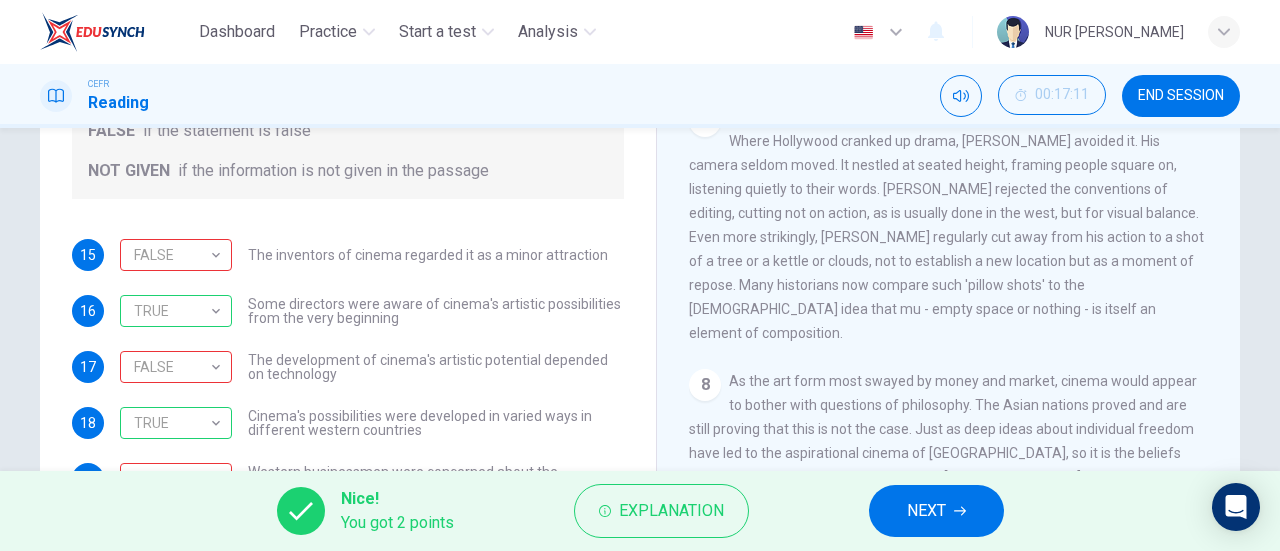 scroll, scrollTop: 352, scrollLeft: 0, axis: vertical 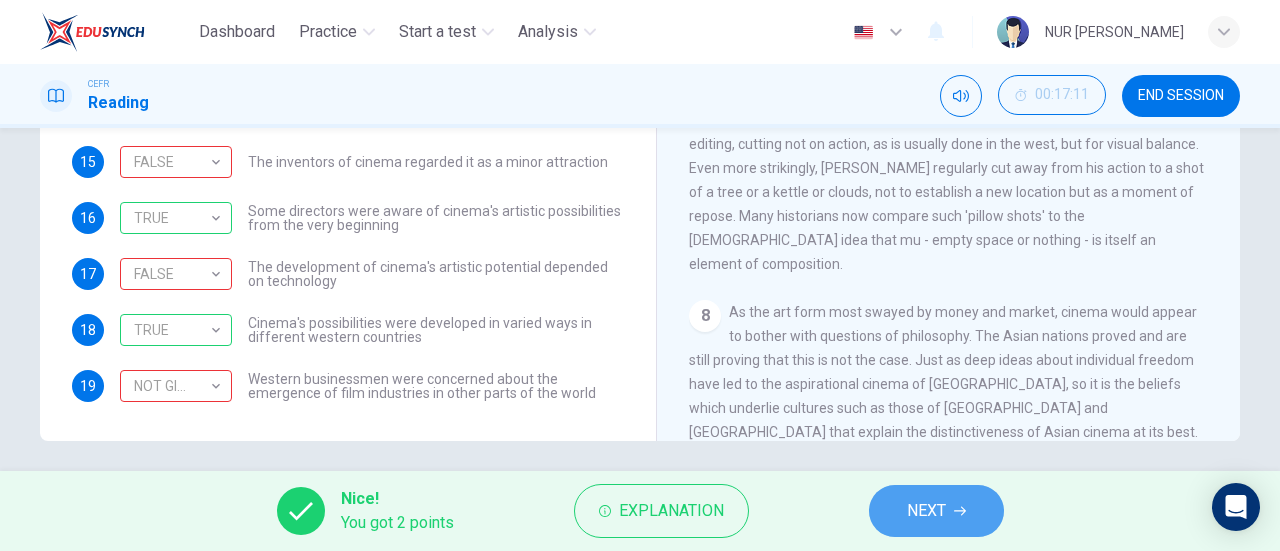 click on "NEXT" at bounding box center (936, 511) 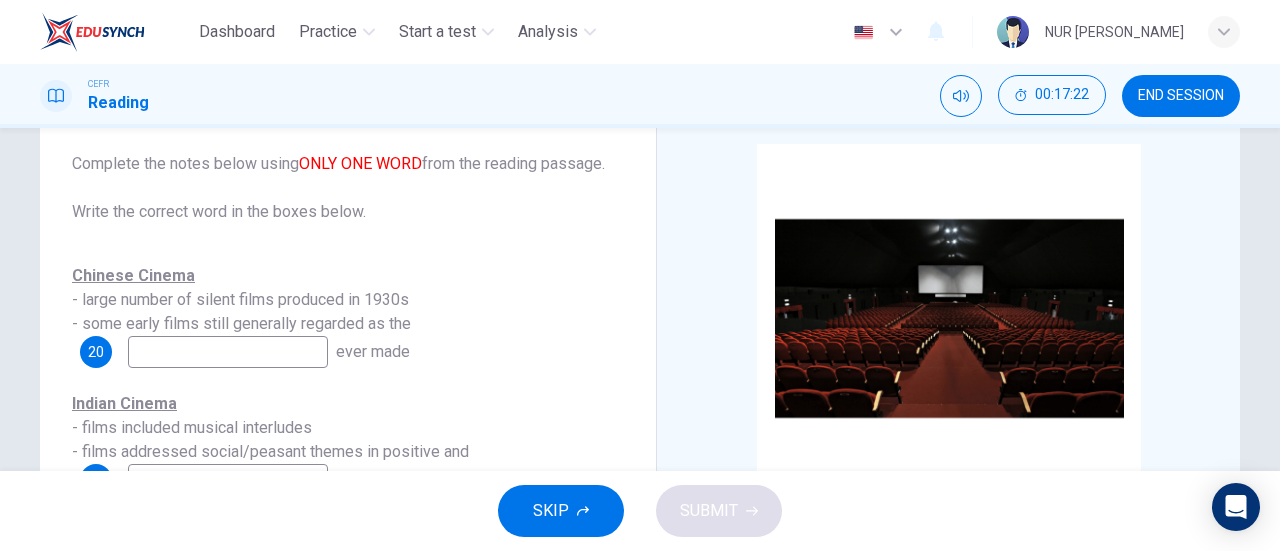 scroll, scrollTop: 114, scrollLeft: 0, axis: vertical 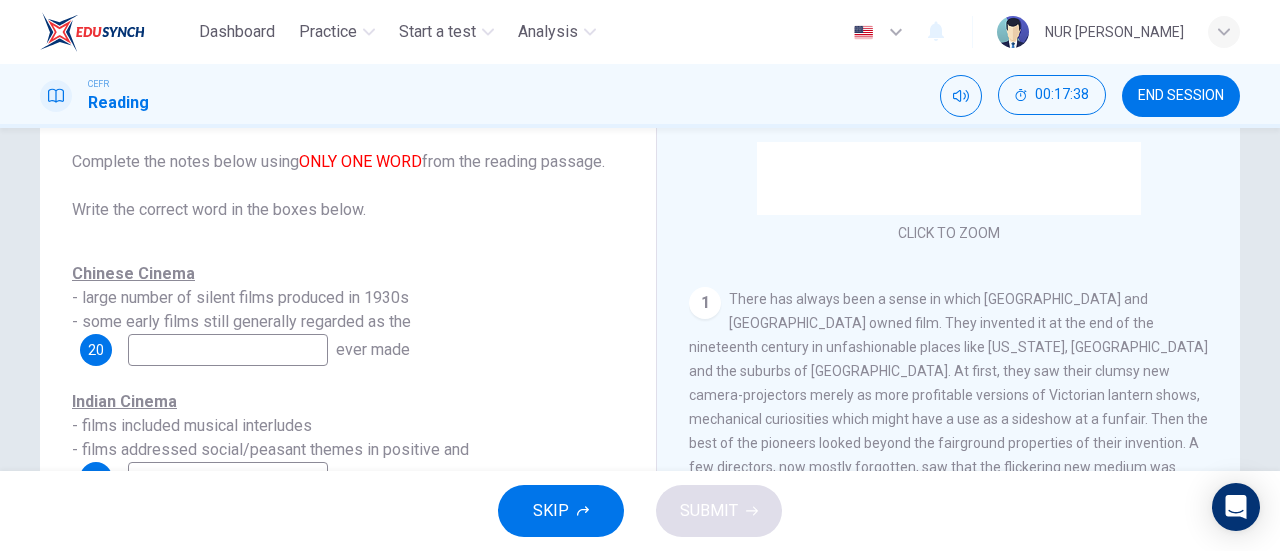 click at bounding box center (228, 350) 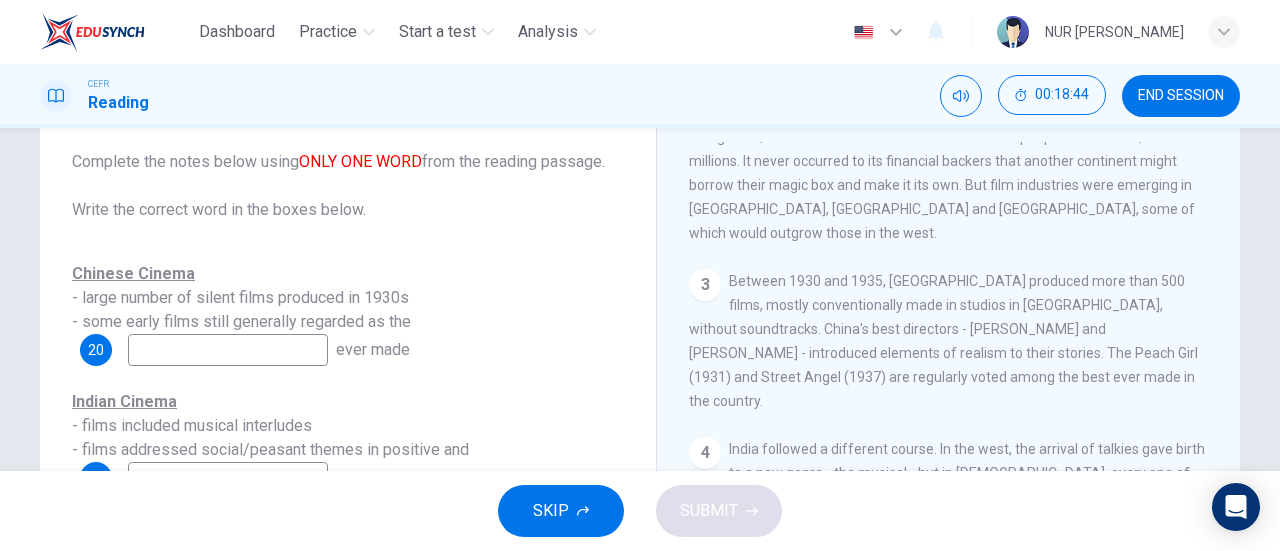 scroll, scrollTop: 847, scrollLeft: 0, axis: vertical 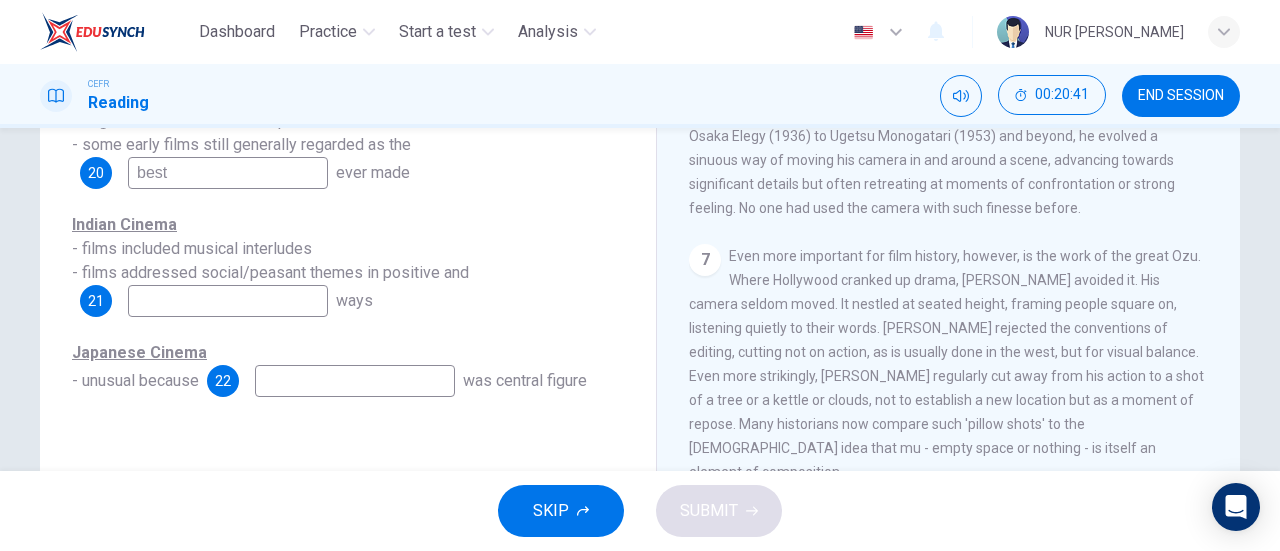 type on "best" 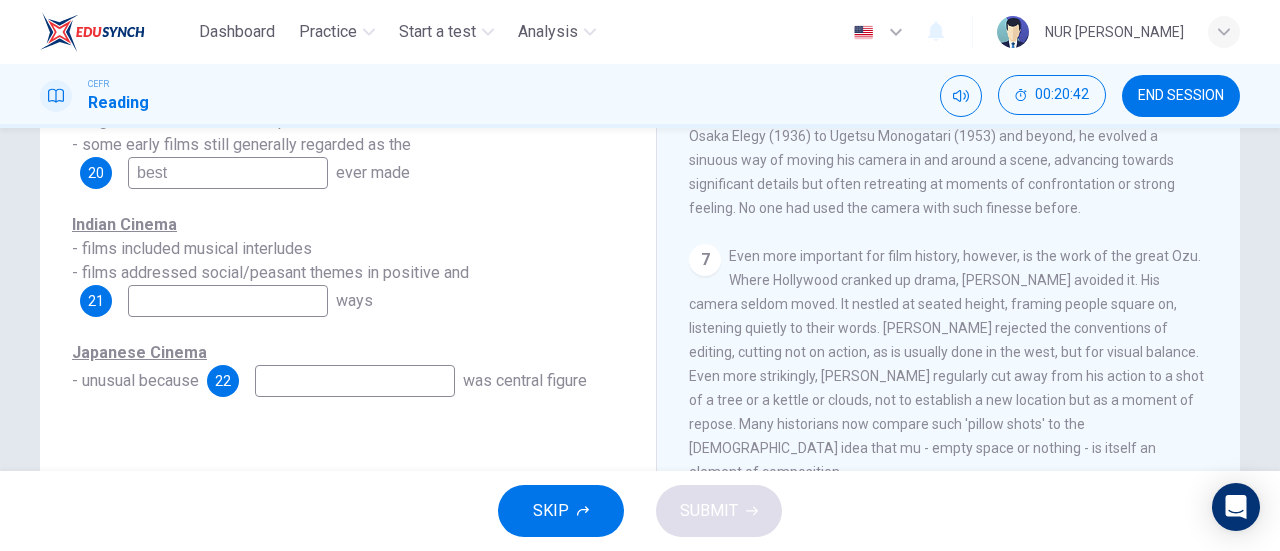 click at bounding box center [355, 381] 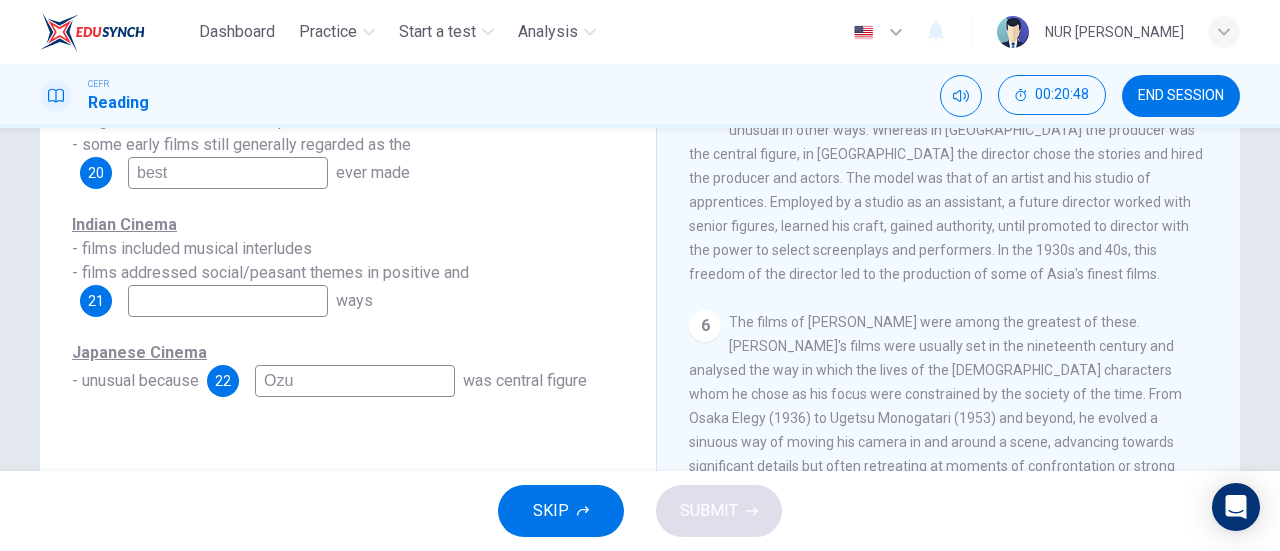 scroll, scrollTop: 1323, scrollLeft: 0, axis: vertical 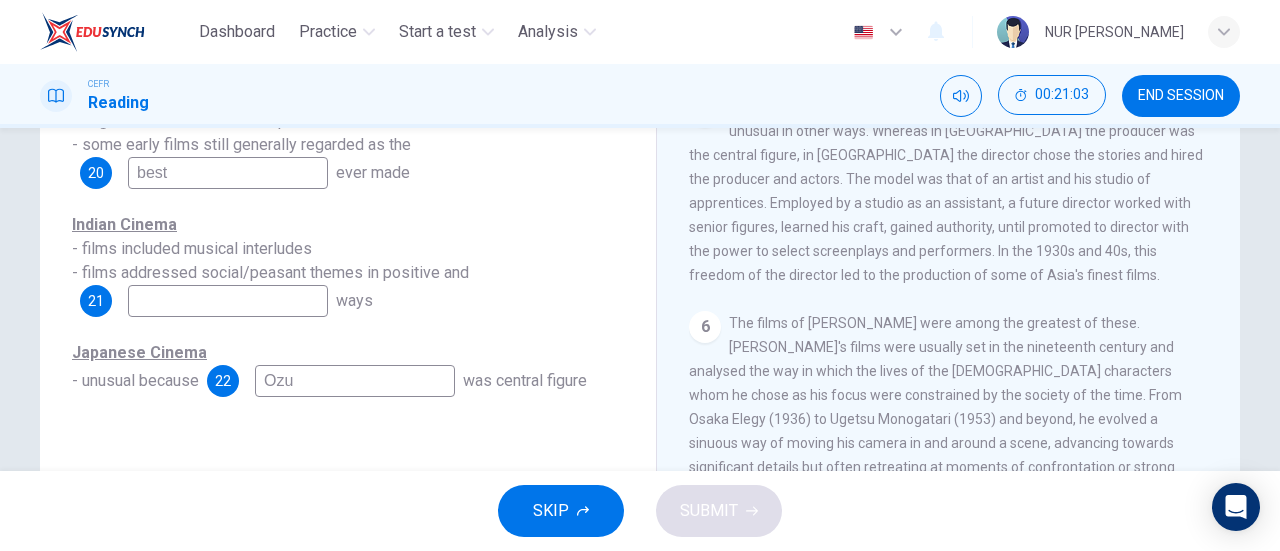 type on "Ozu" 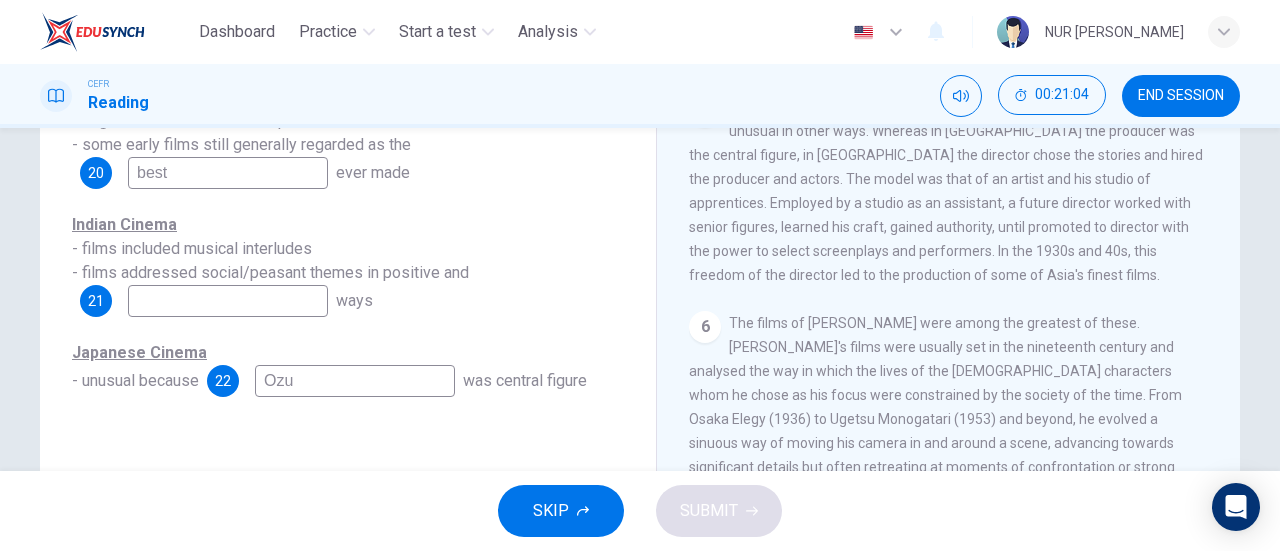 click at bounding box center (228, 301) 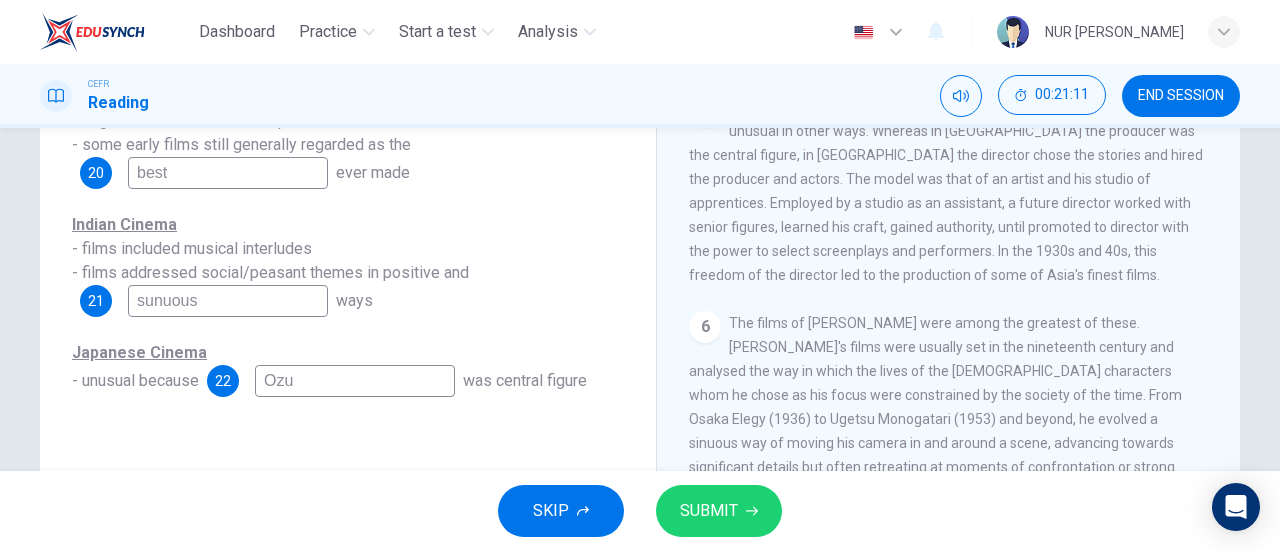click on "sunuous" at bounding box center (228, 301) 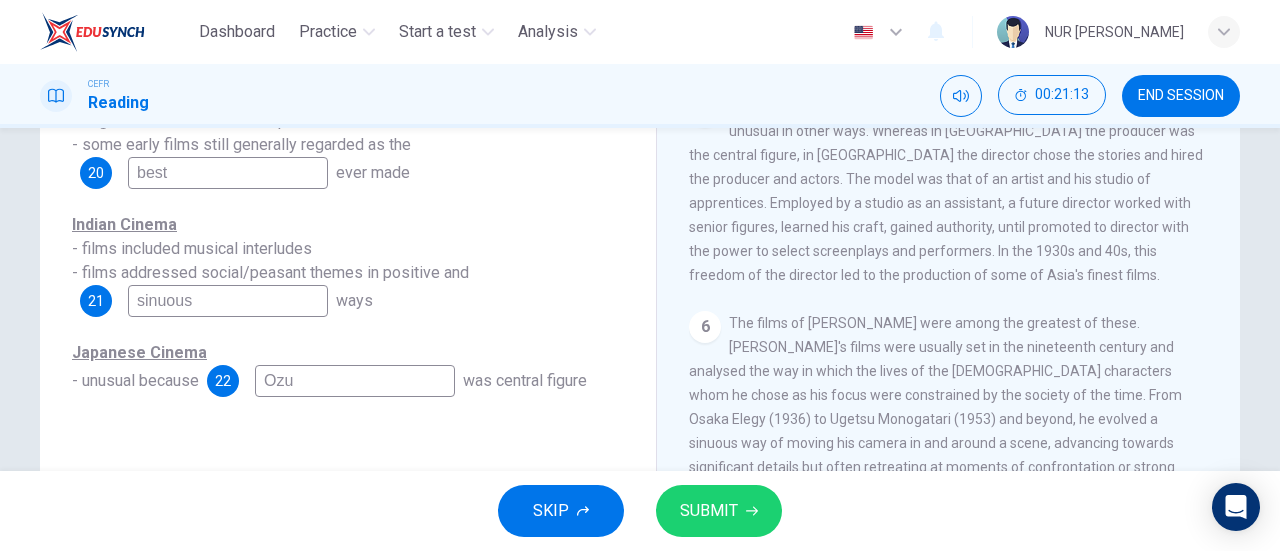 type on "sinuous" 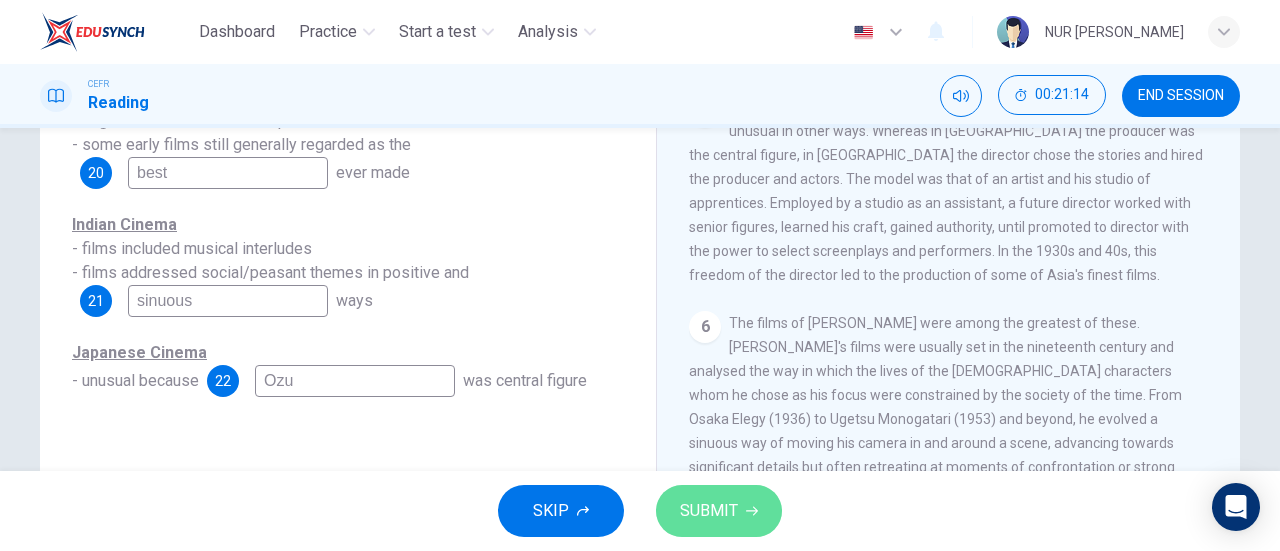 click on "SUBMIT" at bounding box center (709, 511) 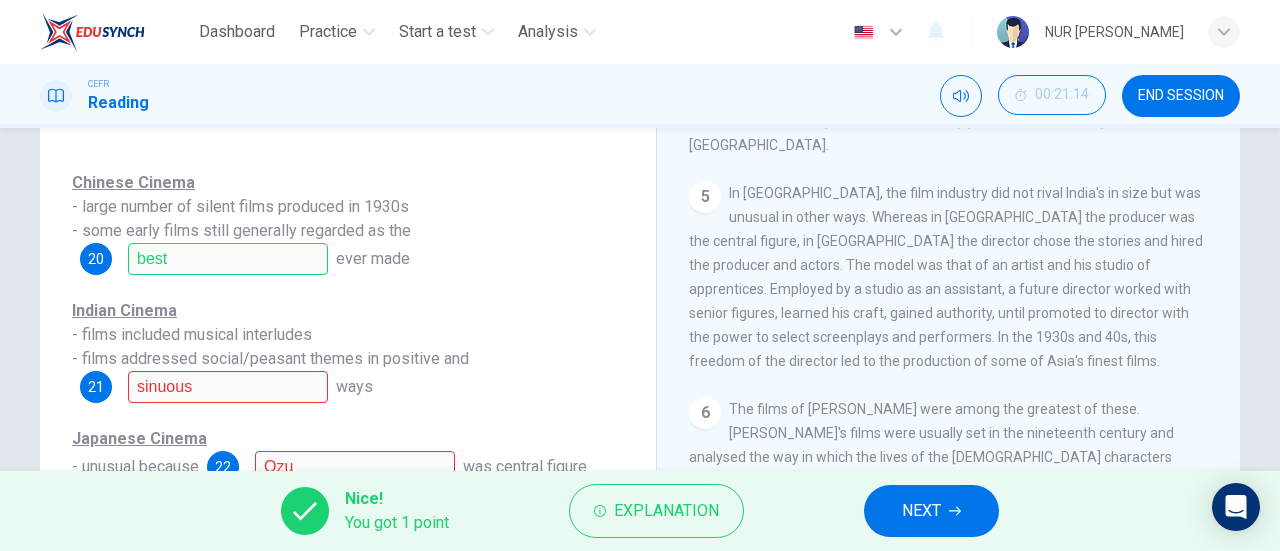 scroll, scrollTop: 203, scrollLeft: 0, axis: vertical 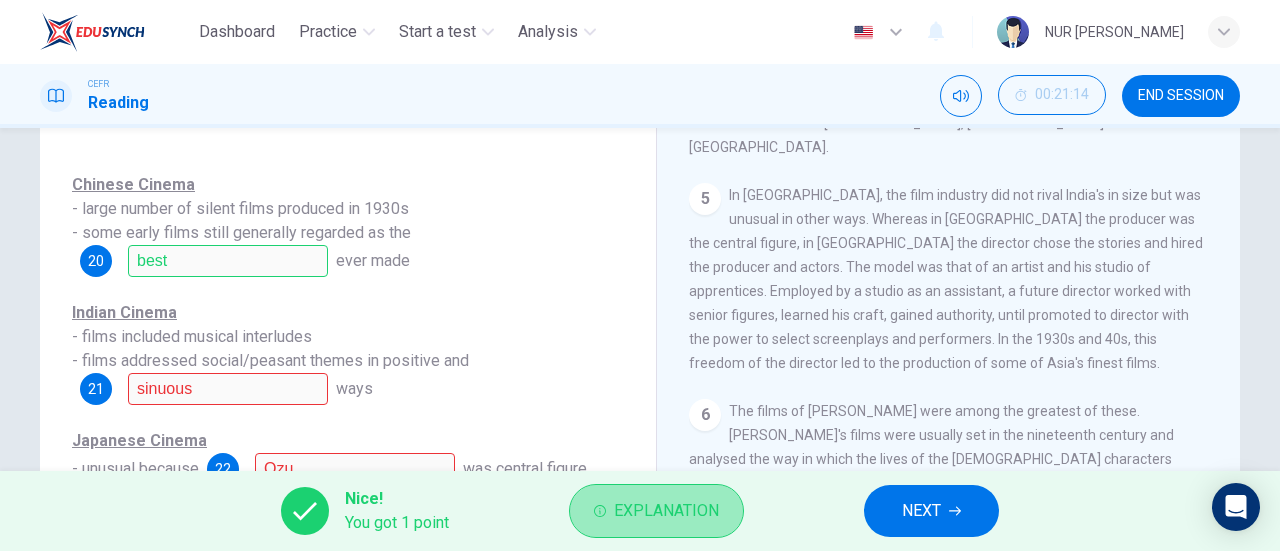 click on "Explanation" at bounding box center [666, 511] 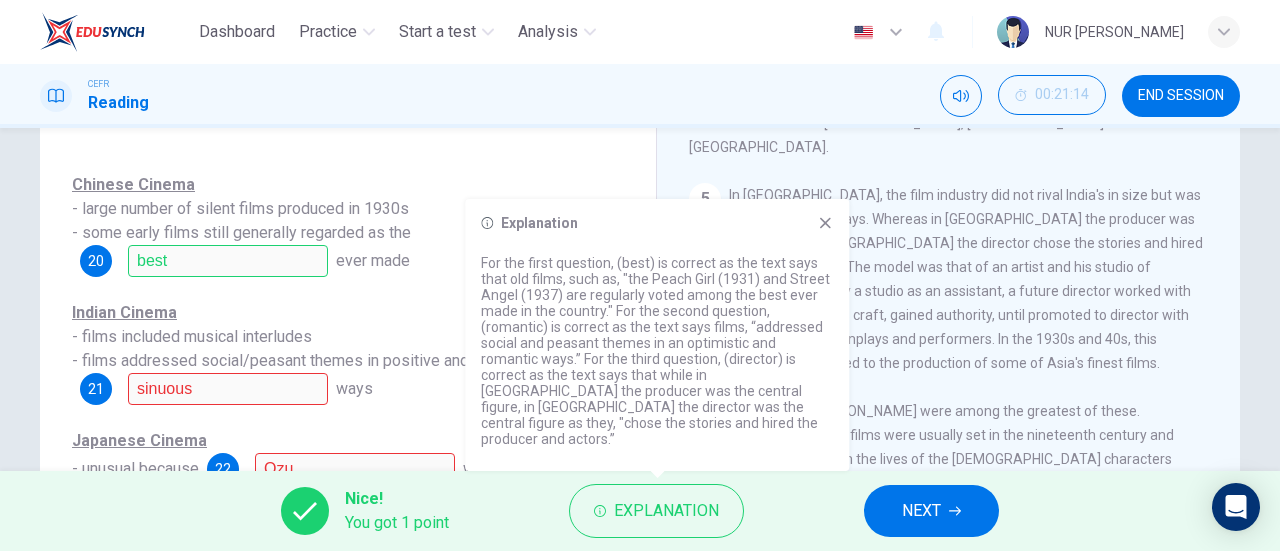 click 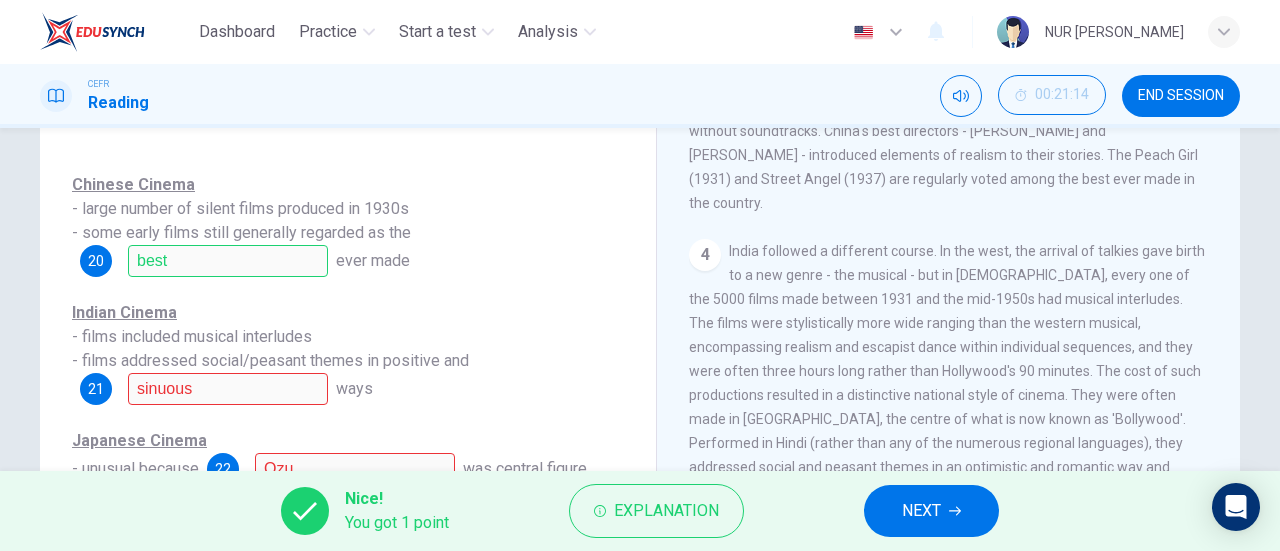 scroll, scrollTop: 954, scrollLeft: 0, axis: vertical 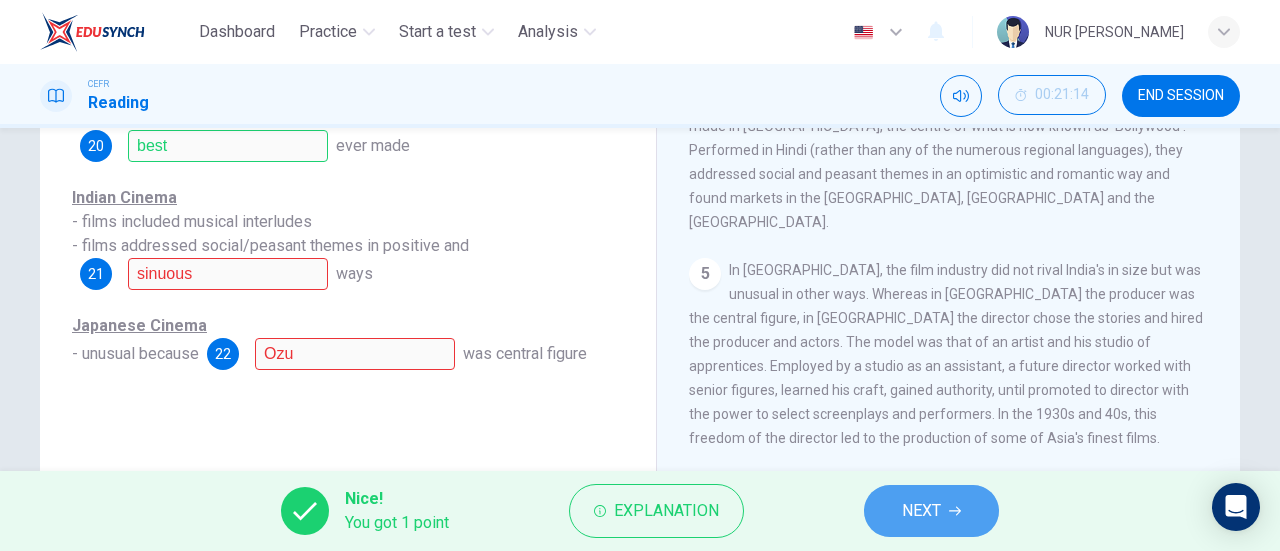 click on "NEXT" at bounding box center (921, 511) 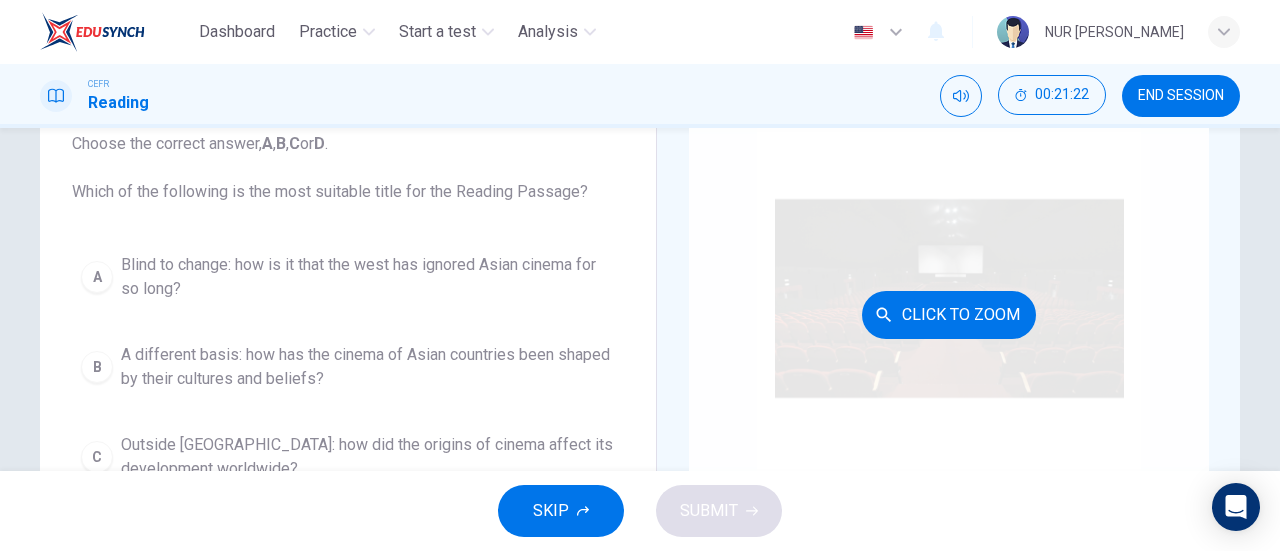 scroll, scrollTop: 133, scrollLeft: 0, axis: vertical 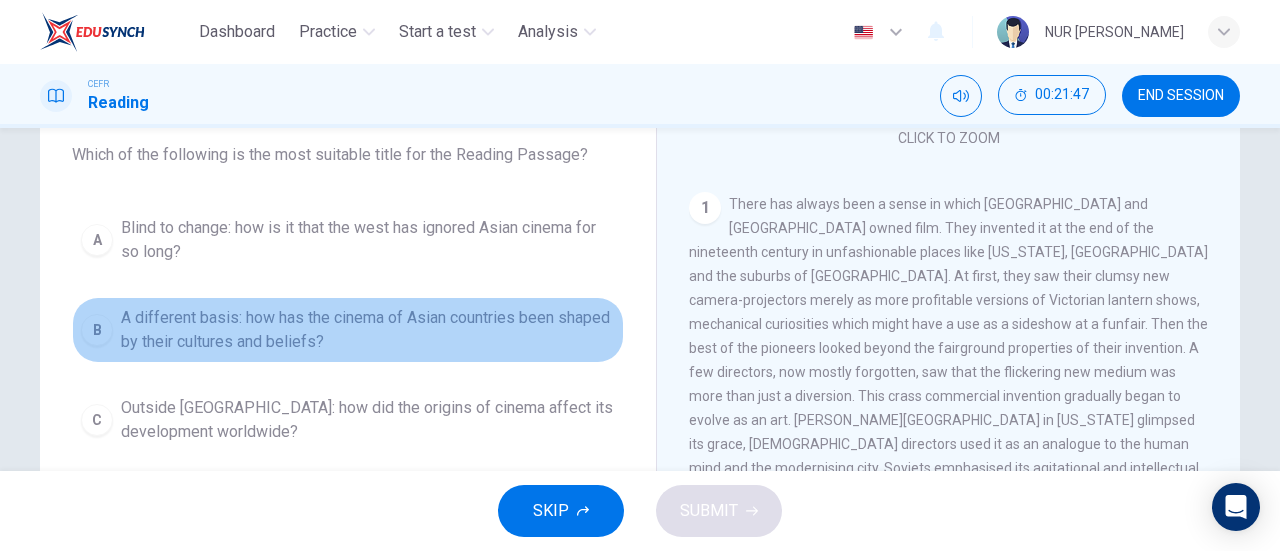 click on "B A different basis: how has the cinema of Asian countries been shaped by their cultures and beliefs?" at bounding box center (348, 330) 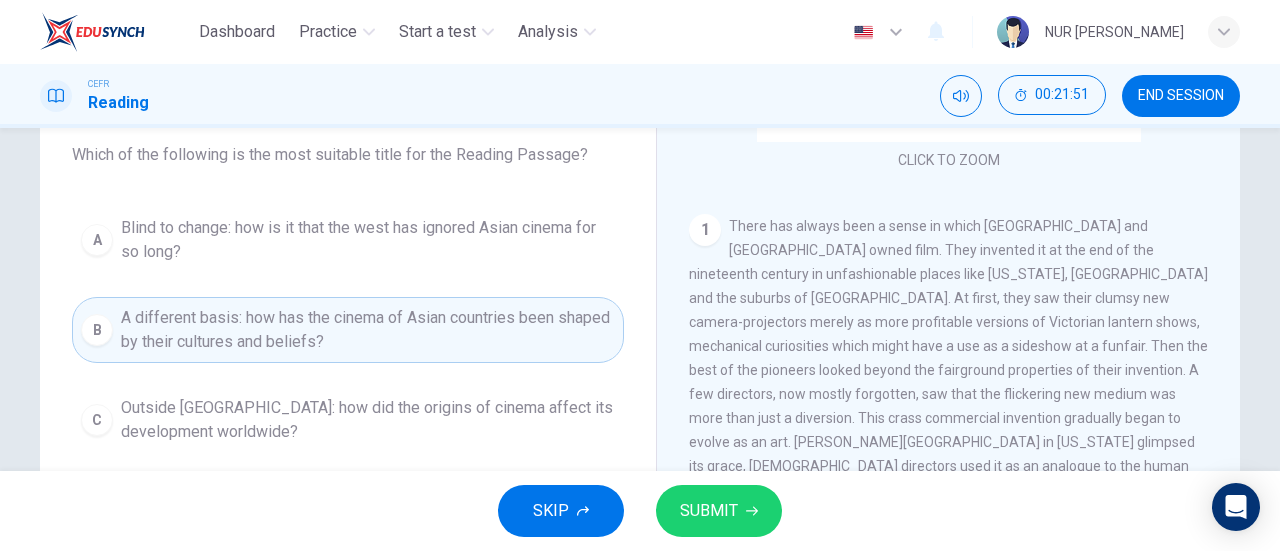 scroll, scrollTop: 292, scrollLeft: 0, axis: vertical 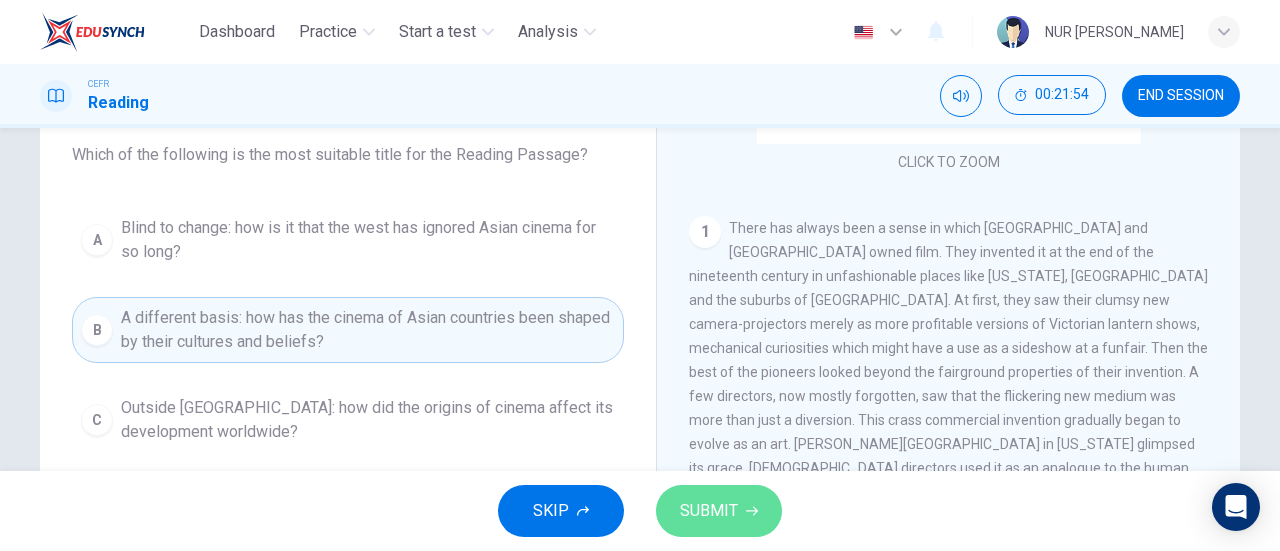click on "SUBMIT" at bounding box center [709, 511] 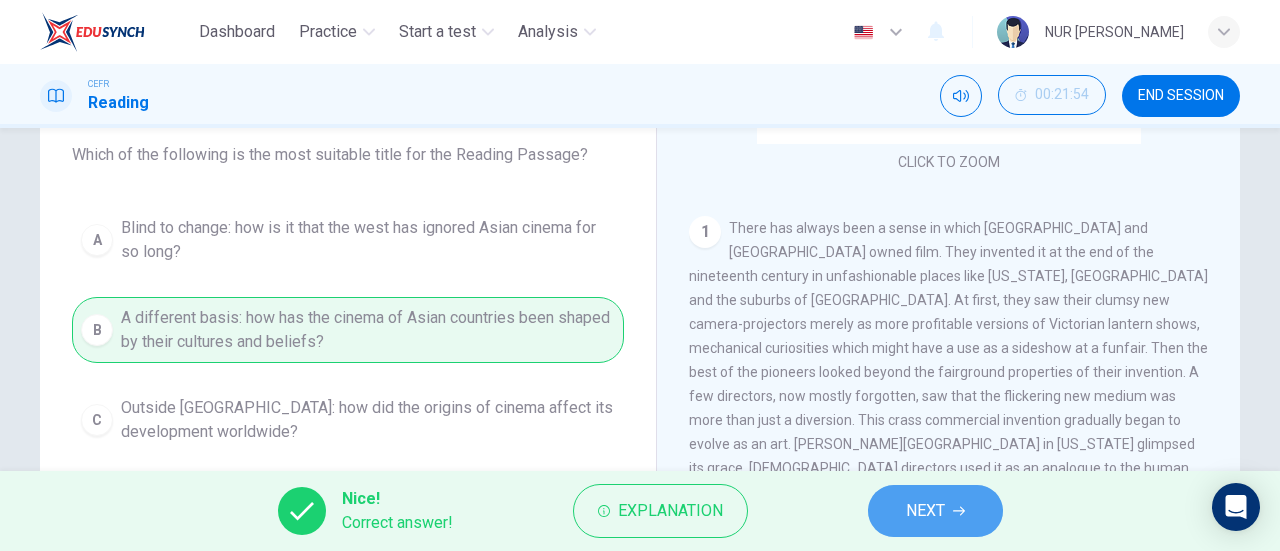 click on "NEXT" at bounding box center (935, 511) 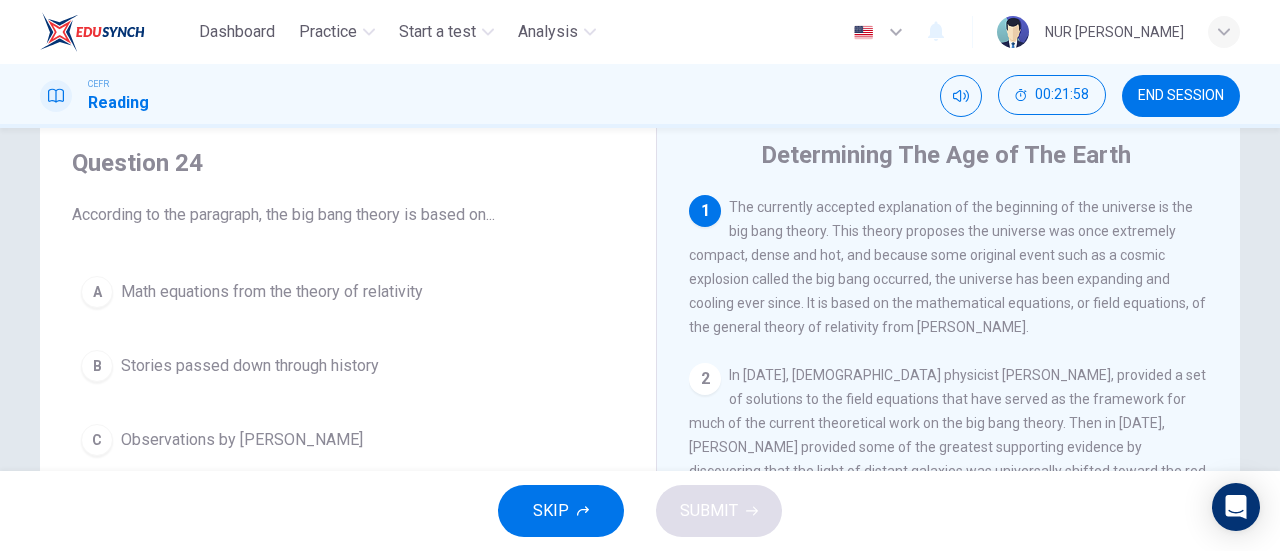 scroll, scrollTop: 63, scrollLeft: 0, axis: vertical 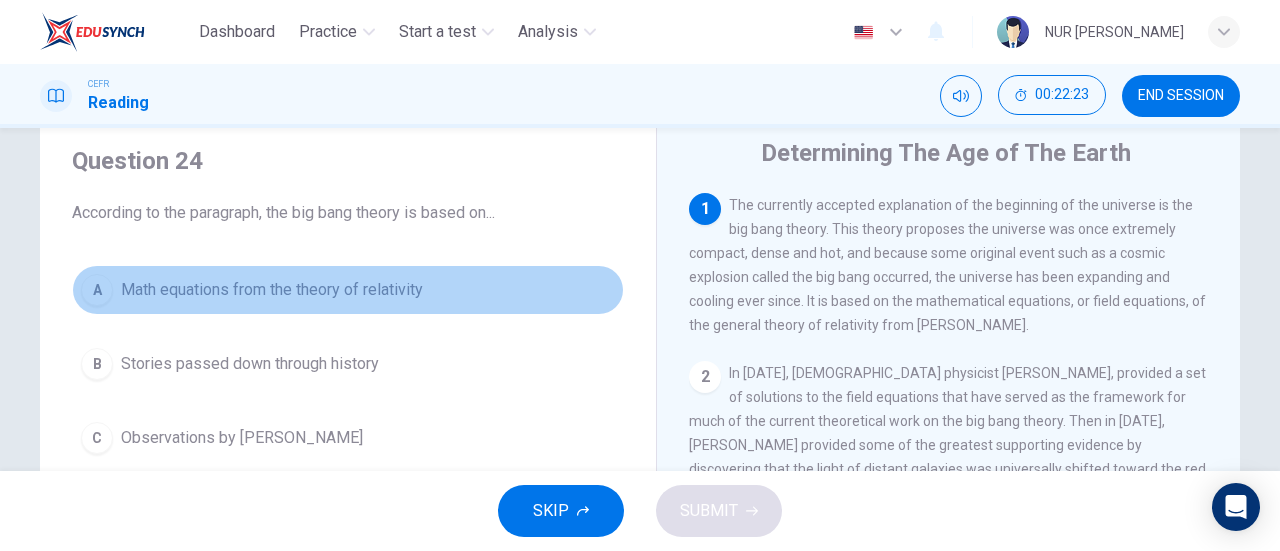 click on "A" at bounding box center (97, 290) 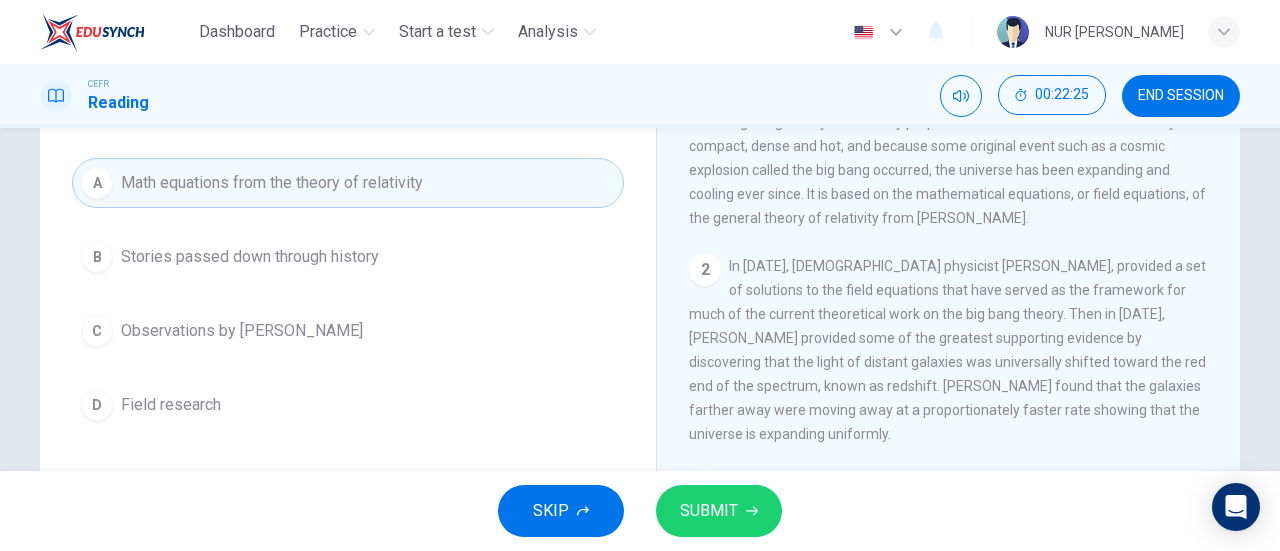 scroll, scrollTop: 131, scrollLeft: 0, axis: vertical 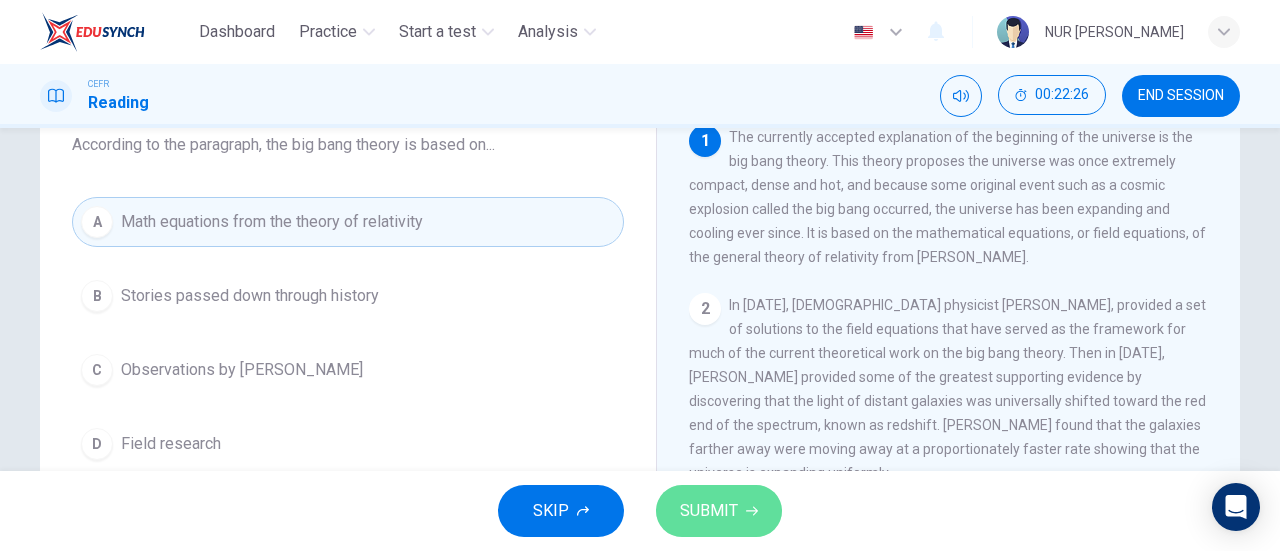 click on "SUBMIT" at bounding box center (709, 511) 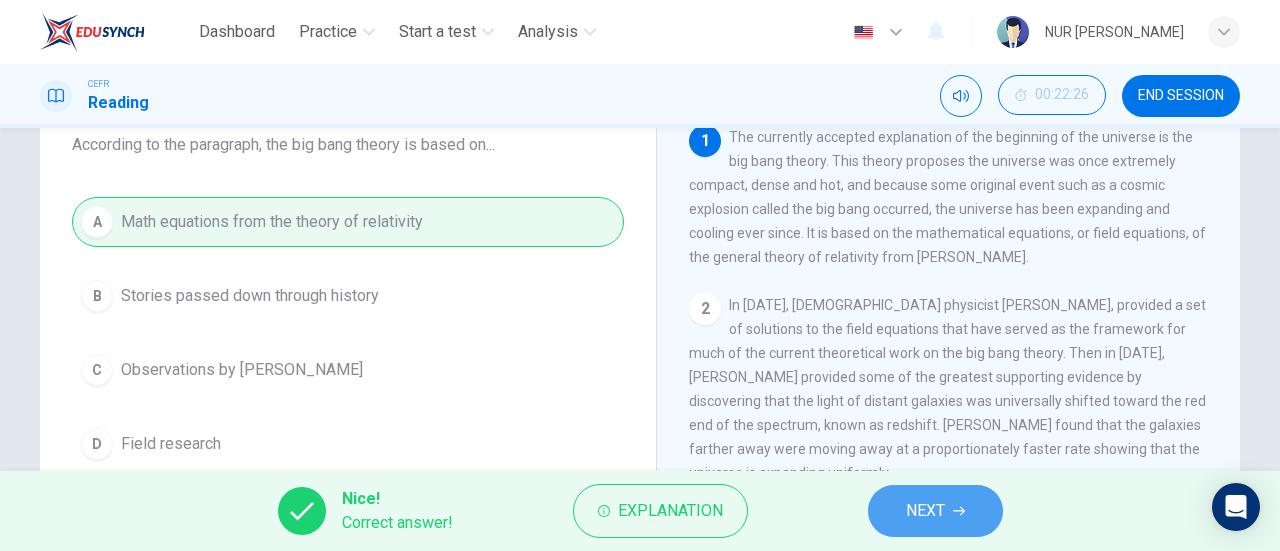 click on "NEXT" at bounding box center (925, 511) 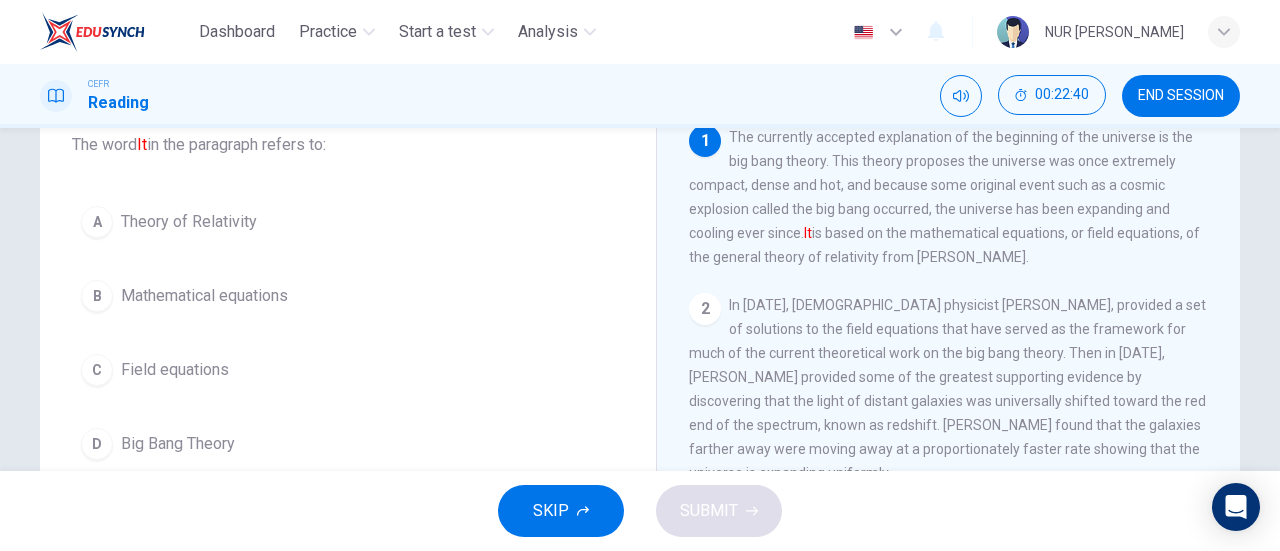 scroll, scrollTop: 157, scrollLeft: 0, axis: vertical 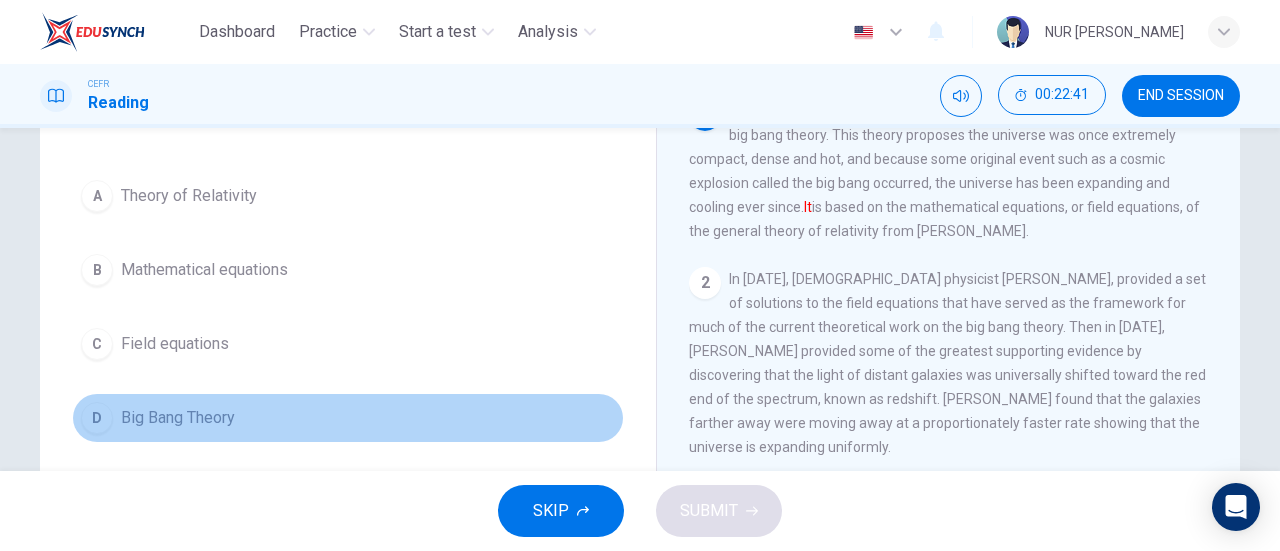 click on "D" at bounding box center (97, 418) 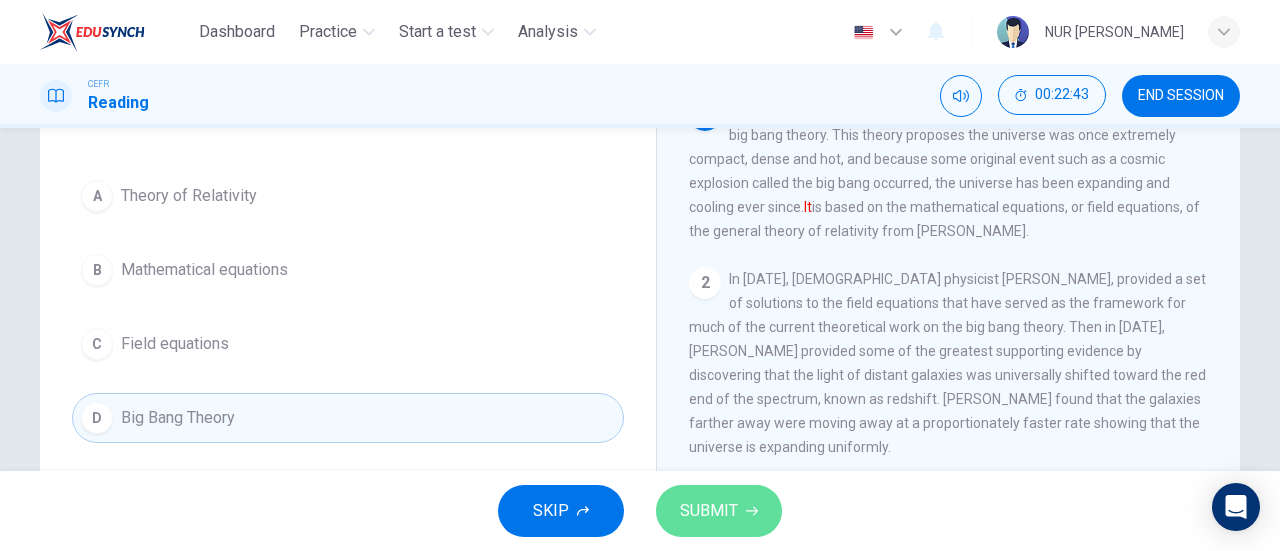 click on "SUBMIT" at bounding box center [709, 511] 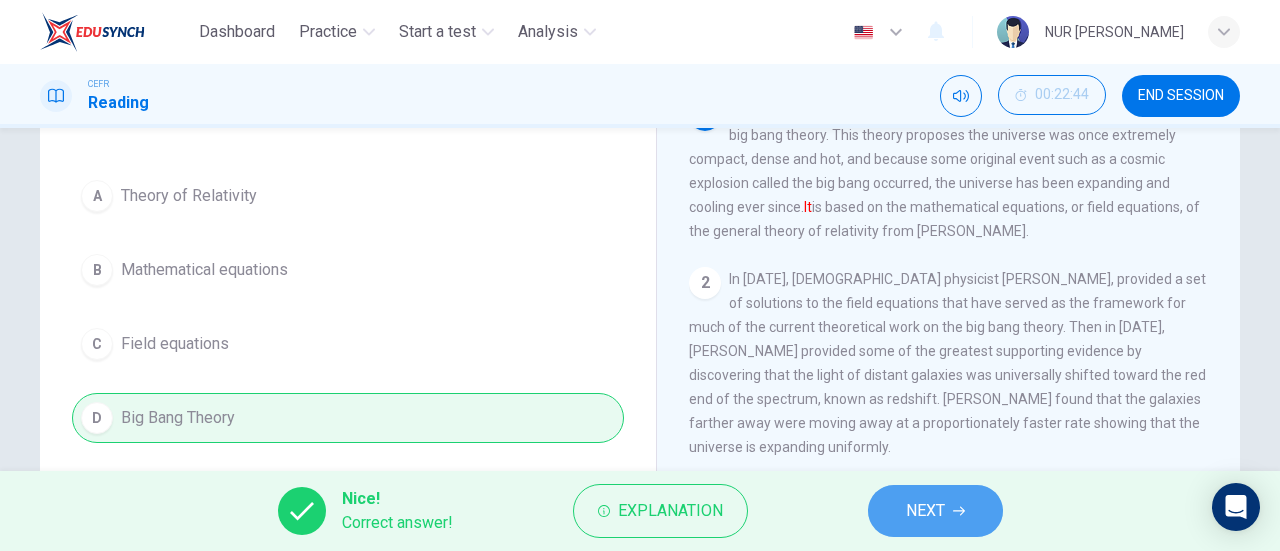 click 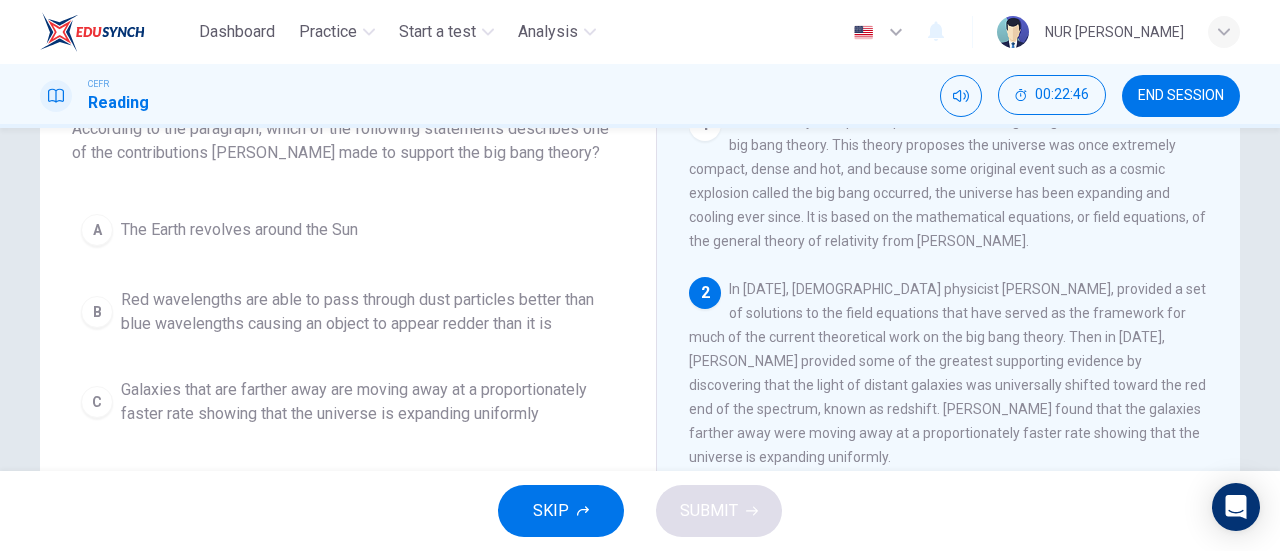 scroll, scrollTop: 101, scrollLeft: 0, axis: vertical 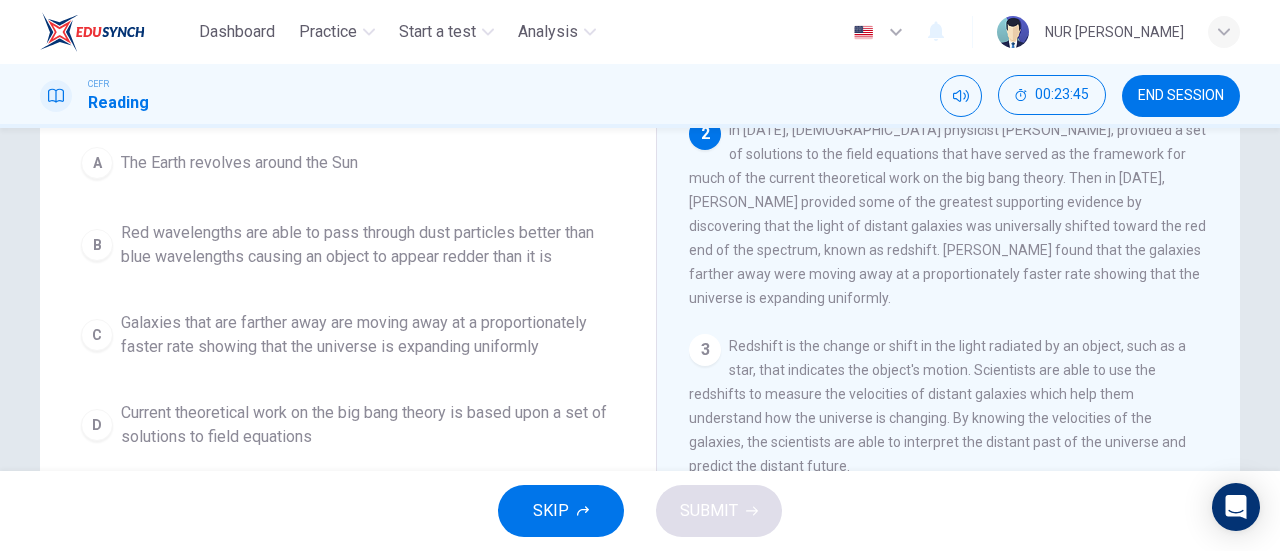 click on "C" at bounding box center (97, 335) 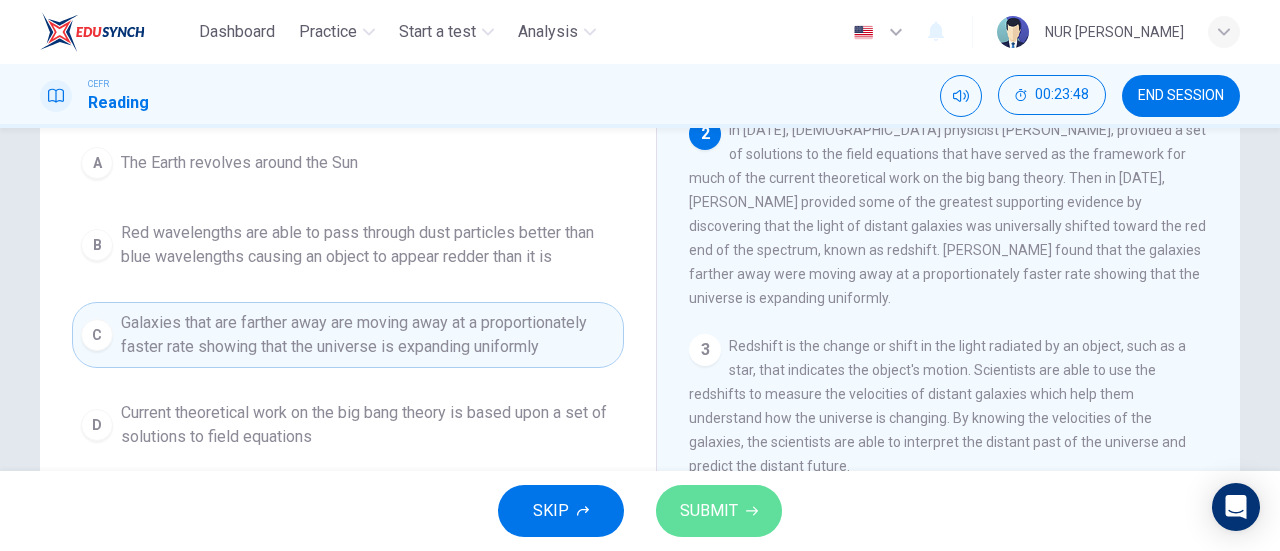 click on "SUBMIT" at bounding box center (719, 511) 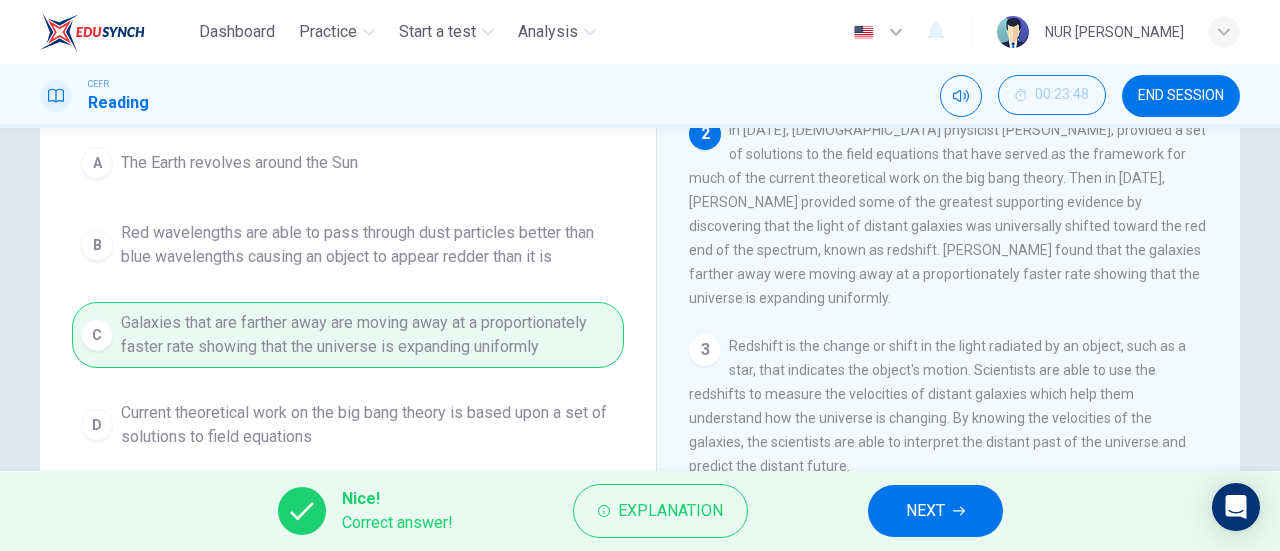 click on "NEXT" at bounding box center (935, 511) 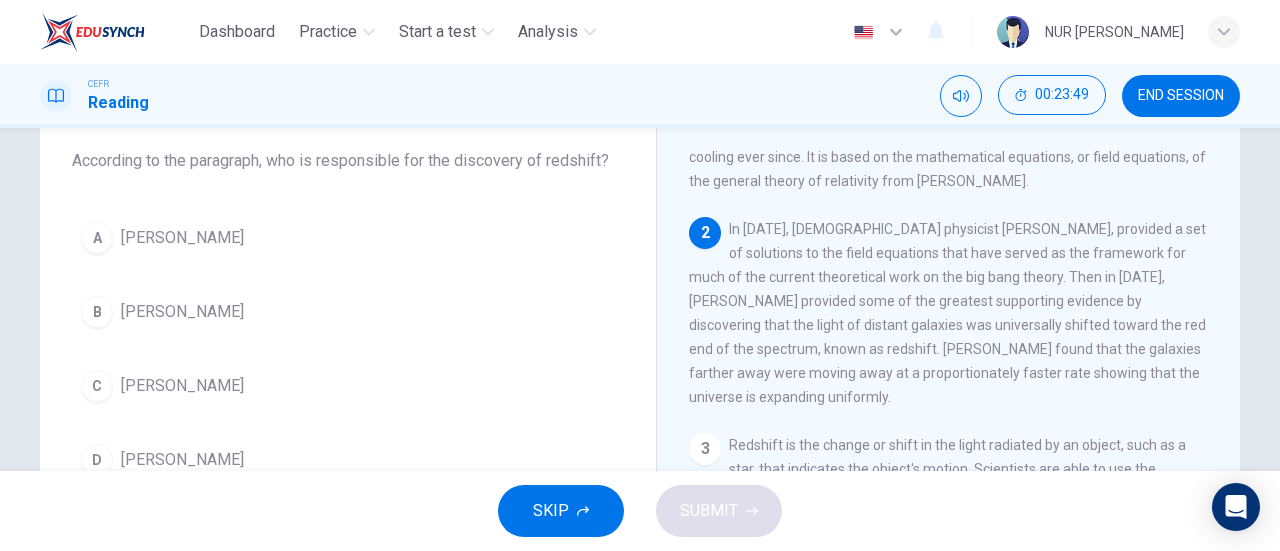 scroll, scrollTop: 102, scrollLeft: 0, axis: vertical 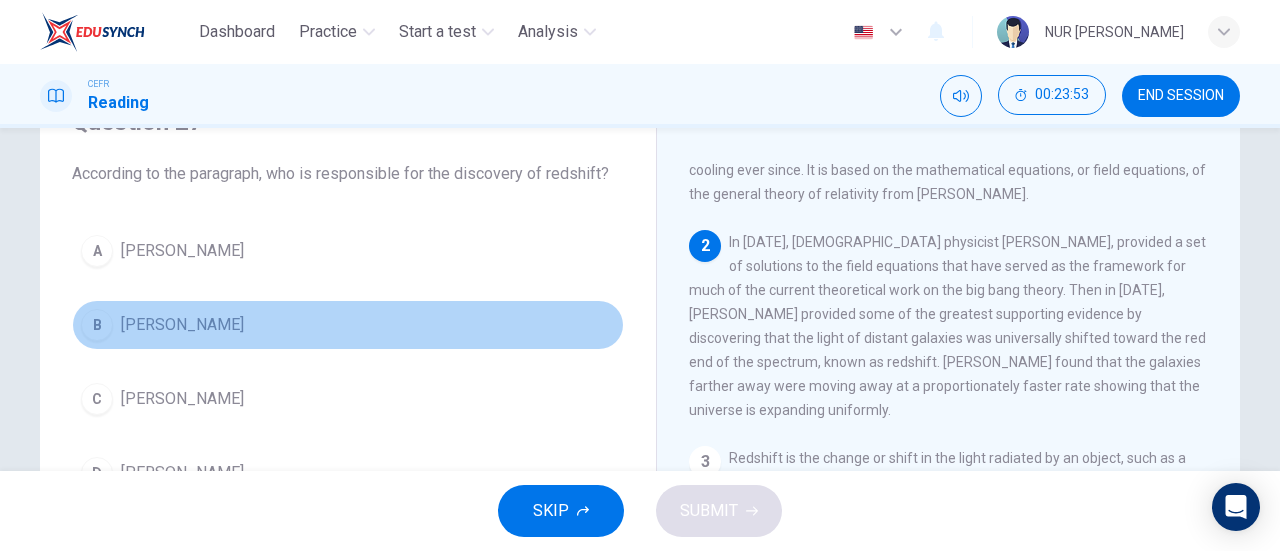 click on "B" at bounding box center (97, 325) 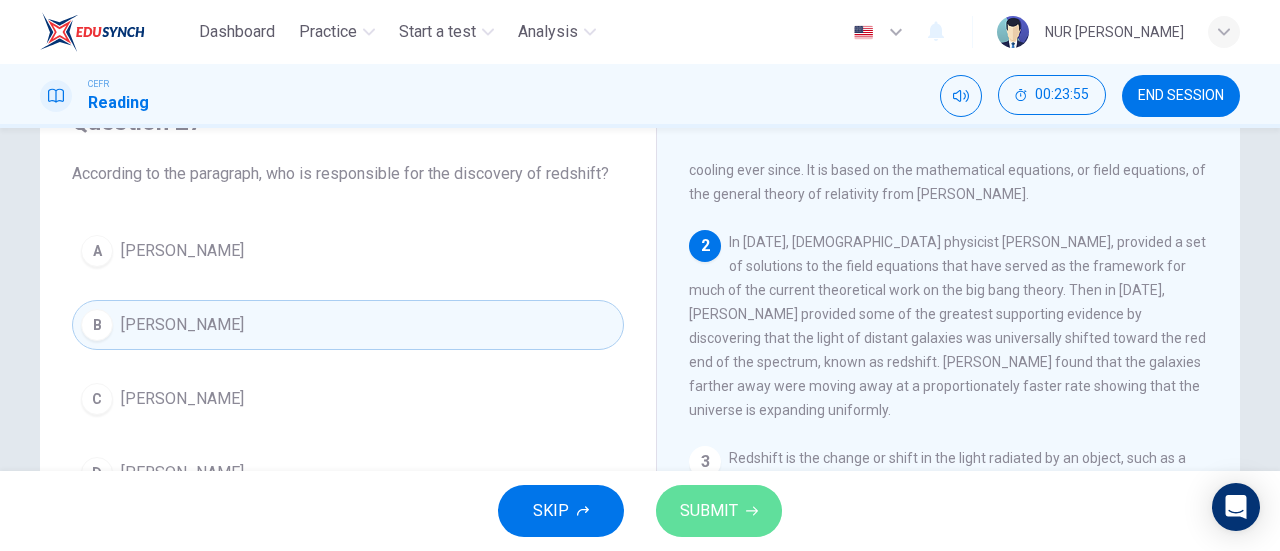click on "SUBMIT" at bounding box center [709, 511] 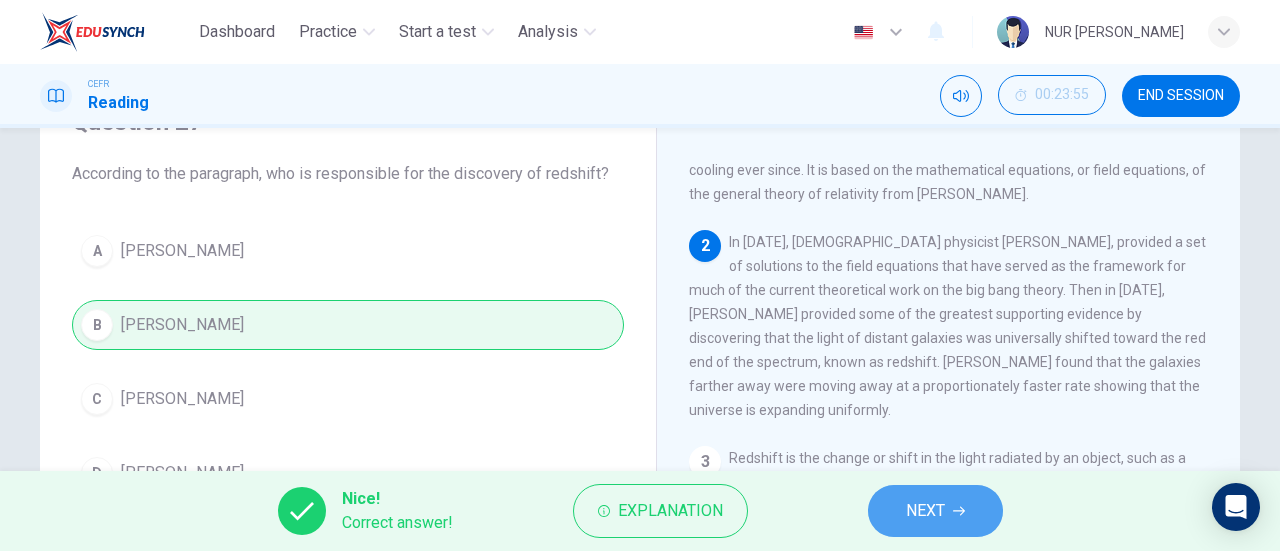 click 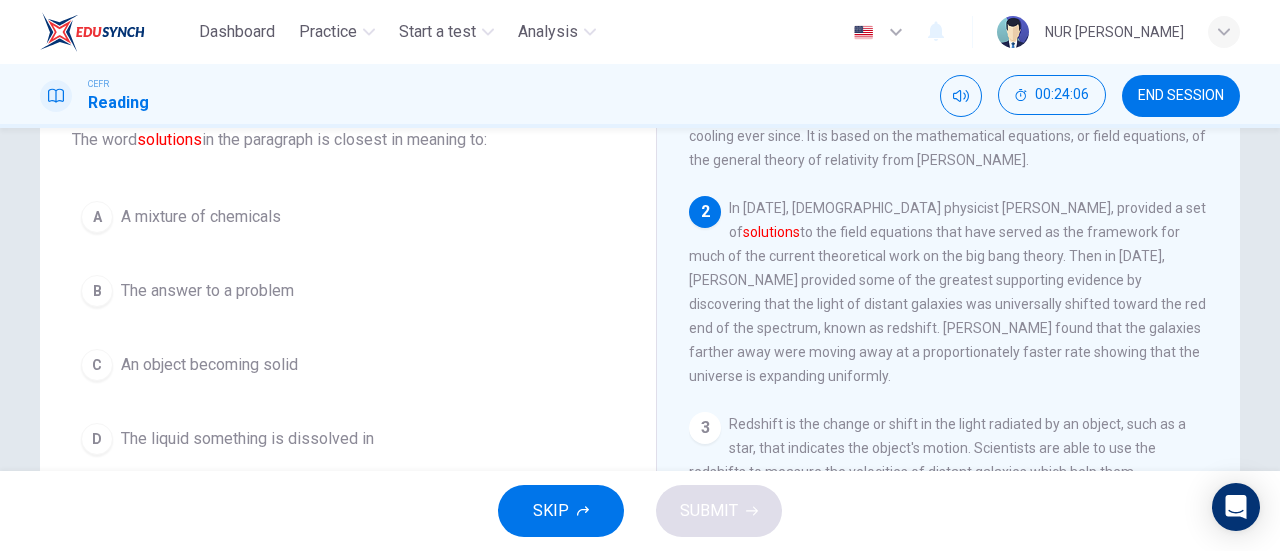 scroll, scrollTop: 137, scrollLeft: 0, axis: vertical 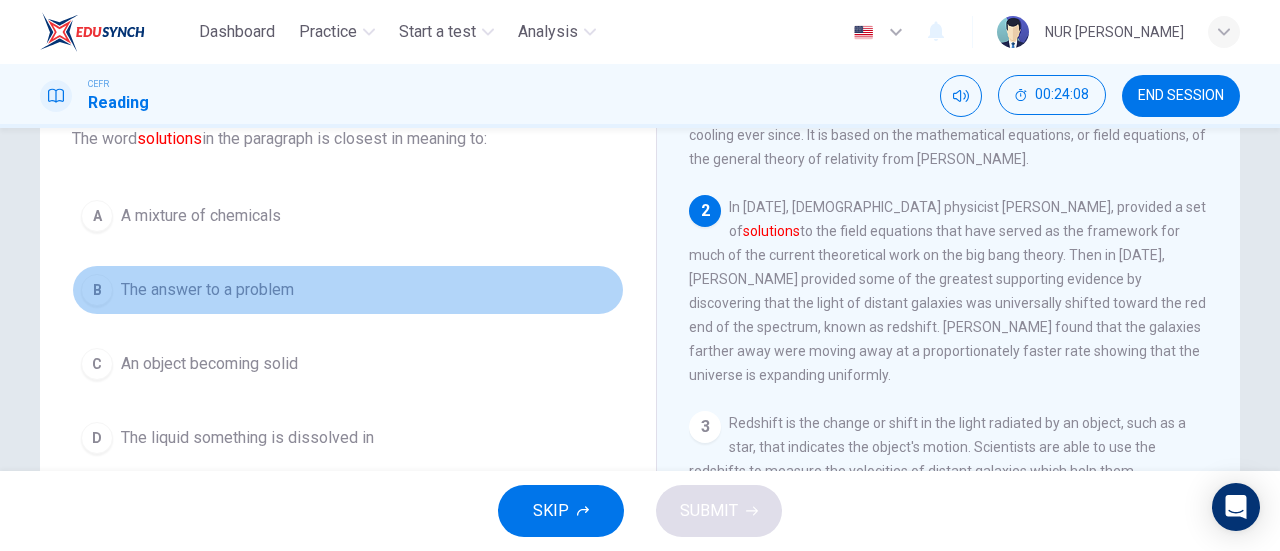 click on "B" at bounding box center (97, 290) 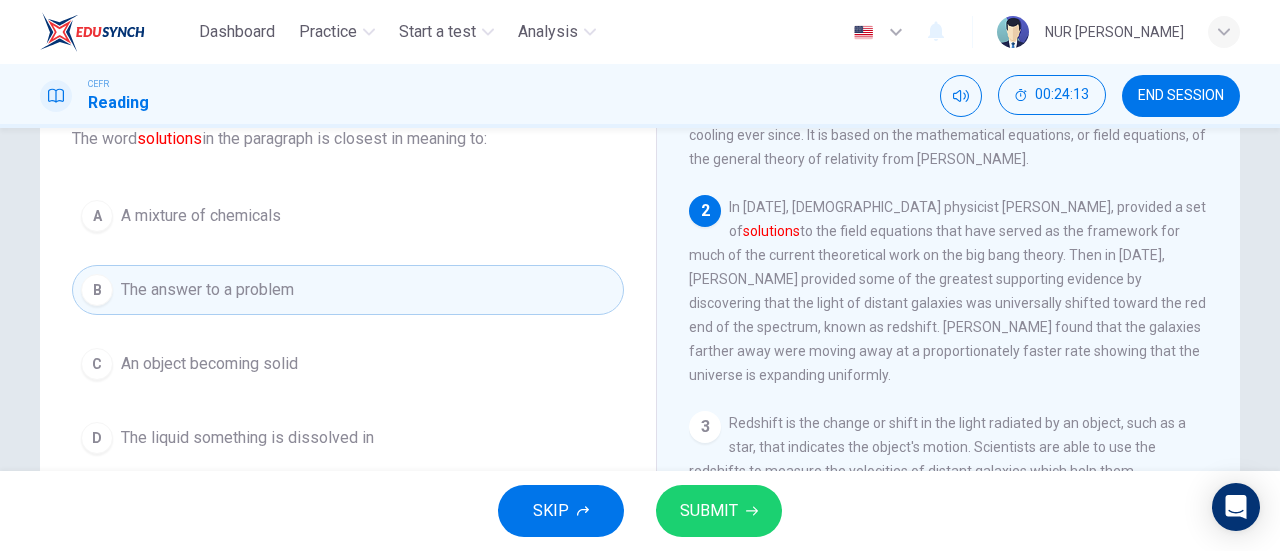 click on "SUBMIT" at bounding box center [709, 511] 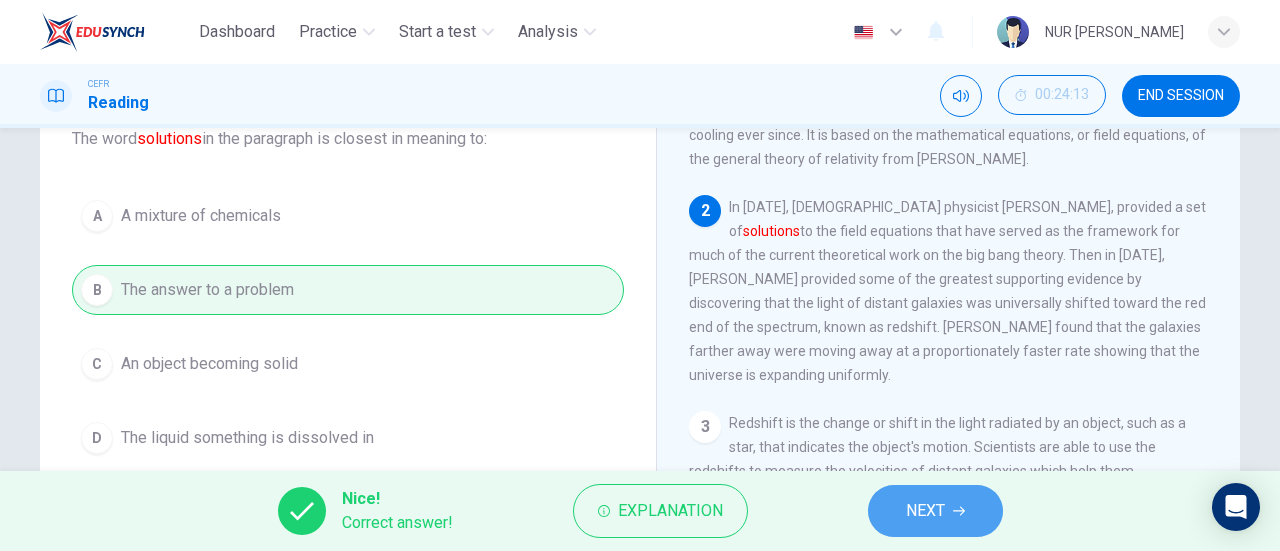 click on "NEXT" at bounding box center (935, 511) 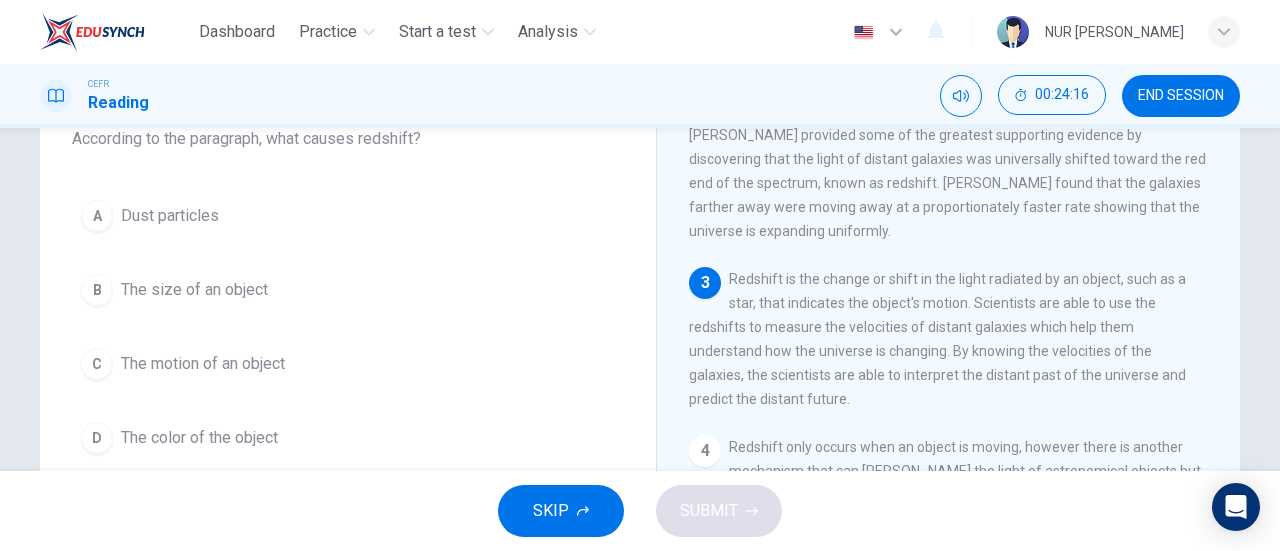 scroll, scrollTop: 245, scrollLeft: 0, axis: vertical 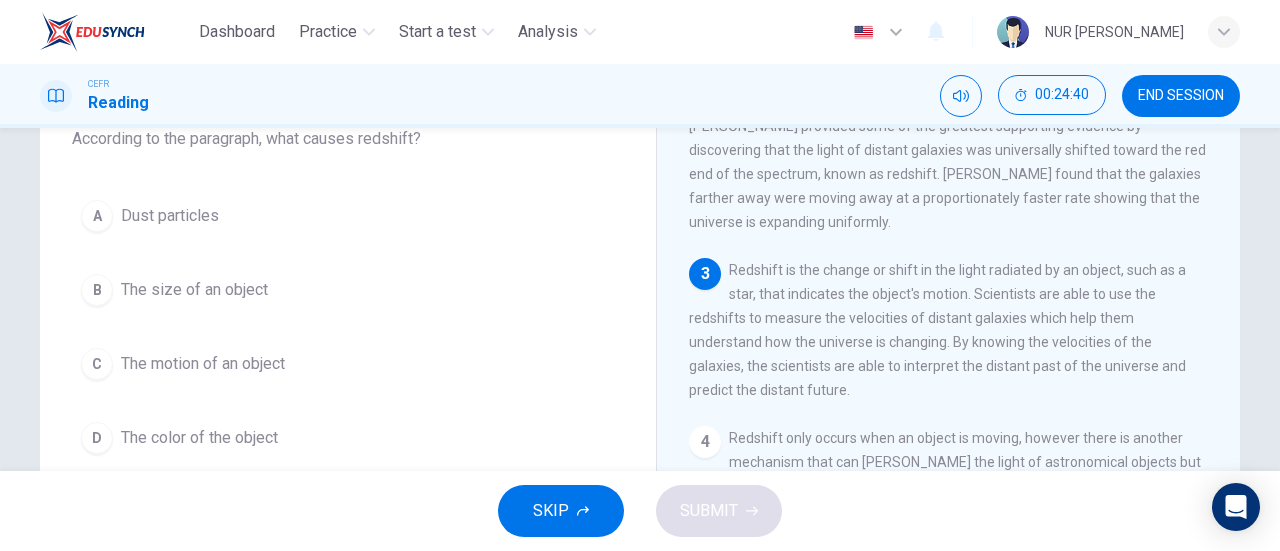click on "C" at bounding box center (97, 364) 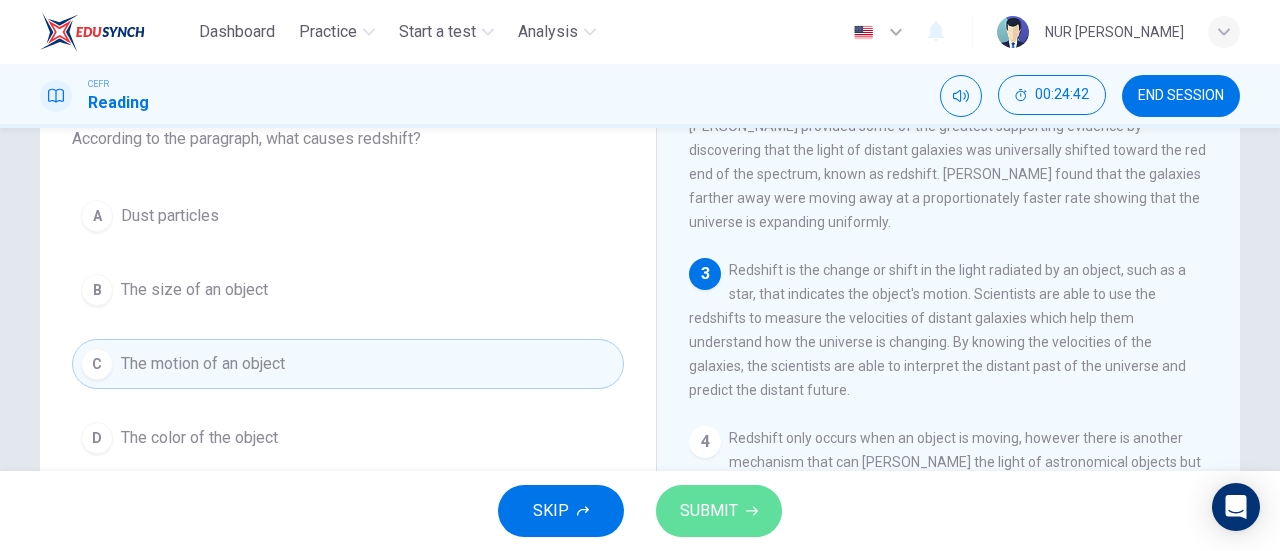 click on "SUBMIT" at bounding box center (719, 511) 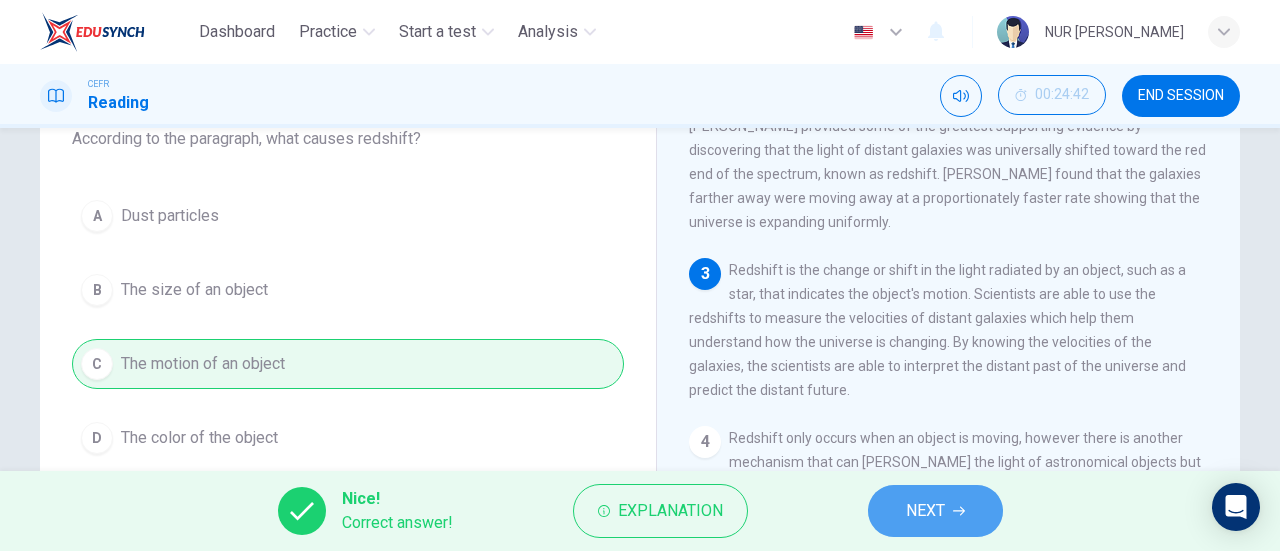 click on "NEXT" at bounding box center (925, 511) 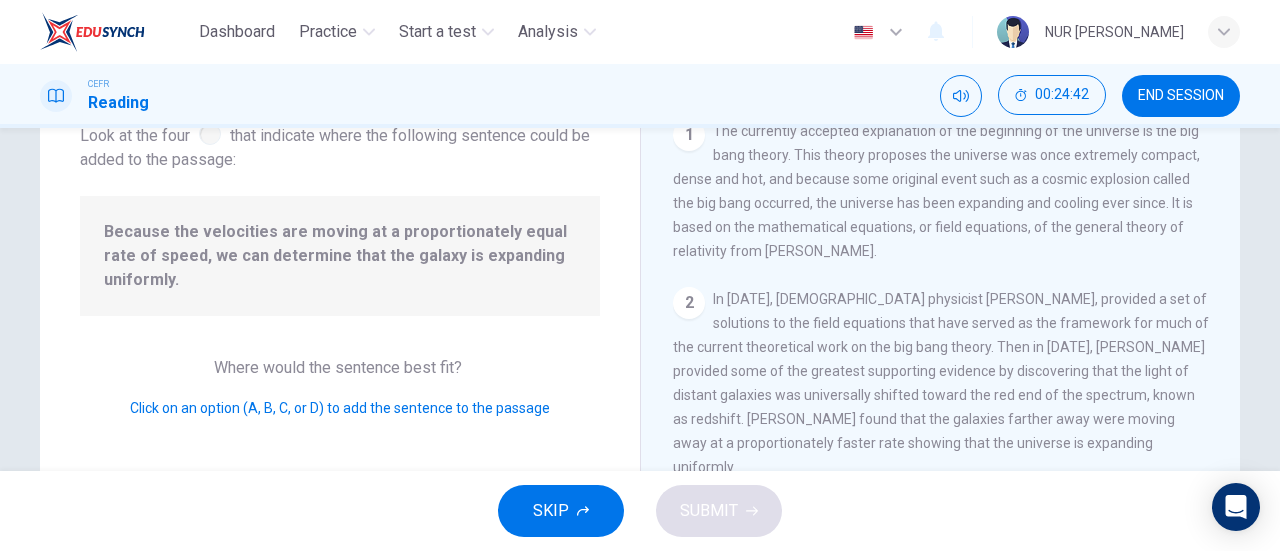 scroll, scrollTop: 162, scrollLeft: 0, axis: vertical 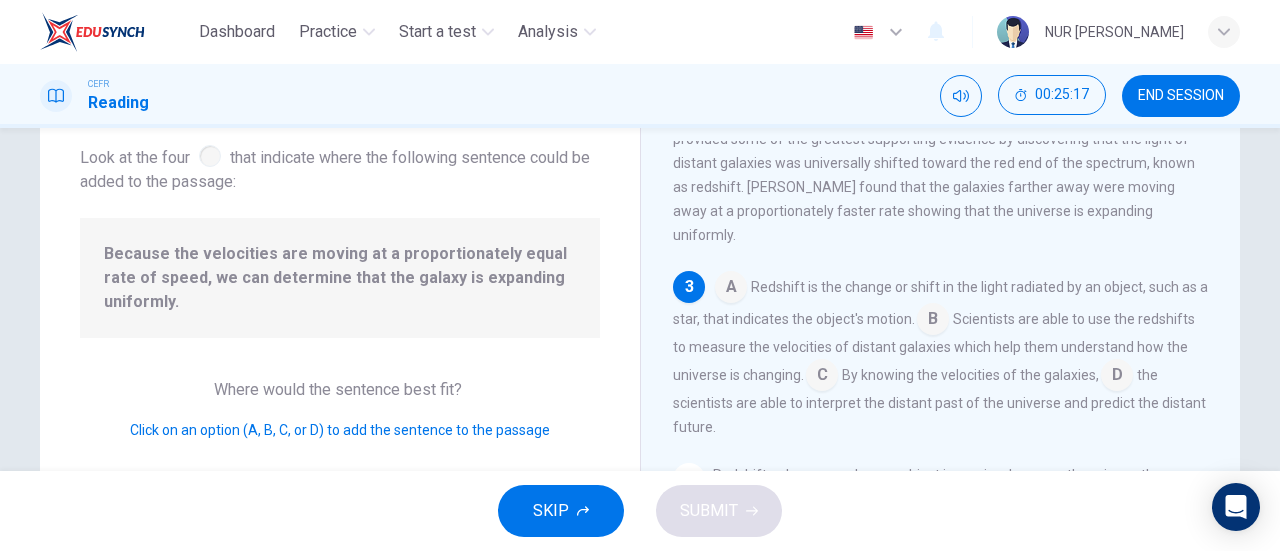 click at bounding box center [1117, 377] 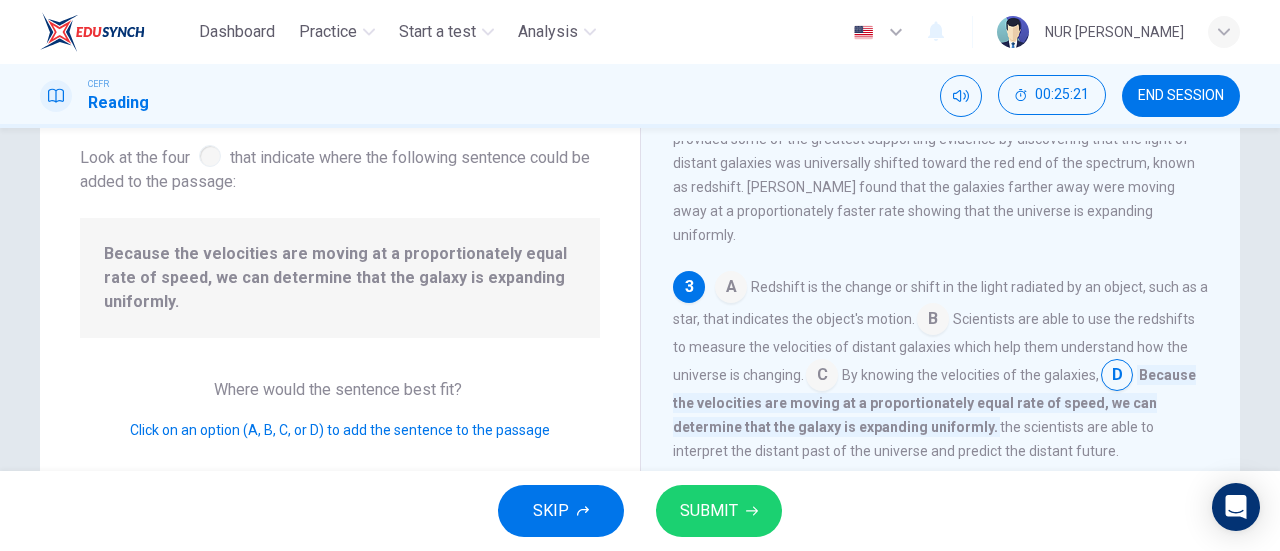 click at bounding box center (822, 377) 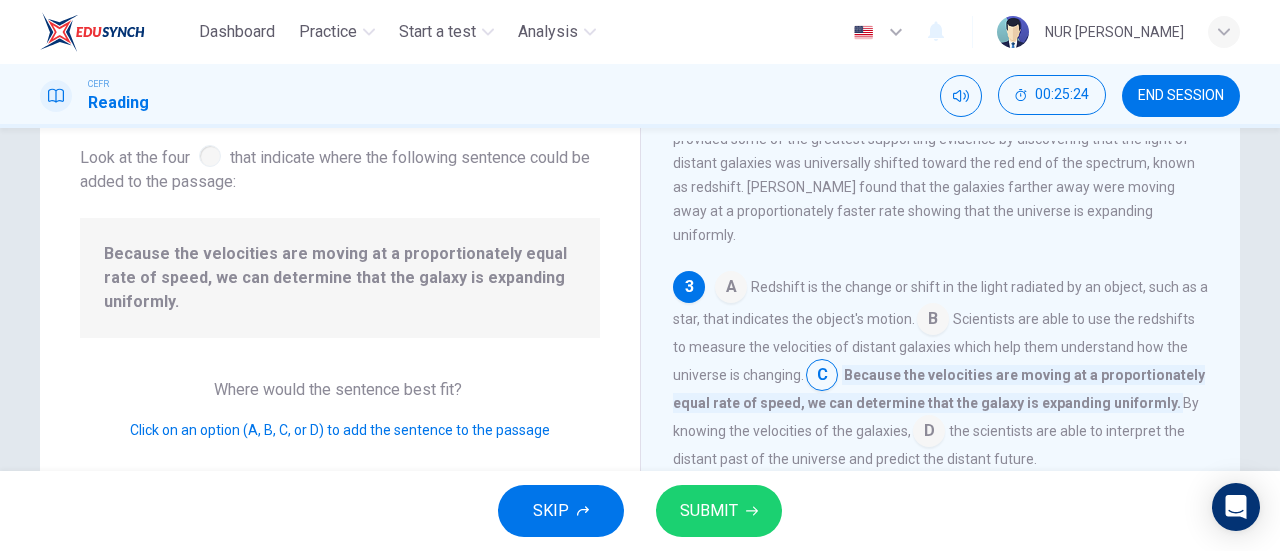 scroll, scrollTop: 308, scrollLeft: 0, axis: vertical 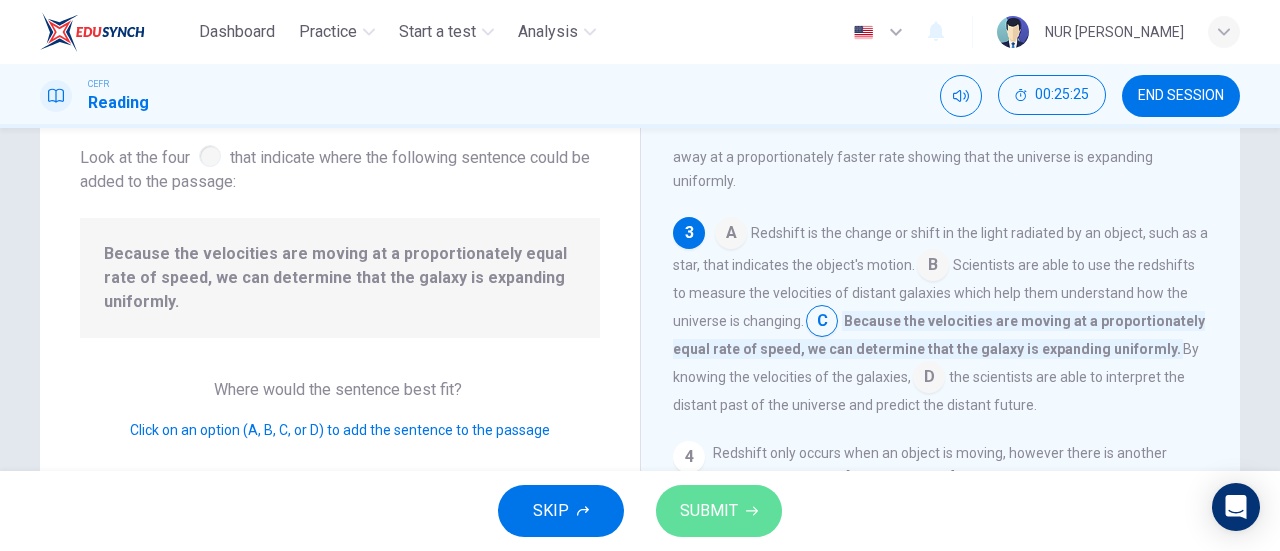 click on "SUBMIT" at bounding box center [719, 511] 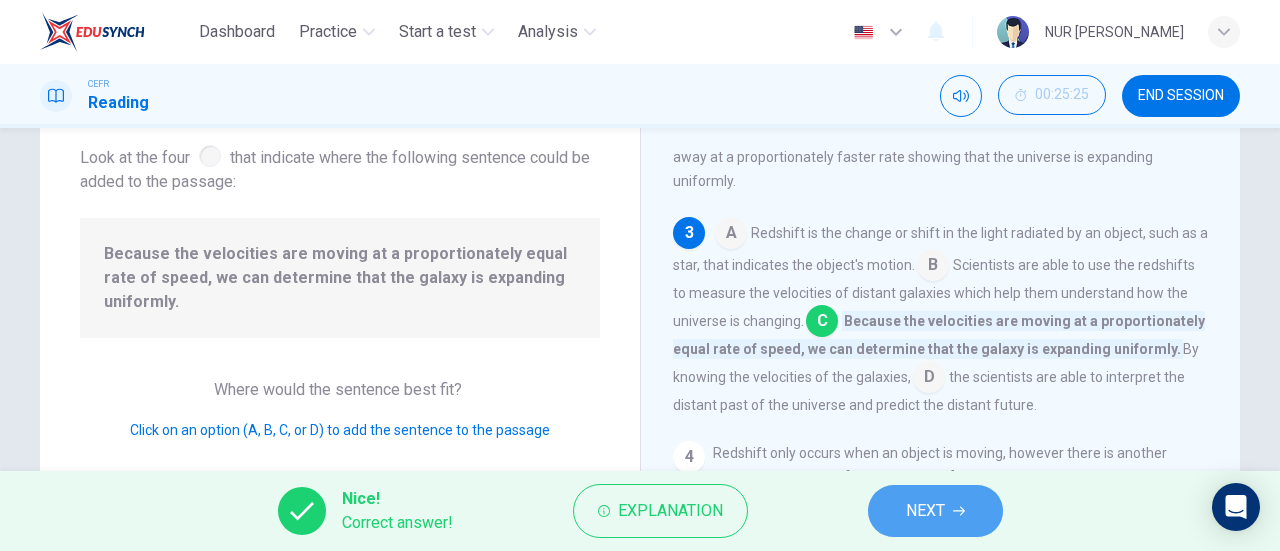 click on "NEXT" at bounding box center [935, 511] 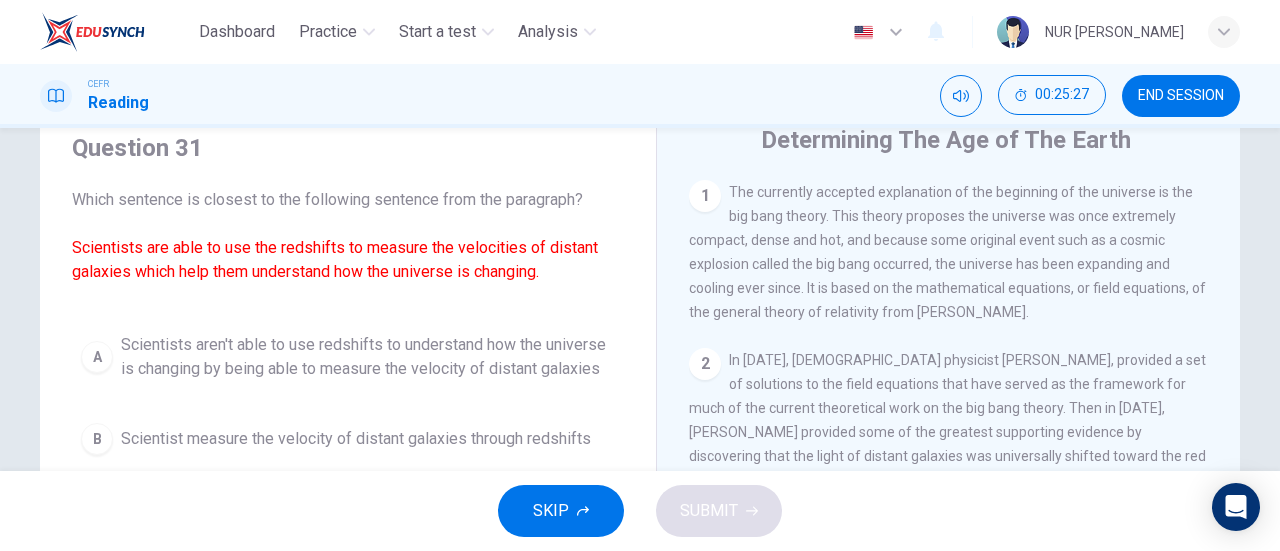 scroll, scrollTop: 79, scrollLeft: 0, axis: vertical 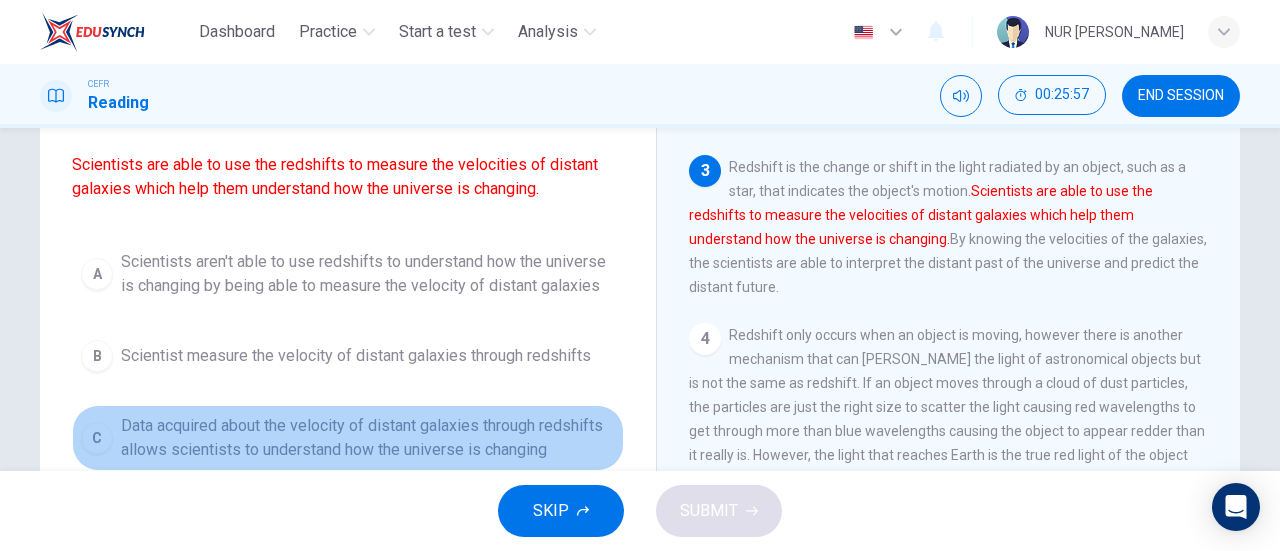 click on "C" at bounding box center [97, 438] 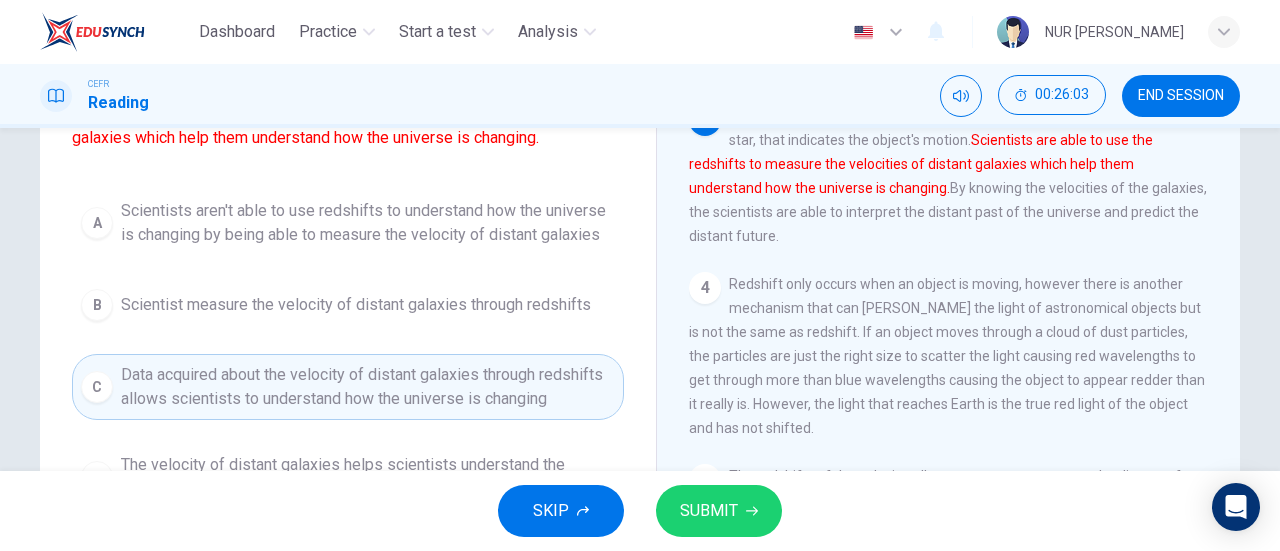 scroll, scrollTop: 209, scrollLeft: 0, axis: vertical 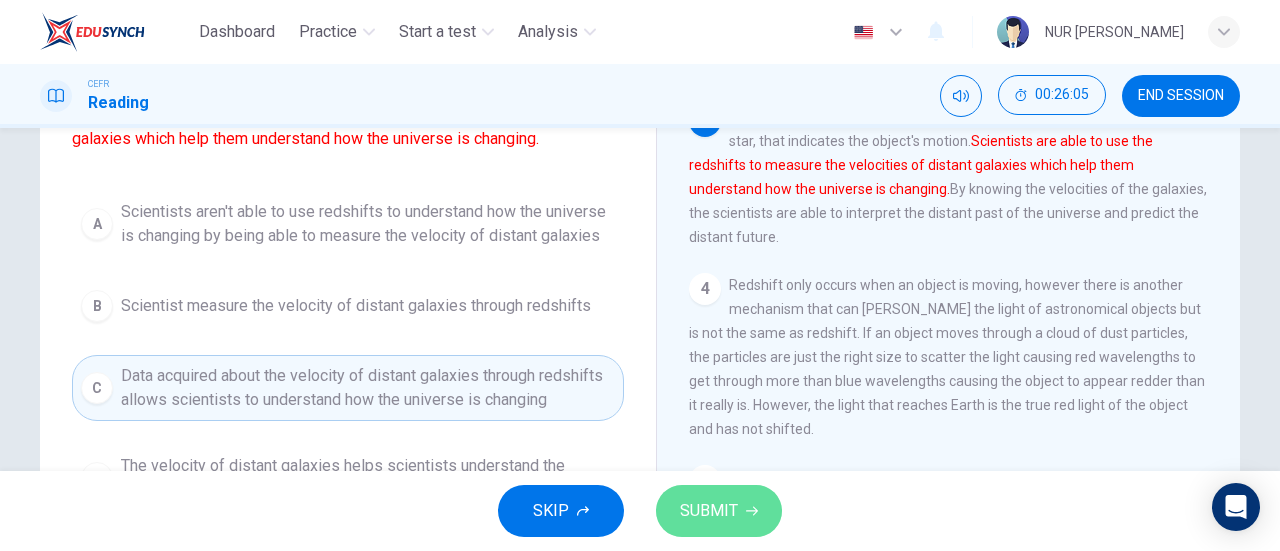 click on "SUBMIT" at bounding box center (719, 511) 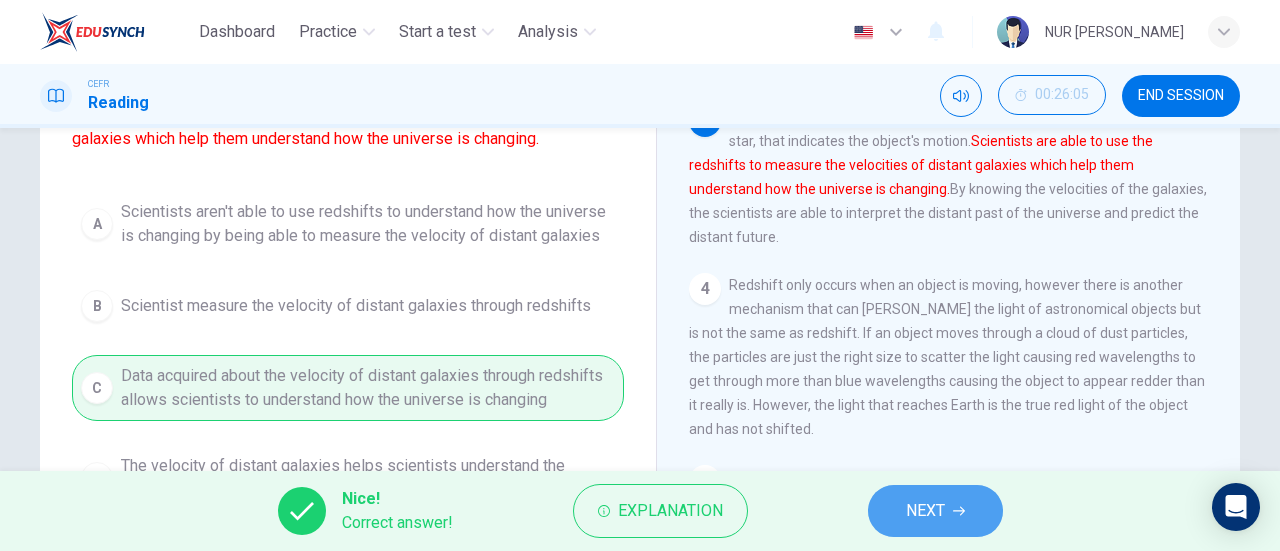 click on "NEXT" at bounding box center [935, 511] 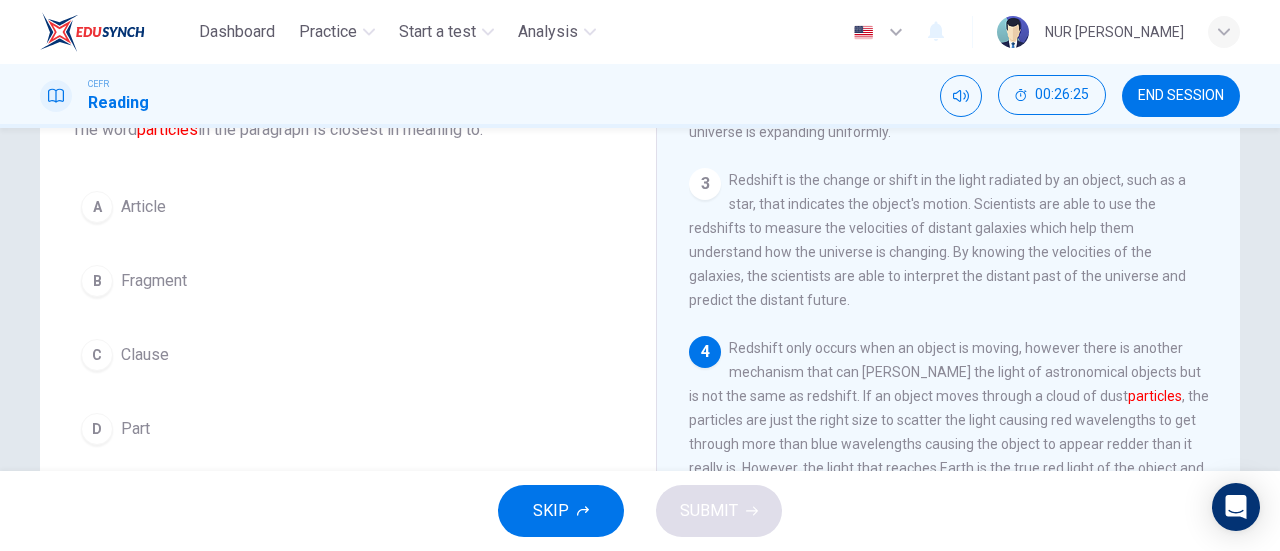 scroll, scrollTop: 149, scrollLeft: 0, axis: vertical 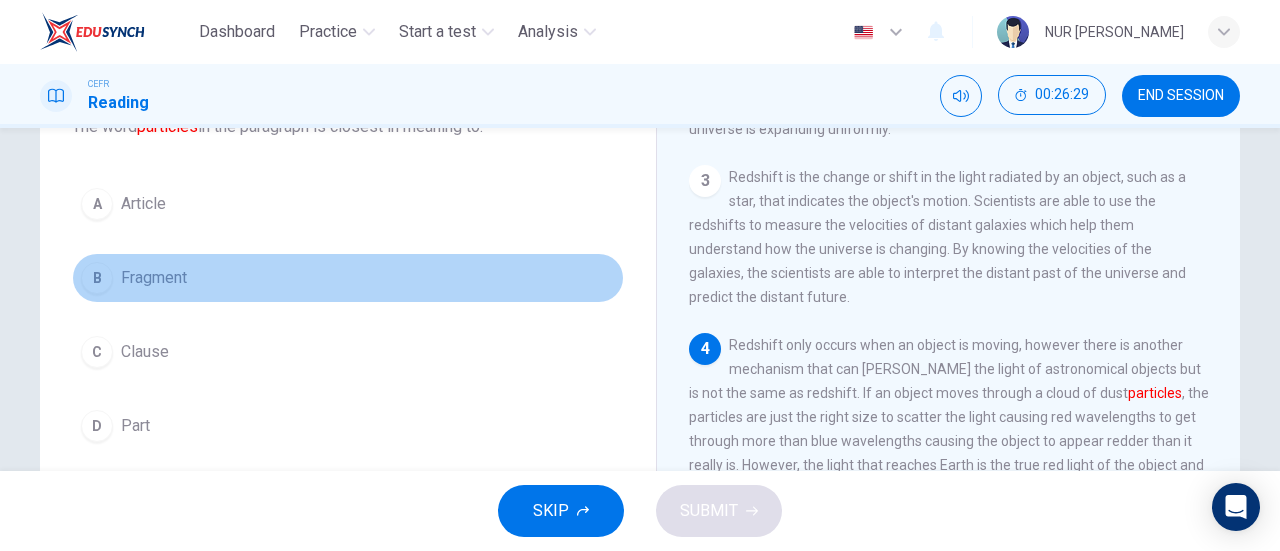 click on "B" at bounding box center [97, 278] 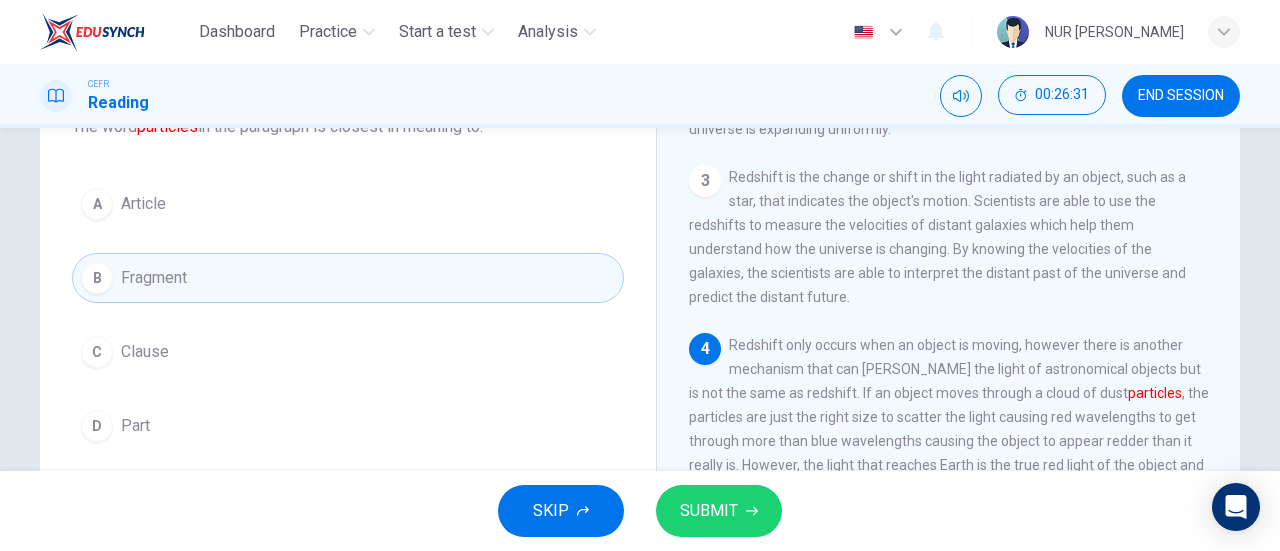 click on "SUBMIT" at bounding box center [719, 511] 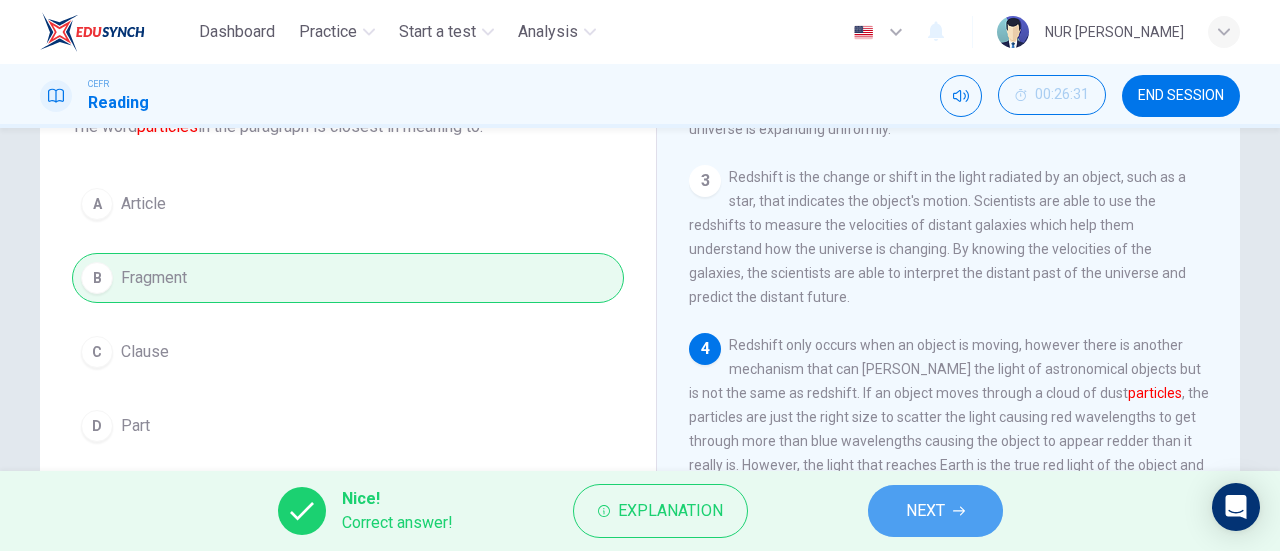 click on "NEXT" at bounding box center [935, 511] 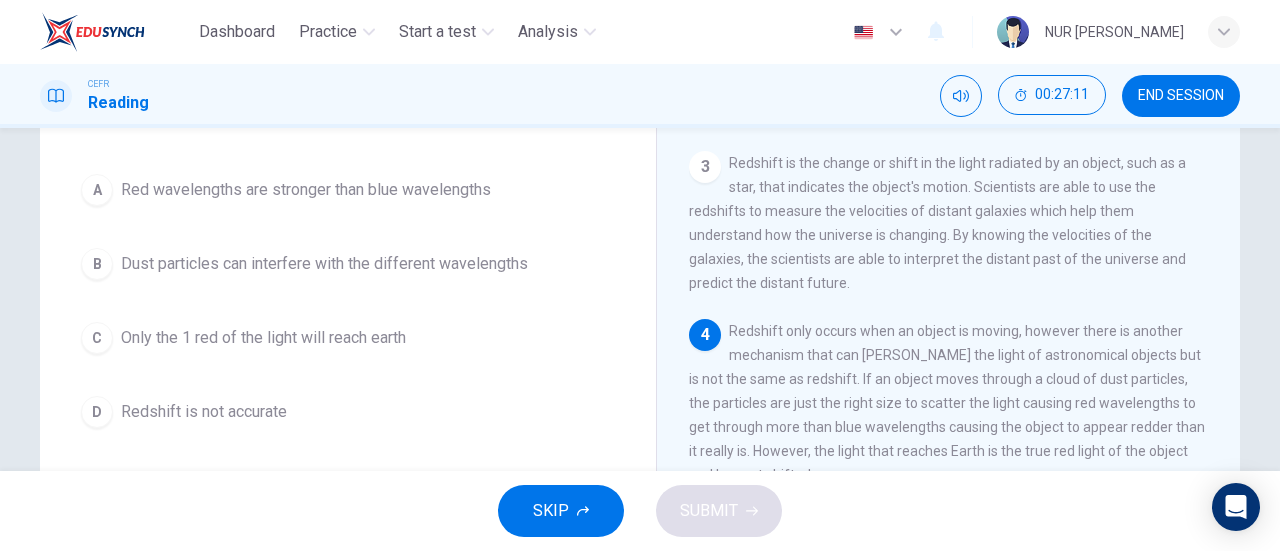scroll, scrollTop: 162, scrollLeft: 0, axis: vertical 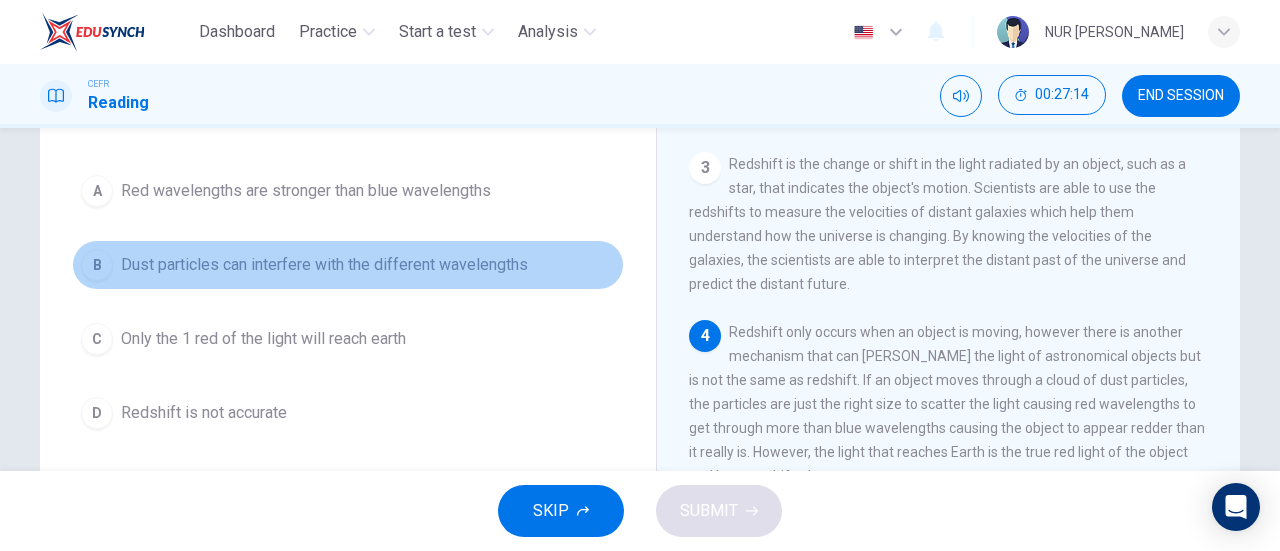 click on "B" at bounding box center [97, 265] 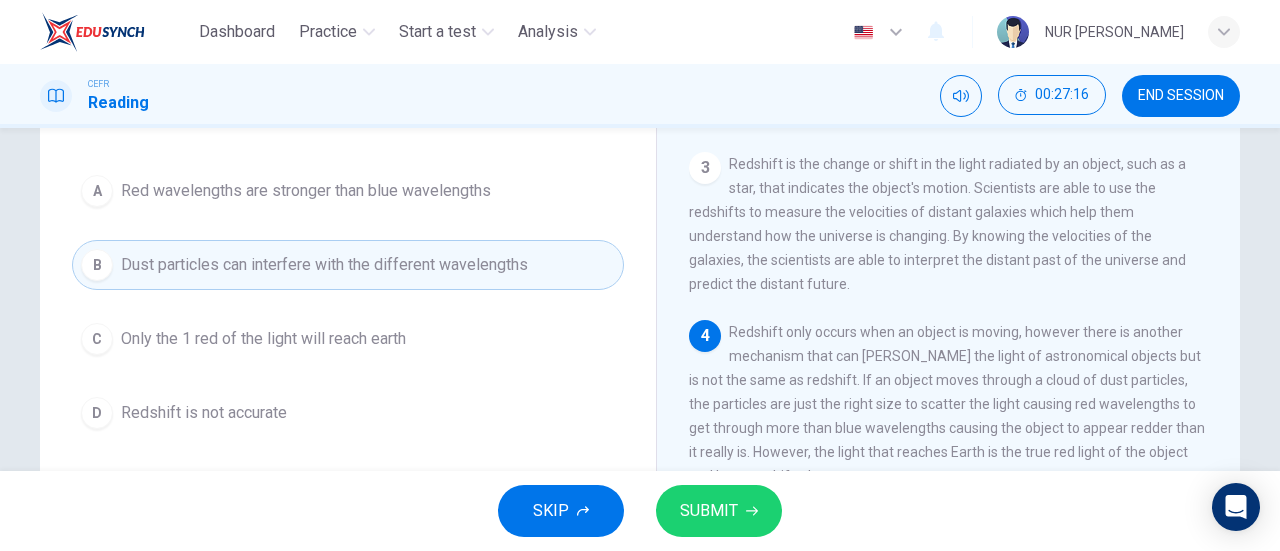 drag, startPoint x: 740, startPoint y: 484, endPoint x: 736, endPoint y: 495, distance: 11.7046995 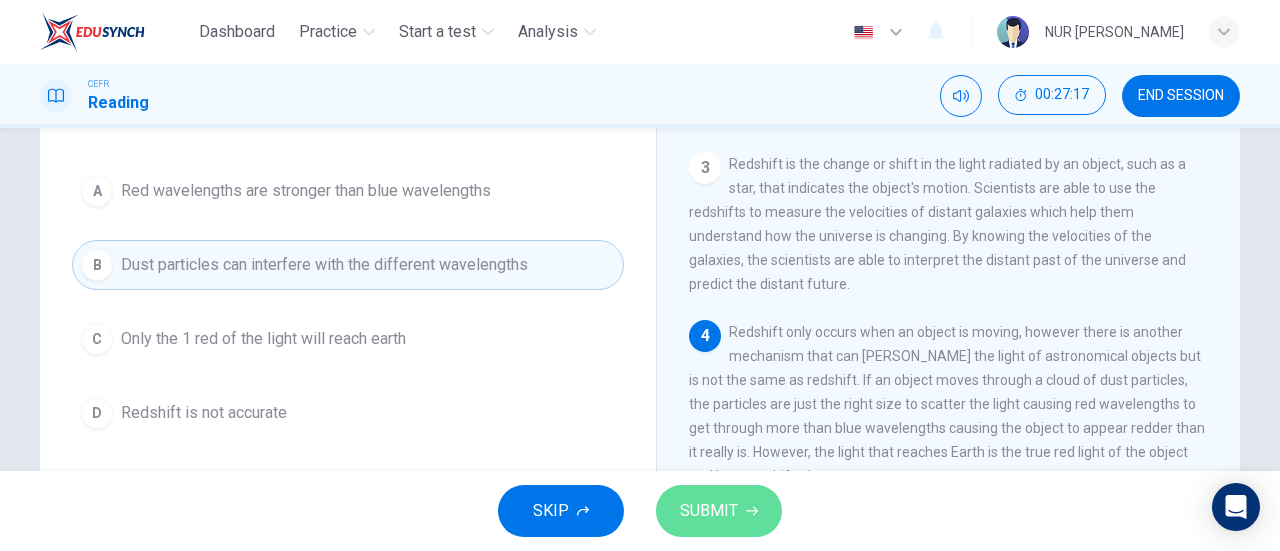 click on "SUBMIT" at bounding box center [719, 511] 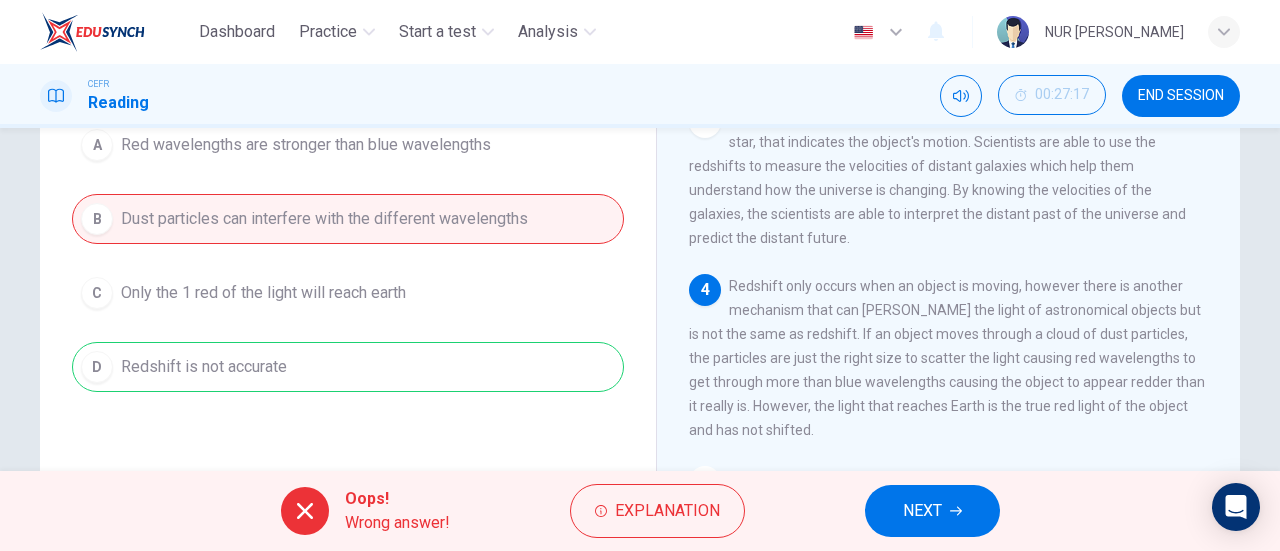 scroll, scrollTop: 209, scrollLeft: 0, axis: vertical 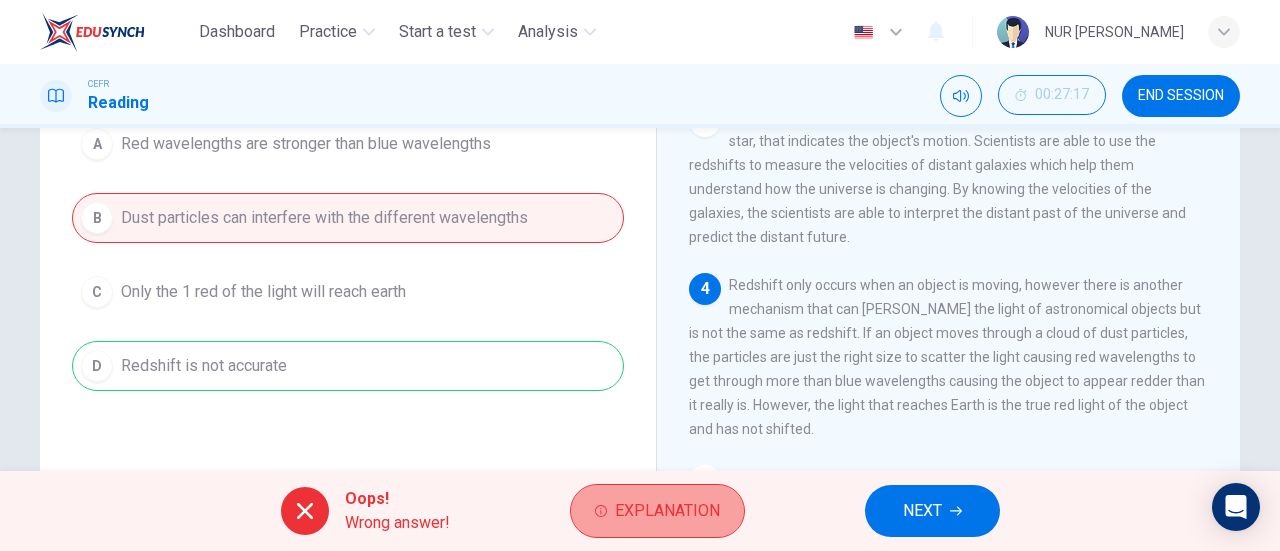 click on "Explanation" at bounding box center (667, 511) 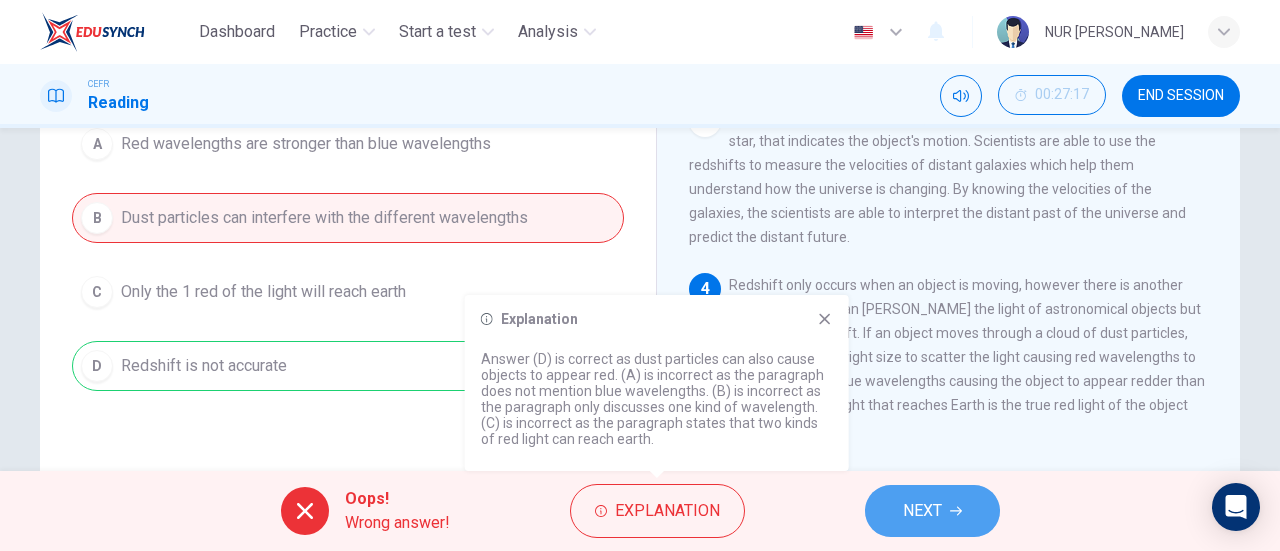 click on "NEXT" at bounding box center [922, 511] 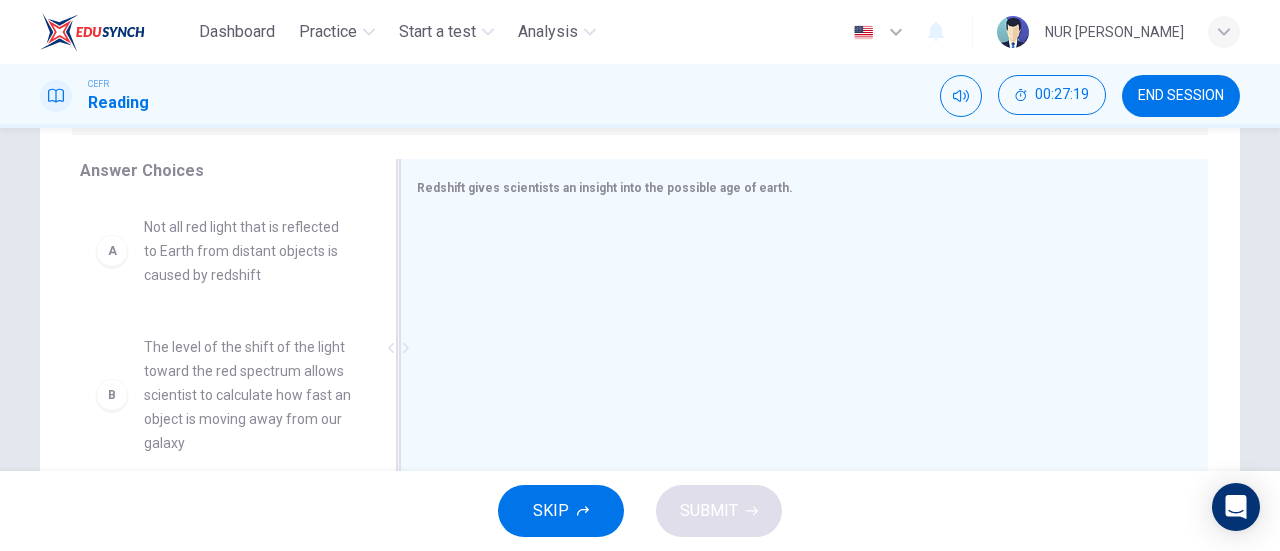 scroll, scrollTop: 316, scrollLeft: 0, axis: vertical 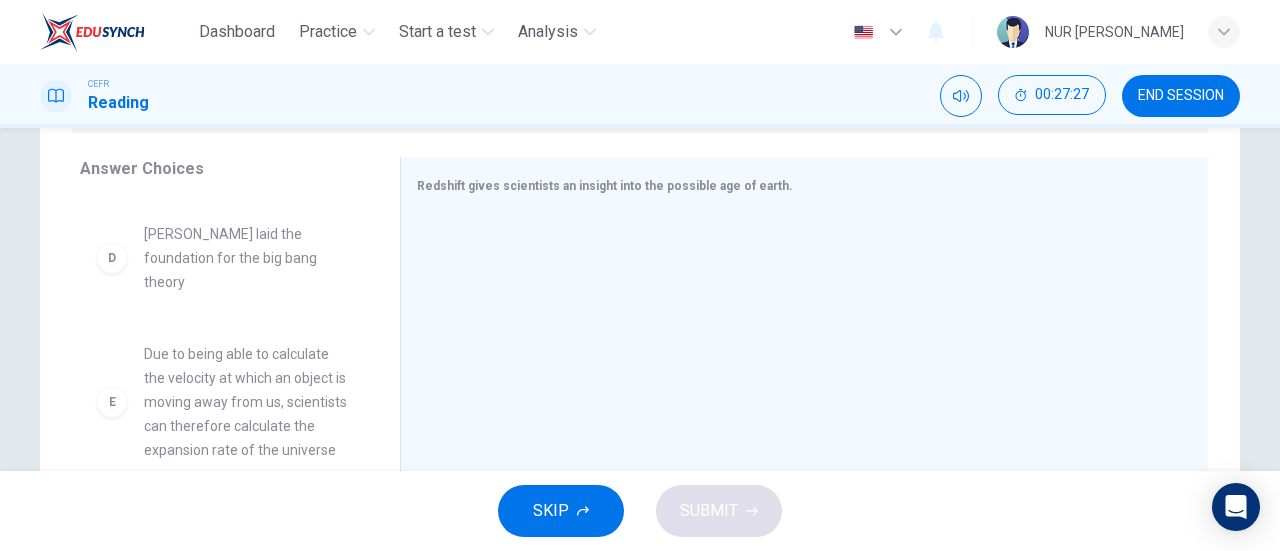 click on "D" at bounding box center [112, 258] 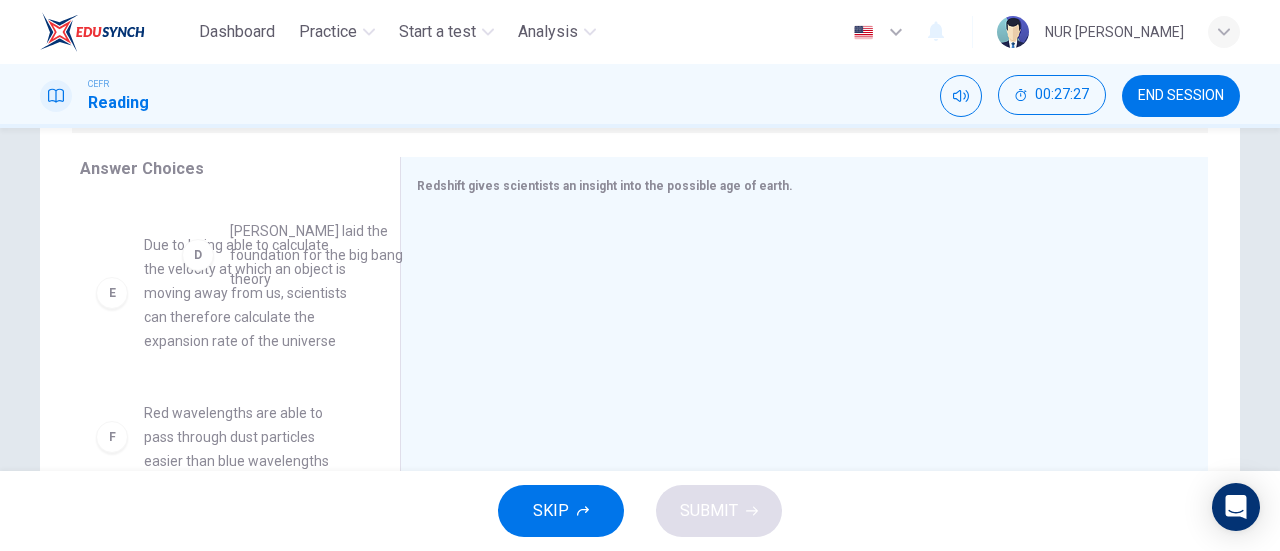 scroll, scrollTop: 360, scrollLeft: 0, axis: vertical 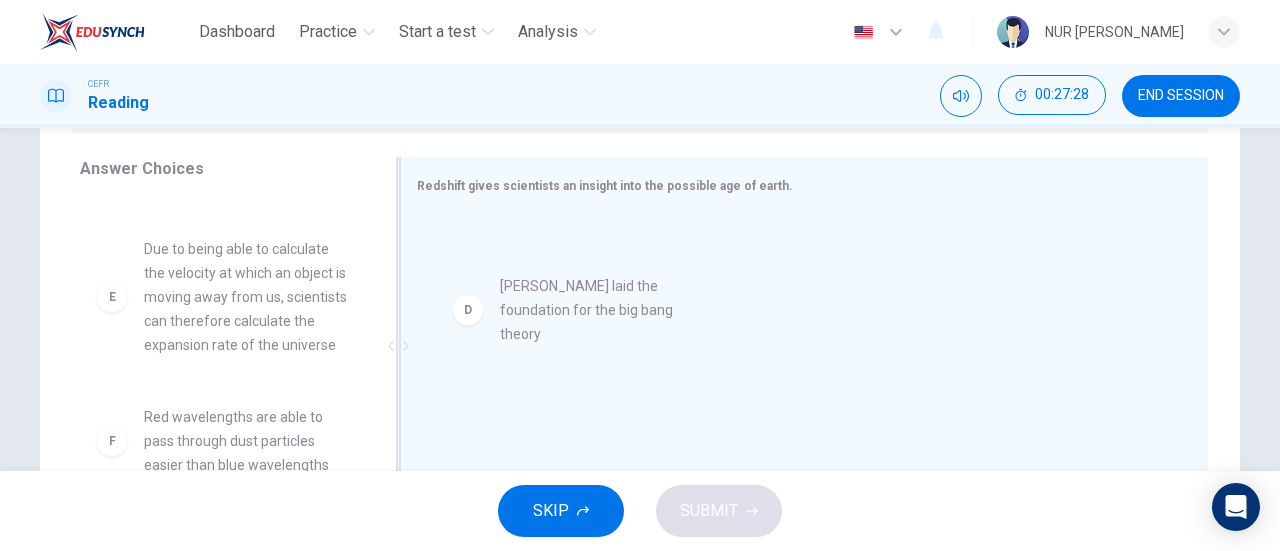drag, startPoint x: 100, startPoint y: 270, endPoint x: 496, endPoint y: 316, distance: 398.66275 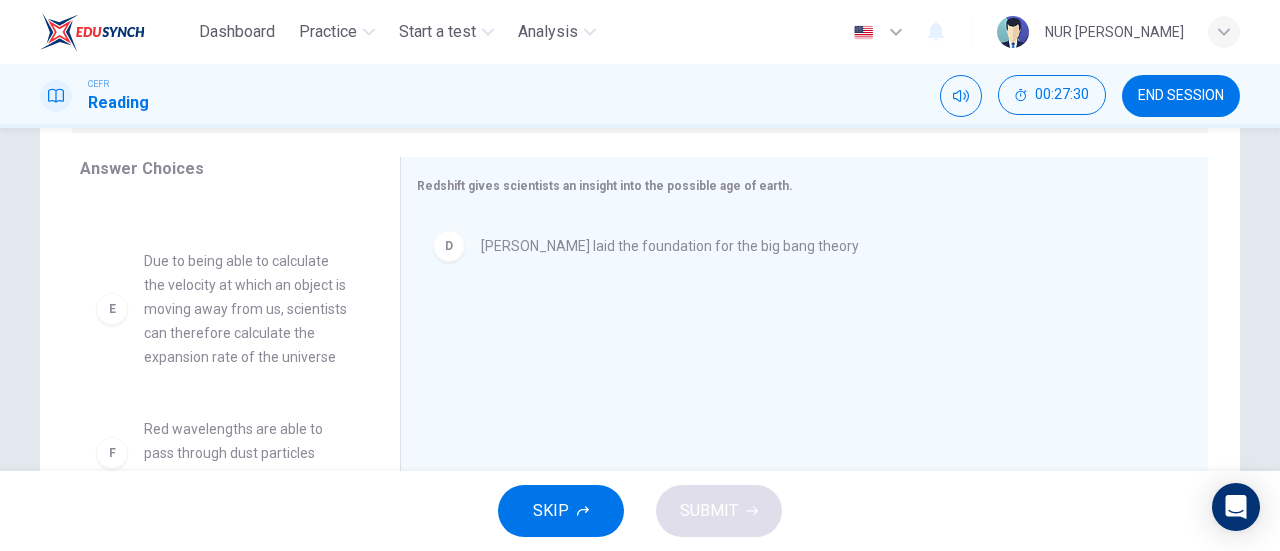 scroll, scrollTop: 372, scrollLeft: 0, axis: vertical 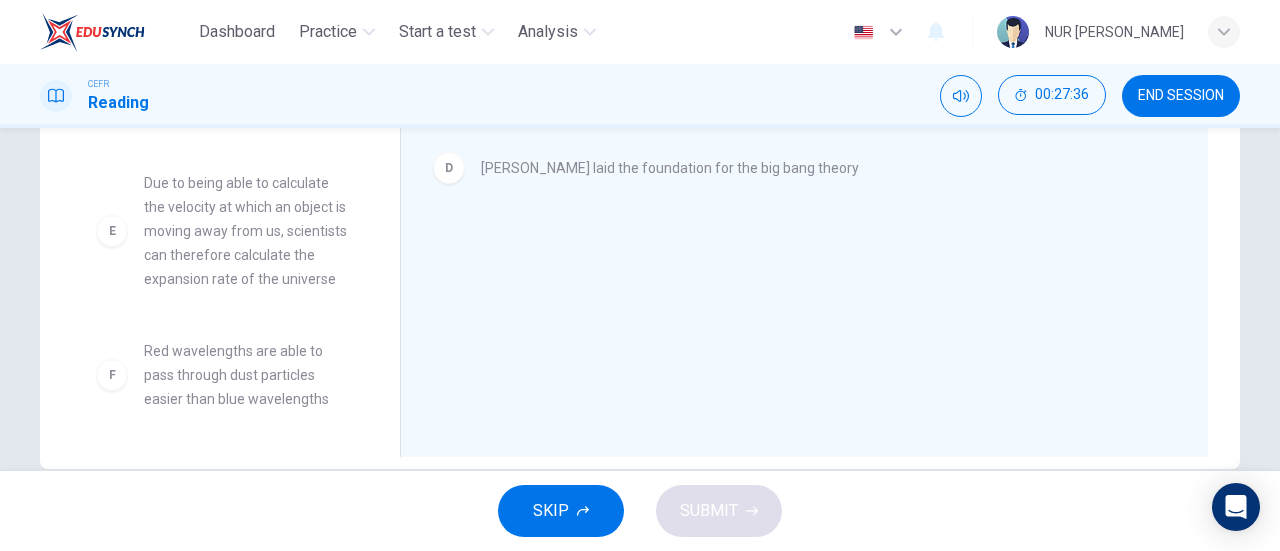 click on "F Red wavelengths are able to pass through dust particles easier than blue wavelengths" at bounding box center [224, 375] 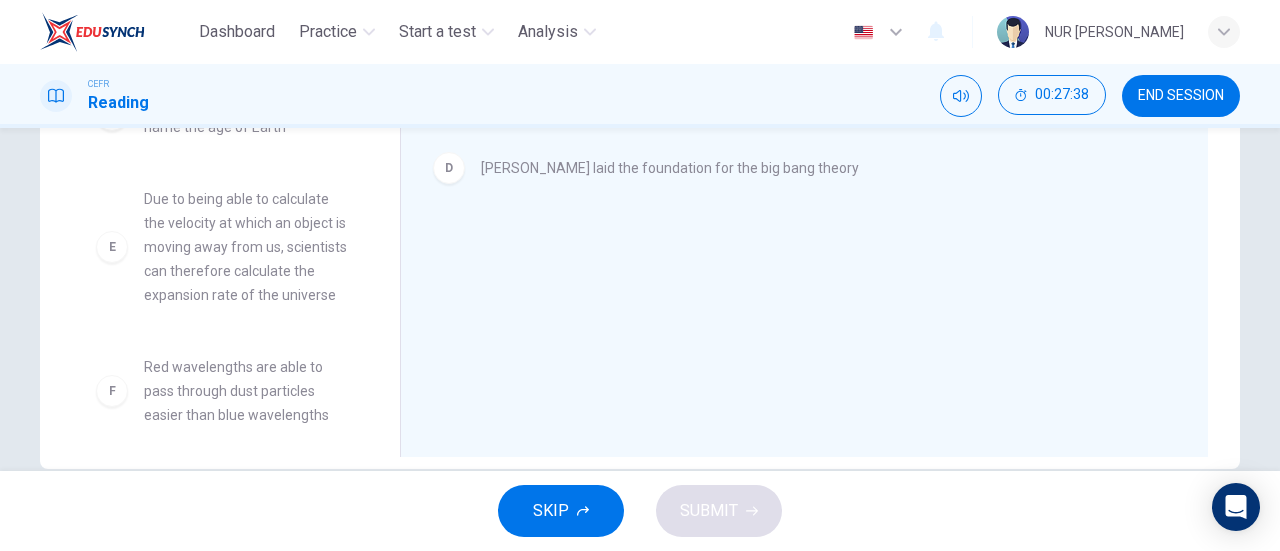 scroll, scrollTop: 331, scrollLeft: 0, axis: vertical 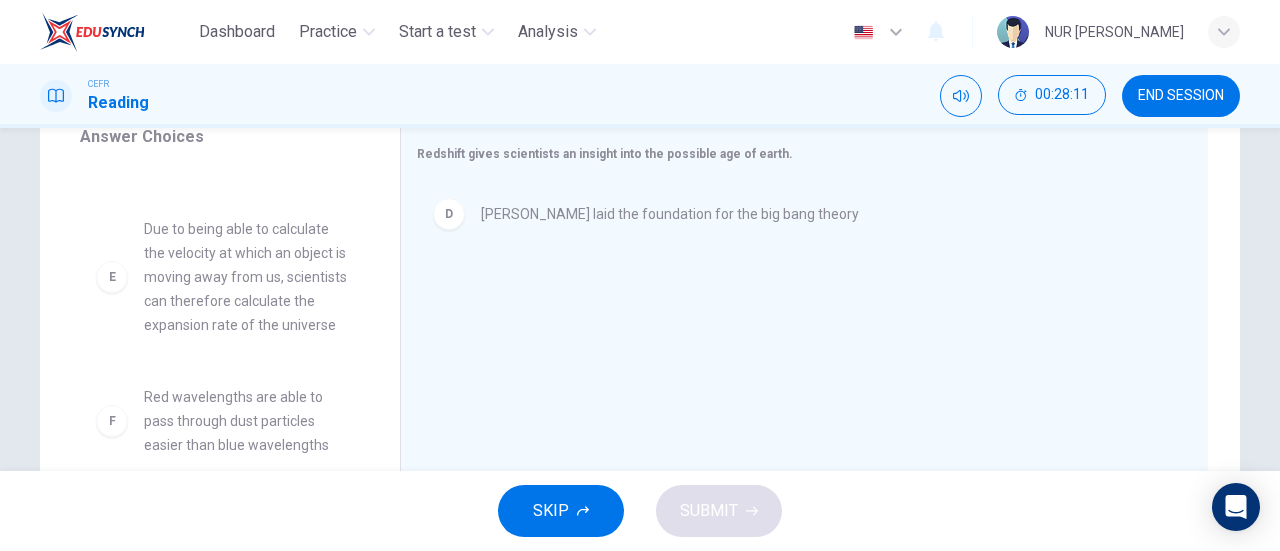 click on "F" at bounding box center [112, 421] 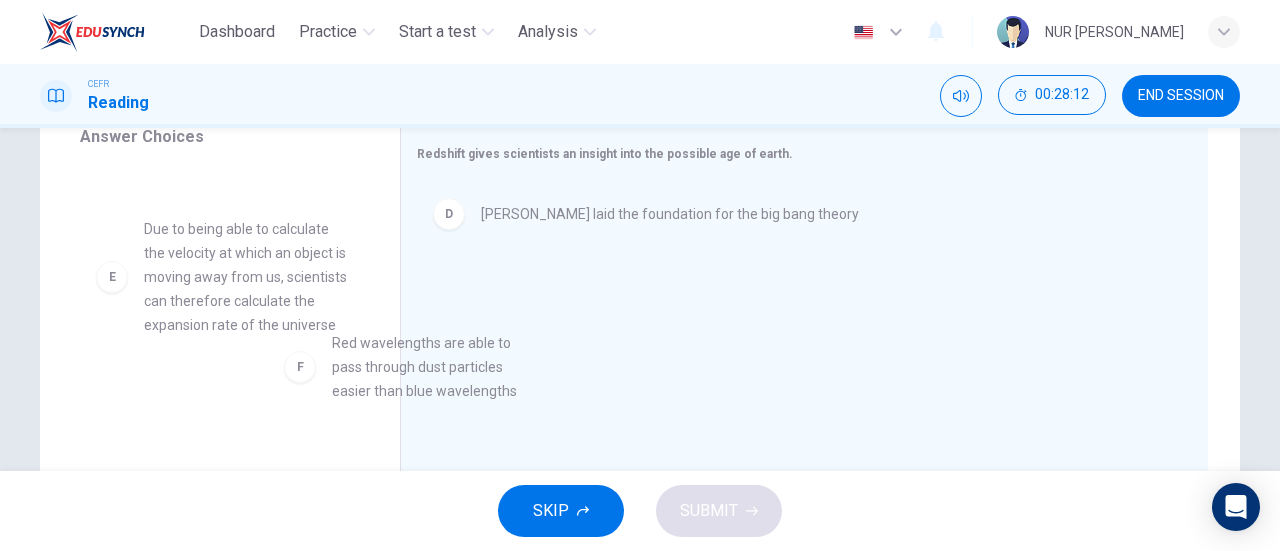 drag, startPoint x: 118, startPoint y: 429, endPoint x: 350, endPoint y: 360, distance: 242.04338 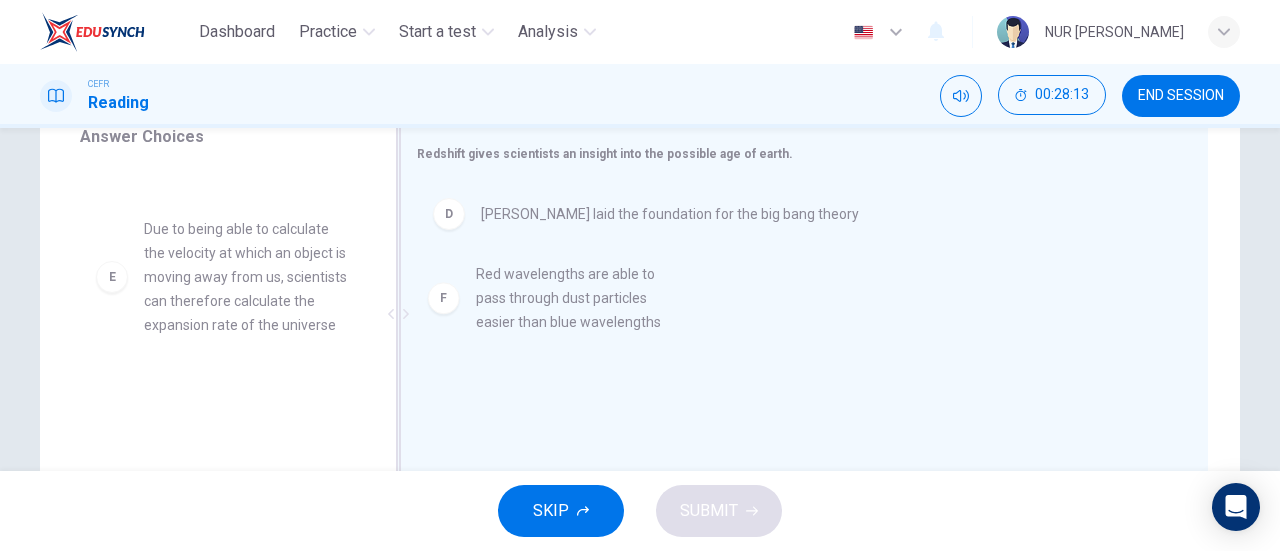 click on "Answer Choices A Not all red light that is reflected to Earth from distant objects is caused by redshift B The level of the shift of the light toward the red spectrum allows scientist to calculate how fast an object is moving away from our galaxy C Redshift cannot definitively name the age of Earth E Due to being able to calculate the velocity at which an object is moving away from us, scientists can therefore calculate the expansion rate of the universe Redshift gives scientists an insight into the possible age of earth. D [PERSON_NAME] laid the foundation for the big bang theory" at bounding box center (640, 319) 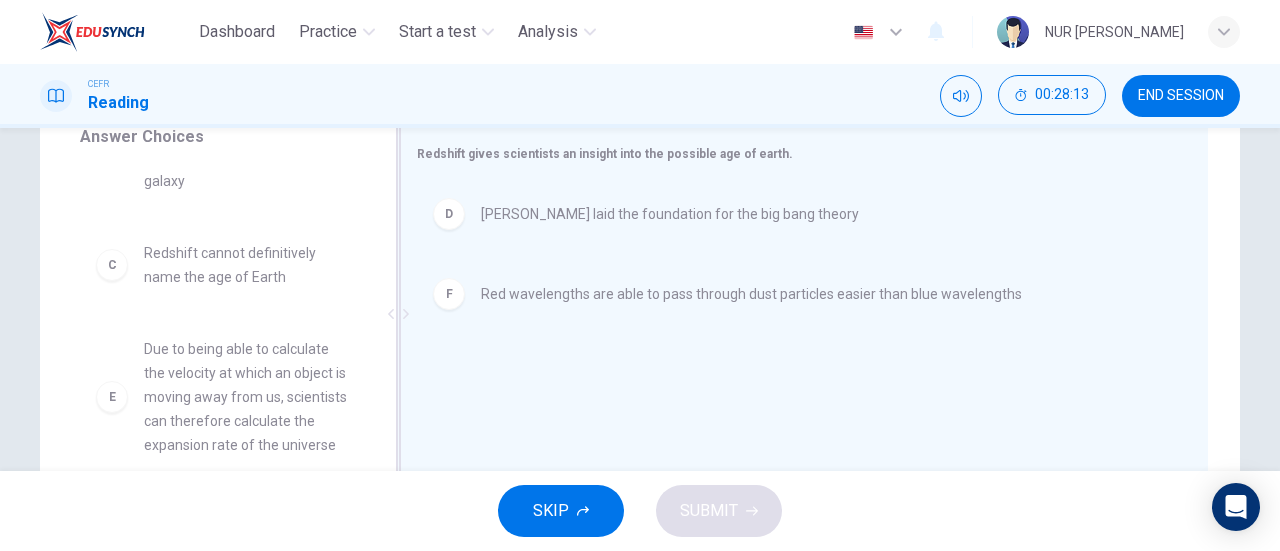 scroll, scrollTop: 252, scrollLeft: 0, axis: vertical 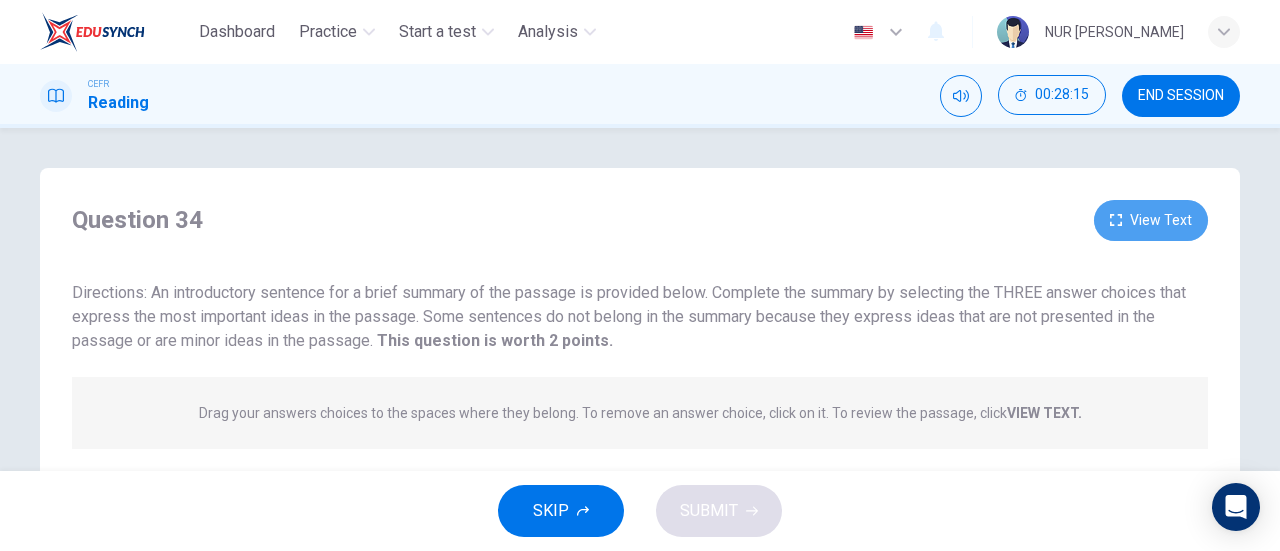 click on "View Text" at bounding box center (1151, 220) 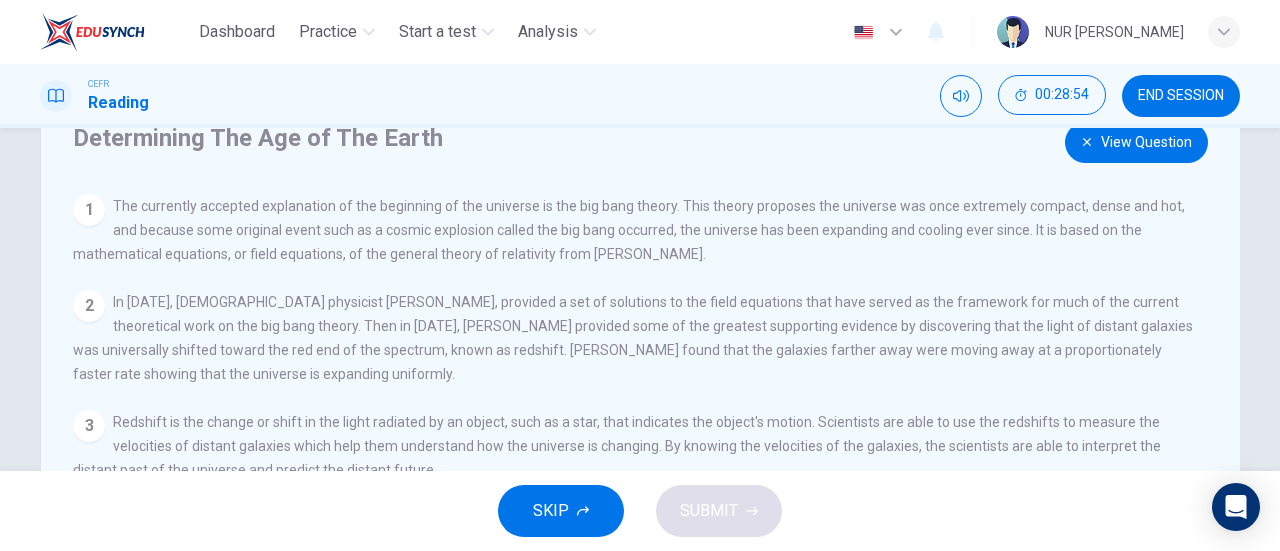 scroll, scrollTop: 0, scrollLeft: 0, axis: both 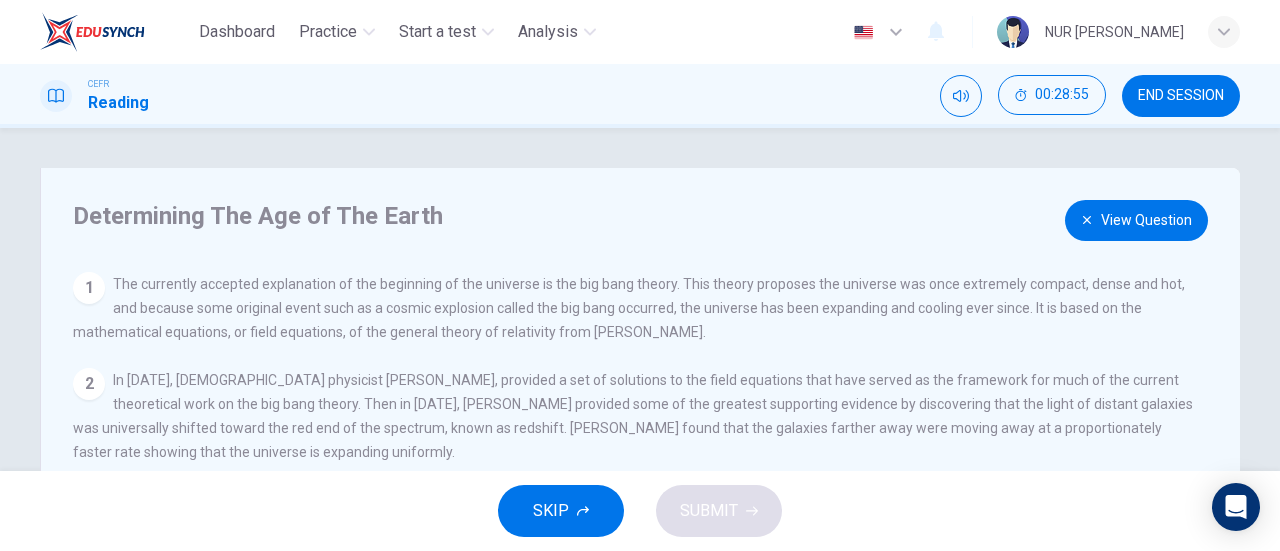 click on "View Question" at bounding box center [1136, 220] 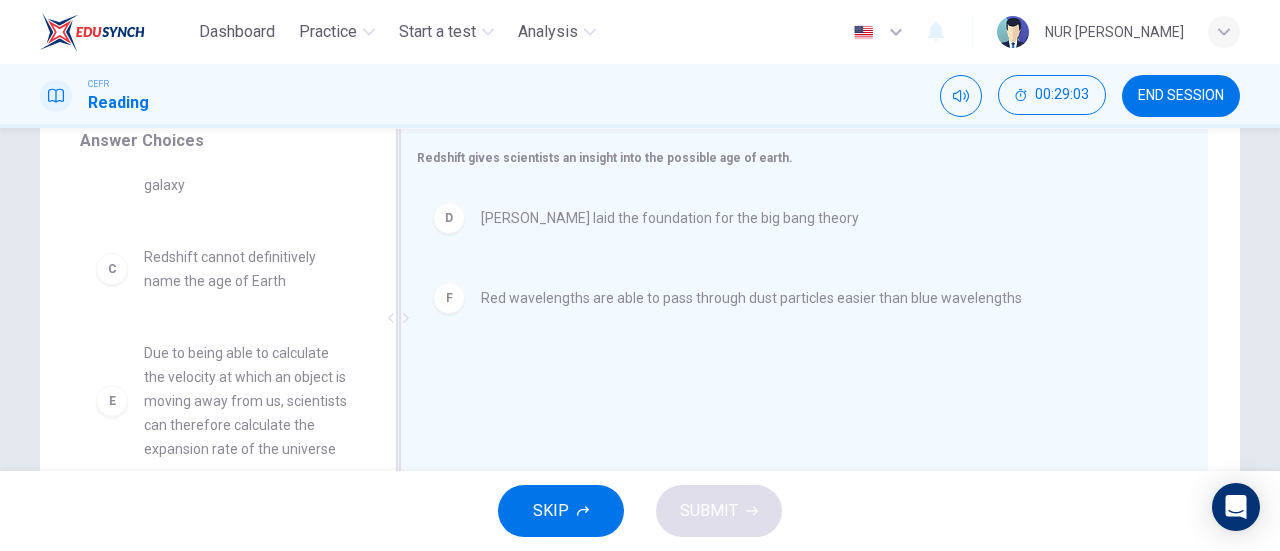 scroll, scrollTop: 342, scrollLeft: 0, axis: vertical 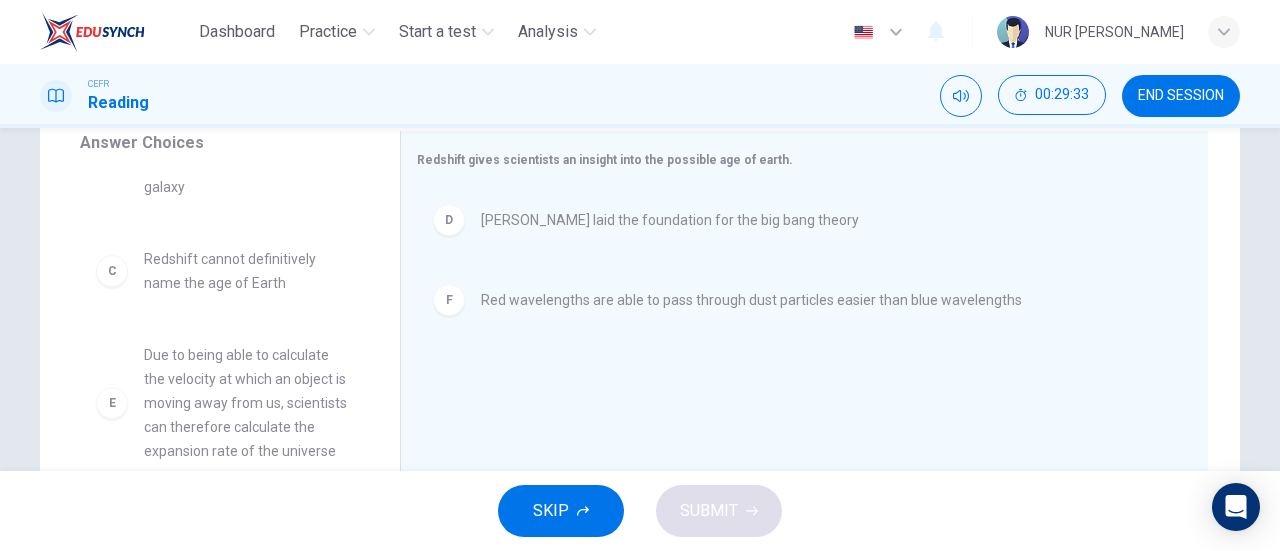 click on "Due to being able to calculate the velocity at which an object is moving away from us, scientists can therefore calculate the expansion rate of the universe" at bounding box center [248, 403] 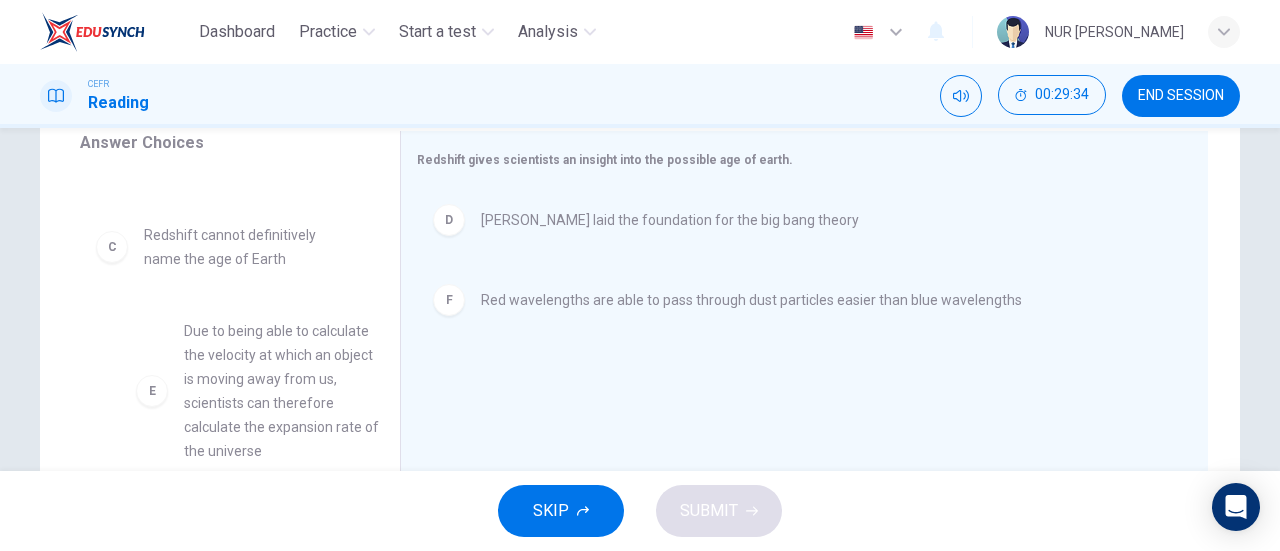 drag, startPoint x: 258, startPoint y: 379, endPoint x: 315, endPoint y: 379, distance: 57 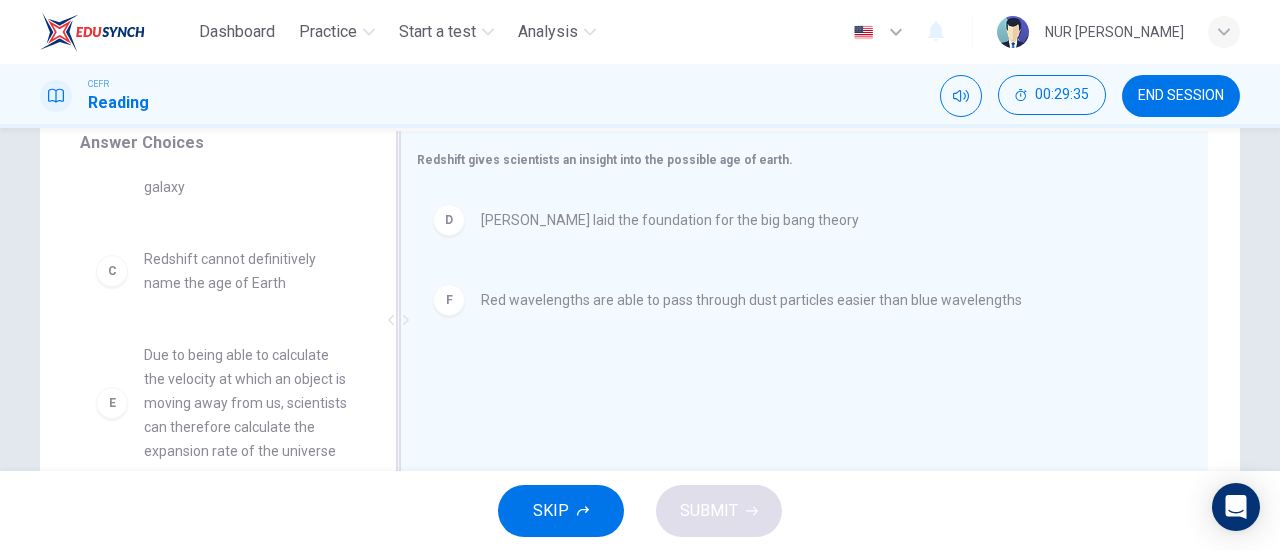 scroll, scrollTop: 0, scrollLeft: 0, axis: both 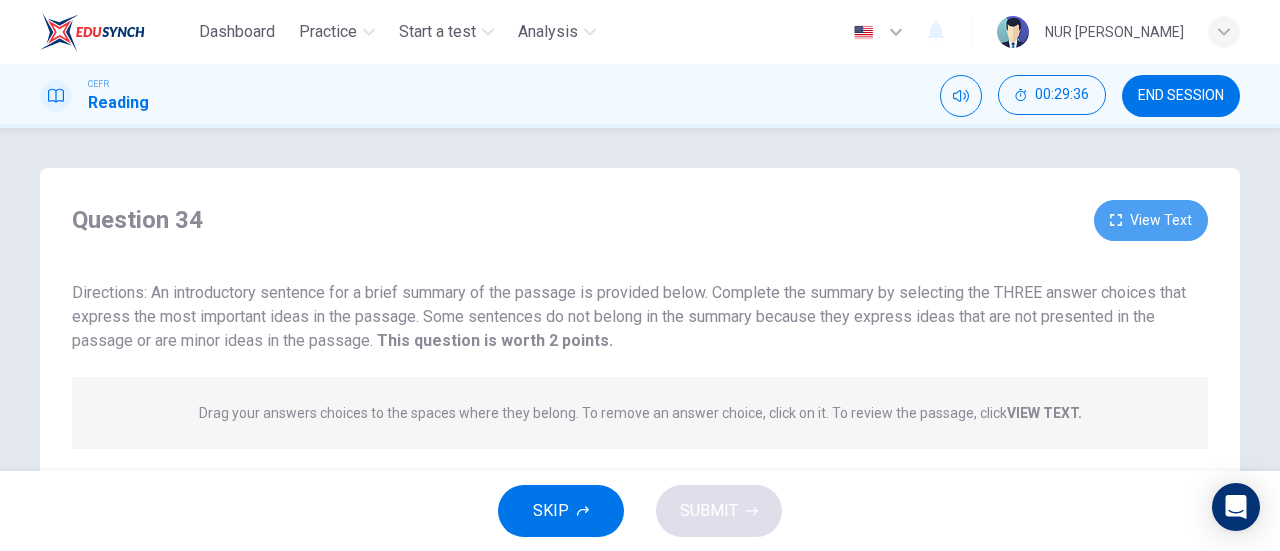 click on "View Text" at bounding box center (1151, 220) 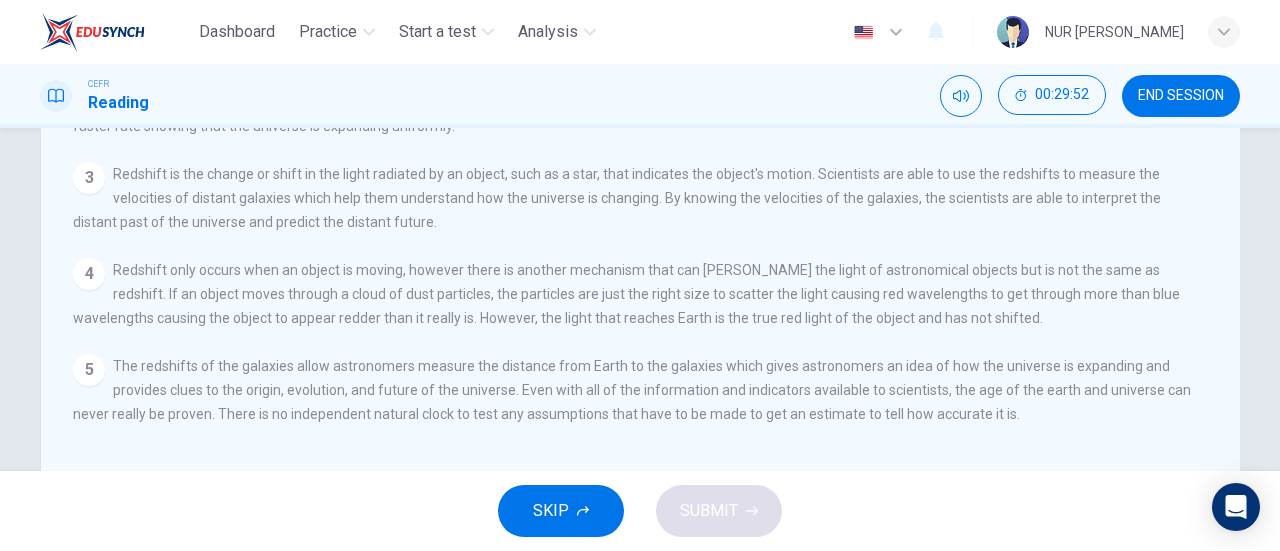 scroll, scrollTop: 0, scrollLeft: 0, axis: both 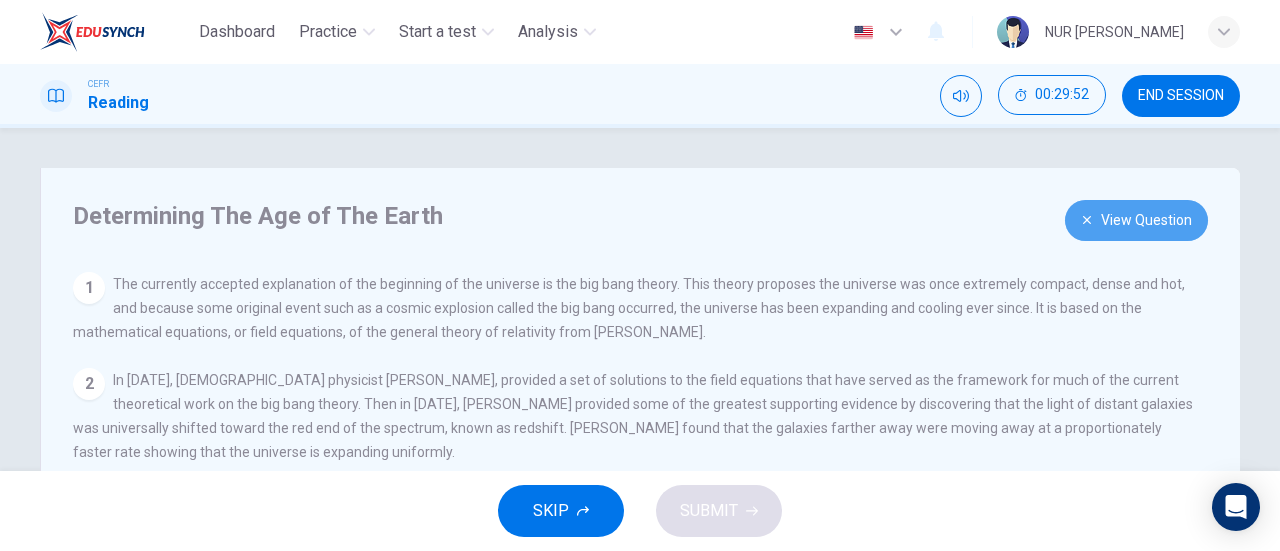 click on "View Question" at bounding box center (1136, 220) 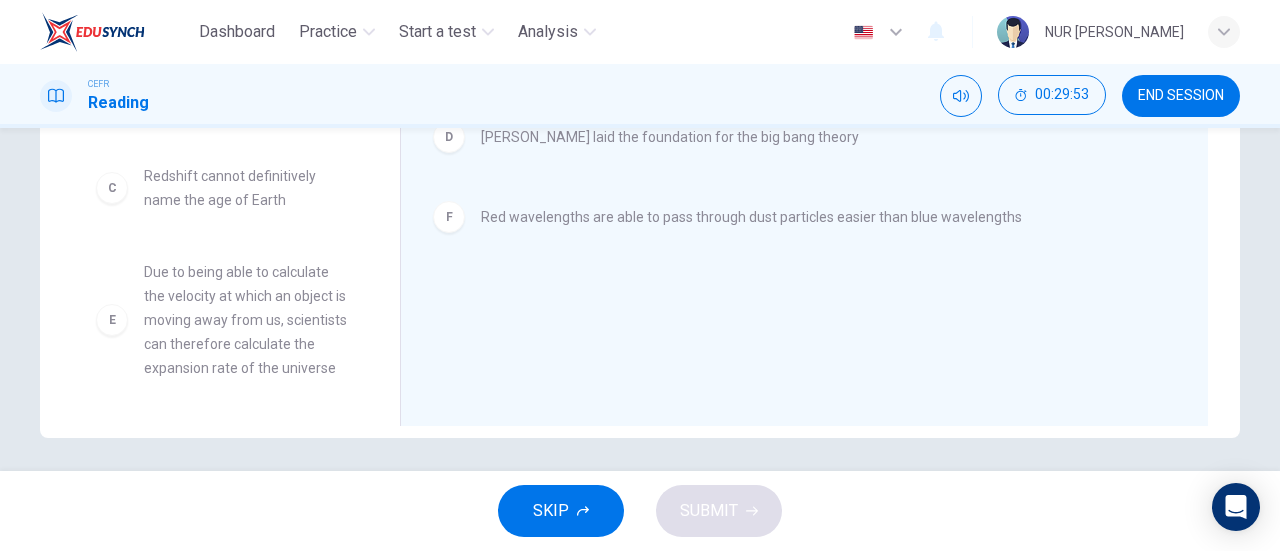 scroll, scrollTop: 432, scrollLeft: 0, axis: vertical 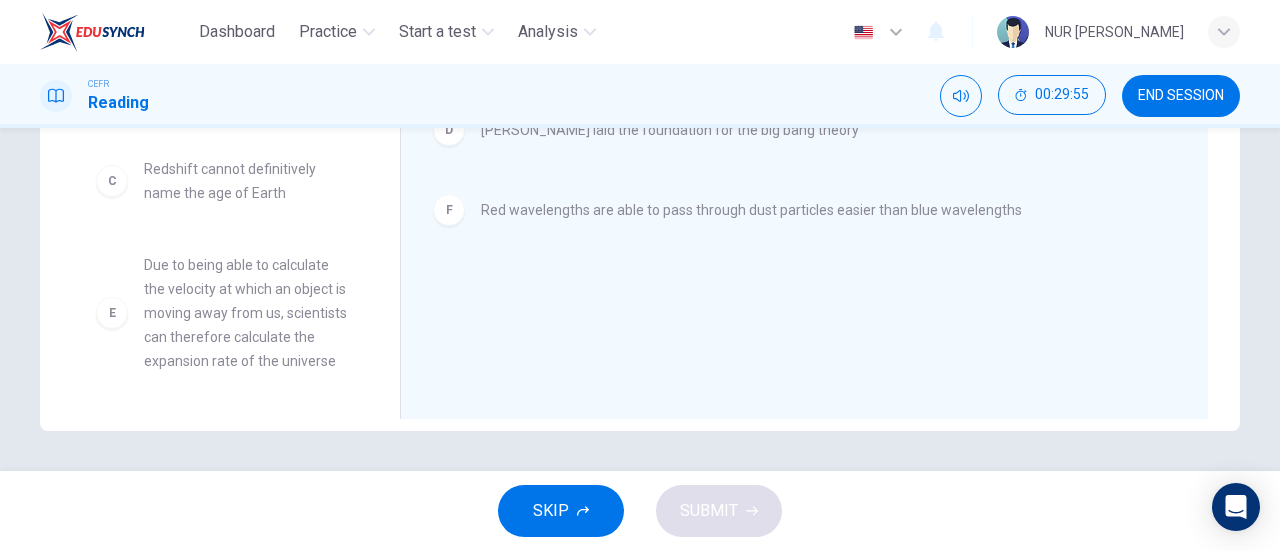 click on "Due to being able to calculate the velocity at which an object is moving away from us, scientists can therefore calculate the expansion rate of the universe" at bounding box center [248, 313] 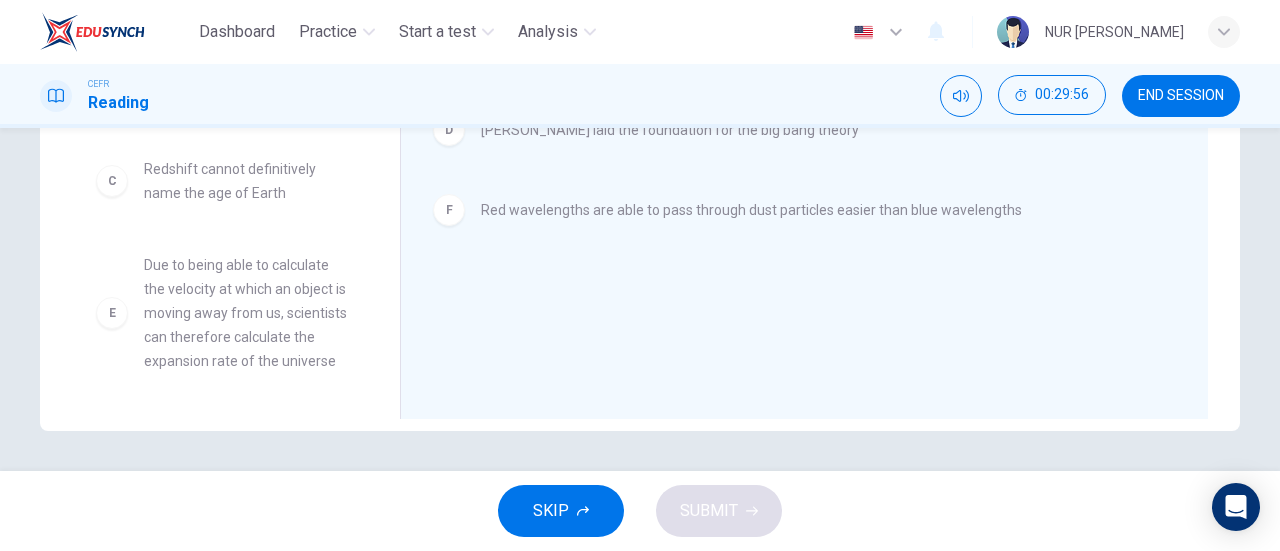 click on "Due to being able to calculate the velocity at which an object is moving away from us, scientists can therefore calculate the expansion rate of the universe" at bounding box center (248, 313) 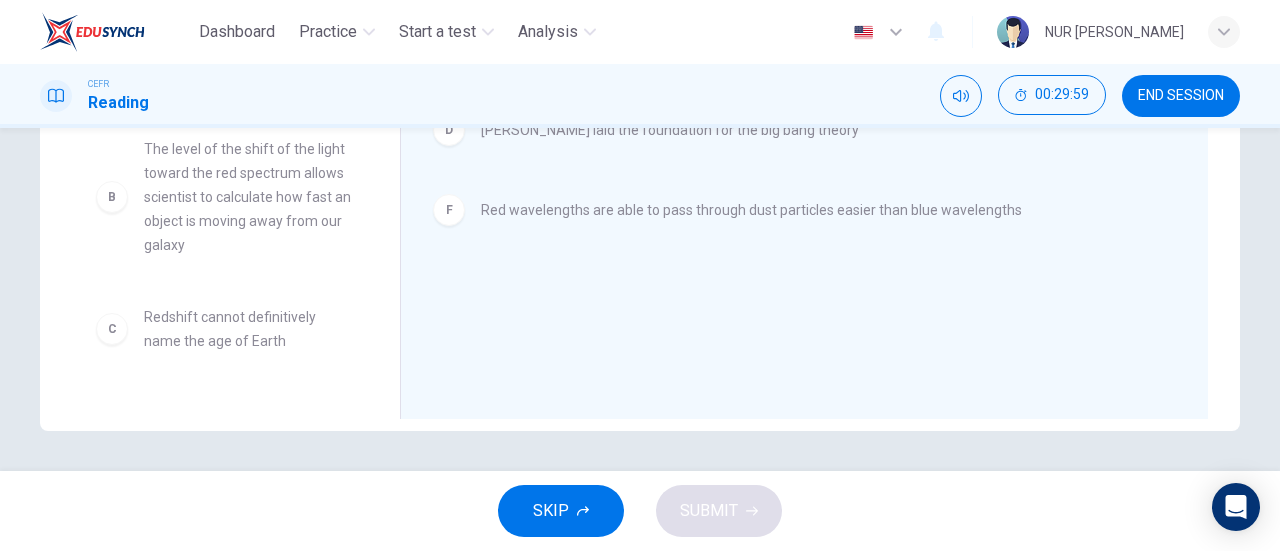 scroll, scrollTop: 78, scrollLeft: 0, axis: vertical 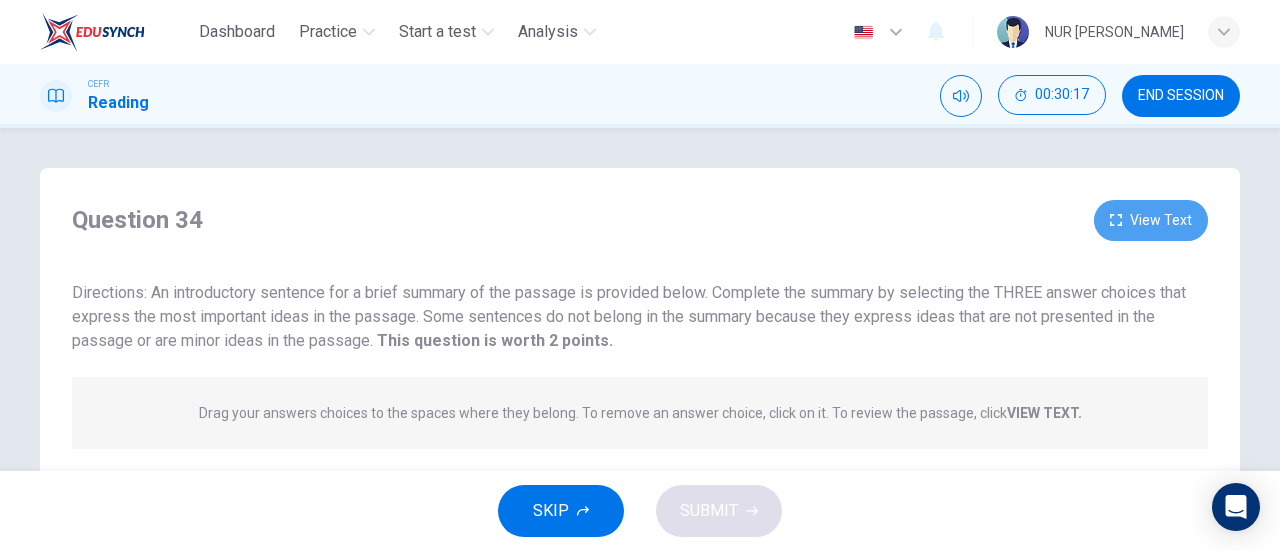 click on "View Text" at bounding box center [1151, 220] 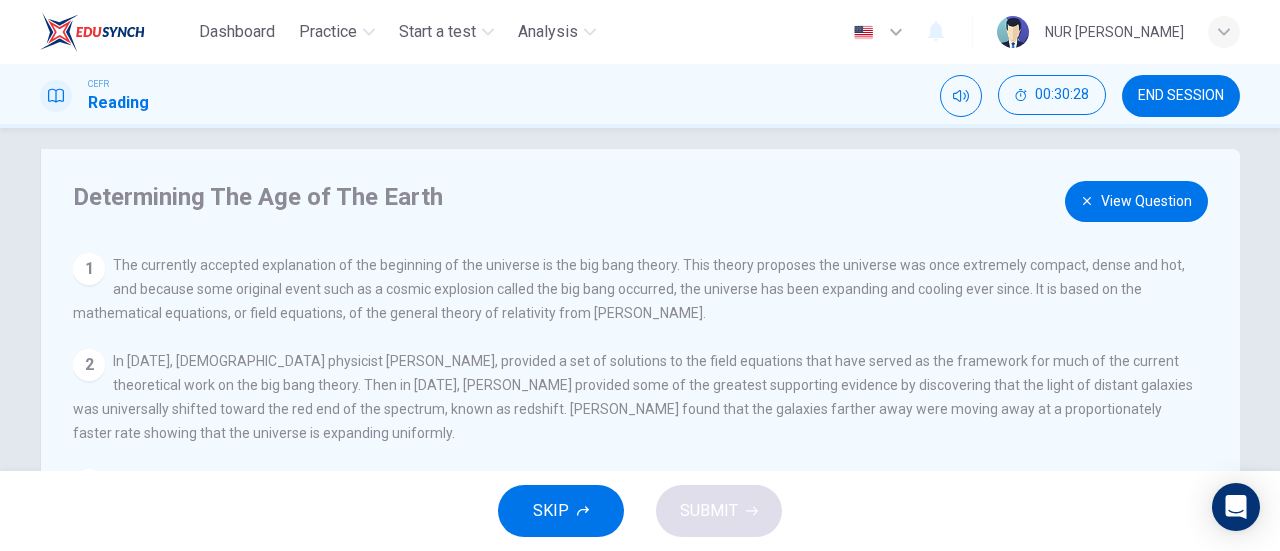 scroll, scrollTop: 0, scrollLeft: 0, axis: both 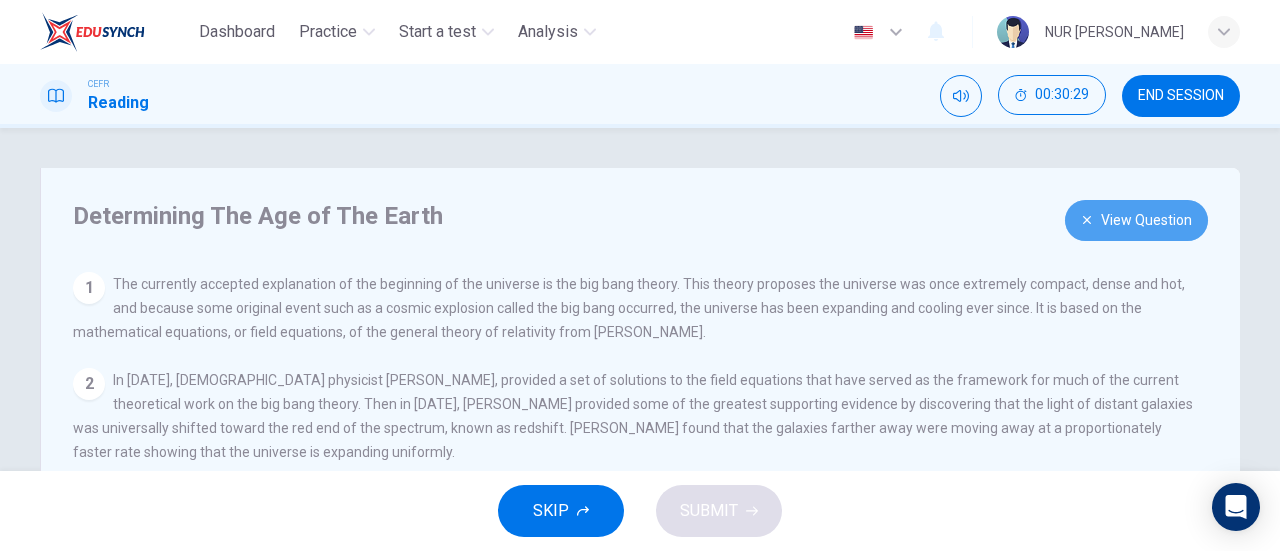 click on "View Question" at bounding box center [1136, 220] 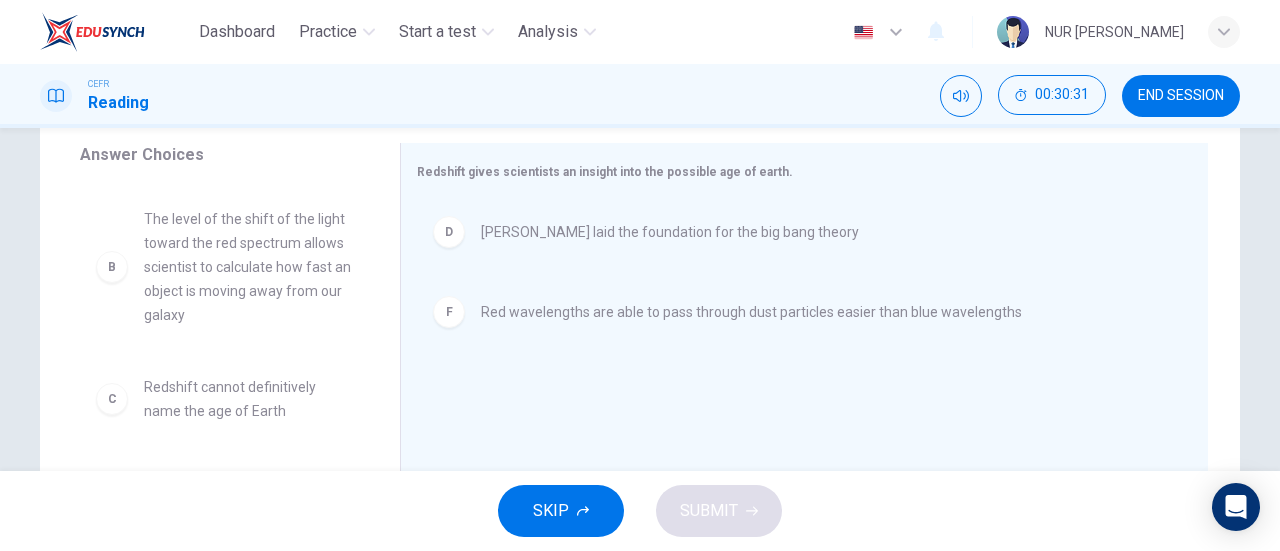 scroll, scrollTop: 332, scrollLeft: 0, axis: vertical 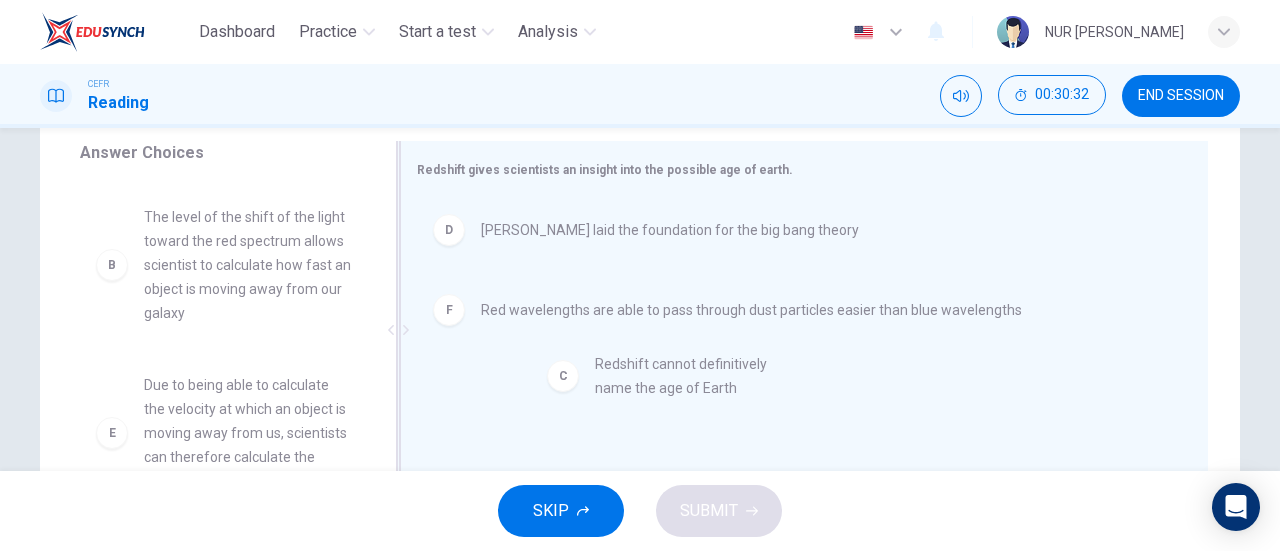 drag, startPoint x: 199, startPoint y: 407, endPoint x: 692, endPoint y: 374, distance: 494.10324 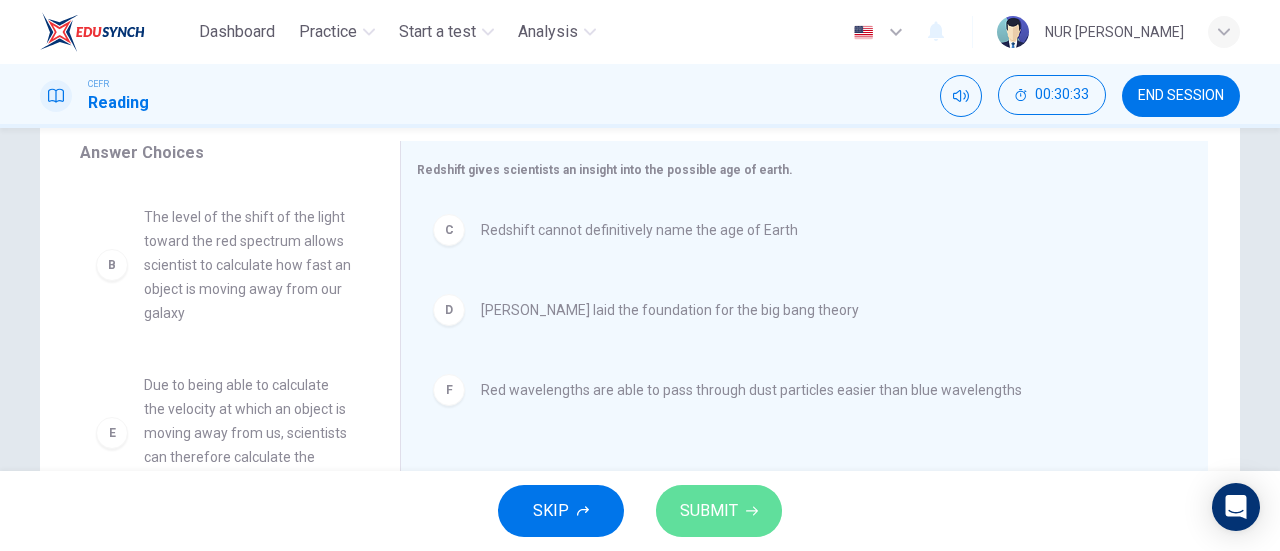 click on "SUBMIT" at bounding box center [709, 511] 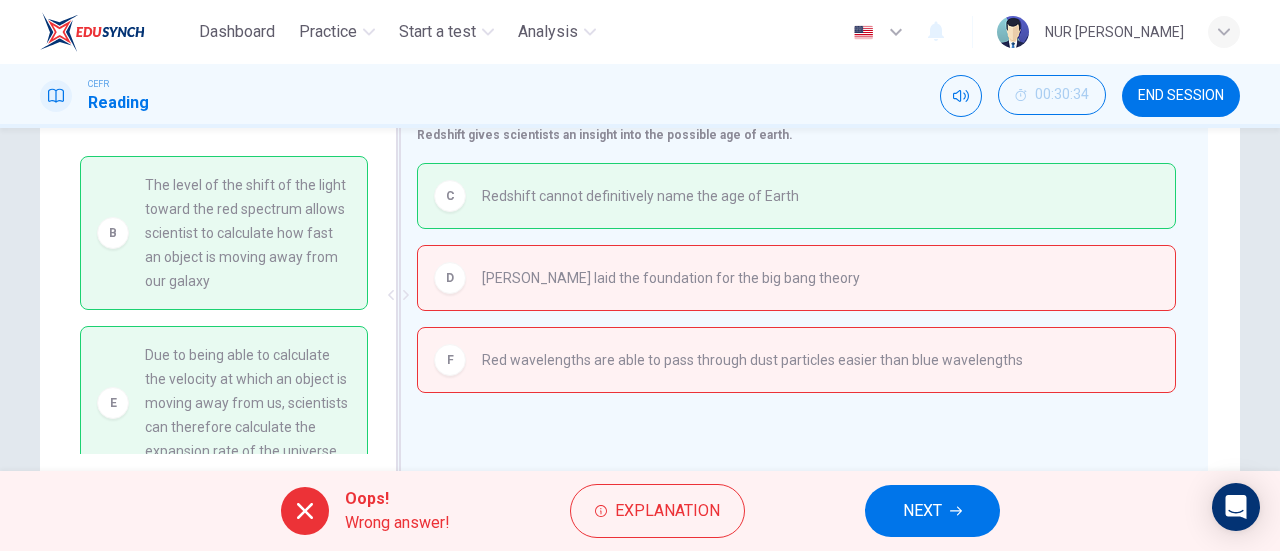 scroll, scrollTop: 370, scrollLeft: 0, axis: vertical 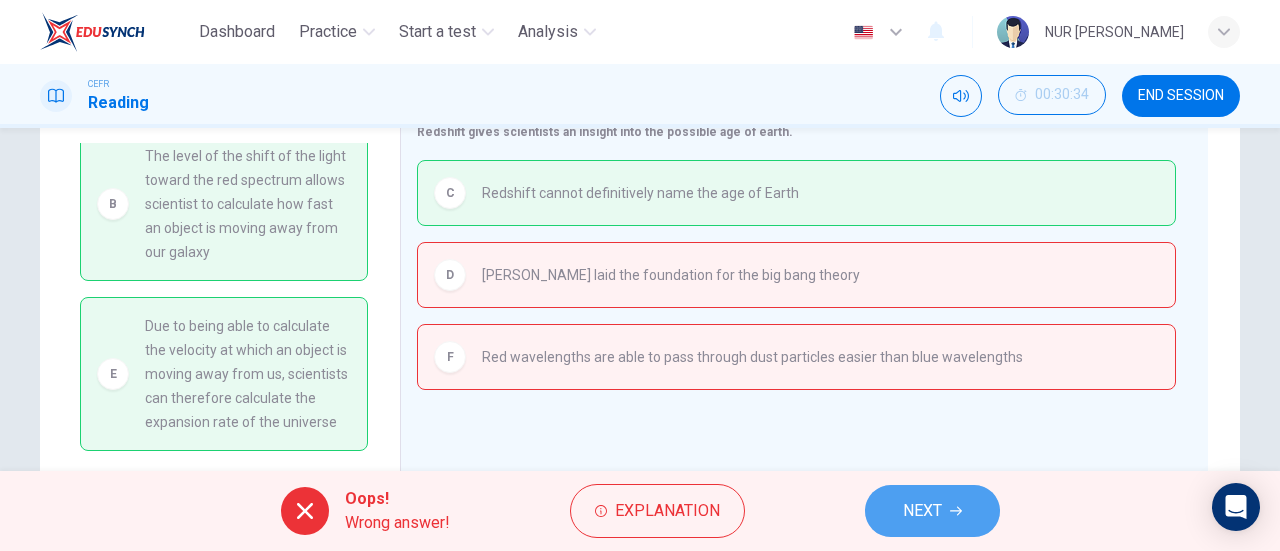 click on "NEXT" at bounding box center [922, 511] 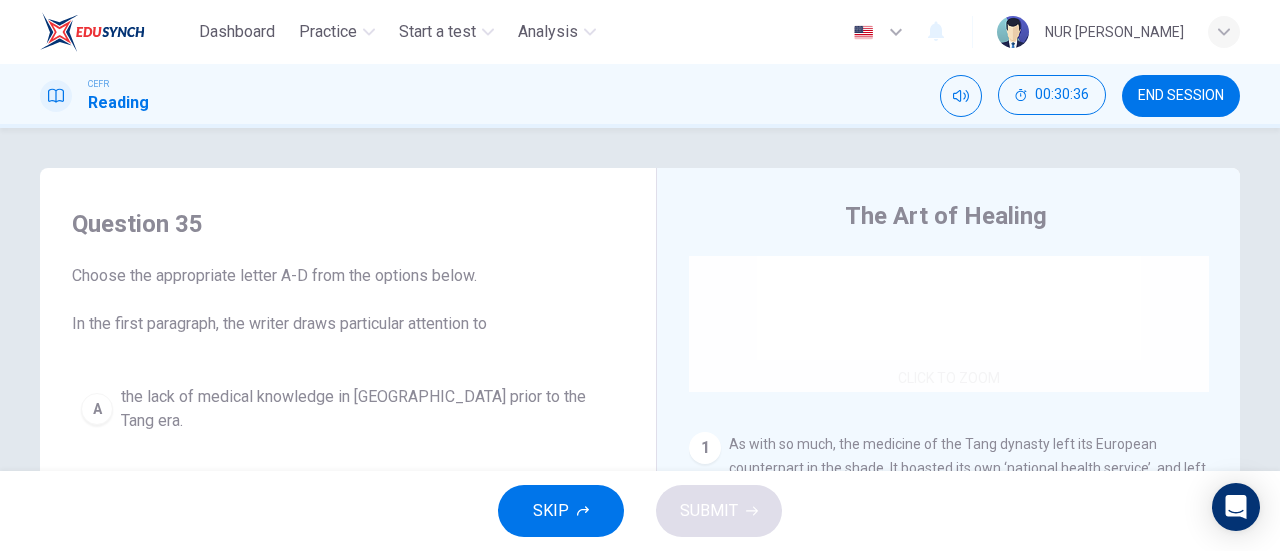 scroll, scrollTop: 247, scrollLeft: 0, axis: vertical 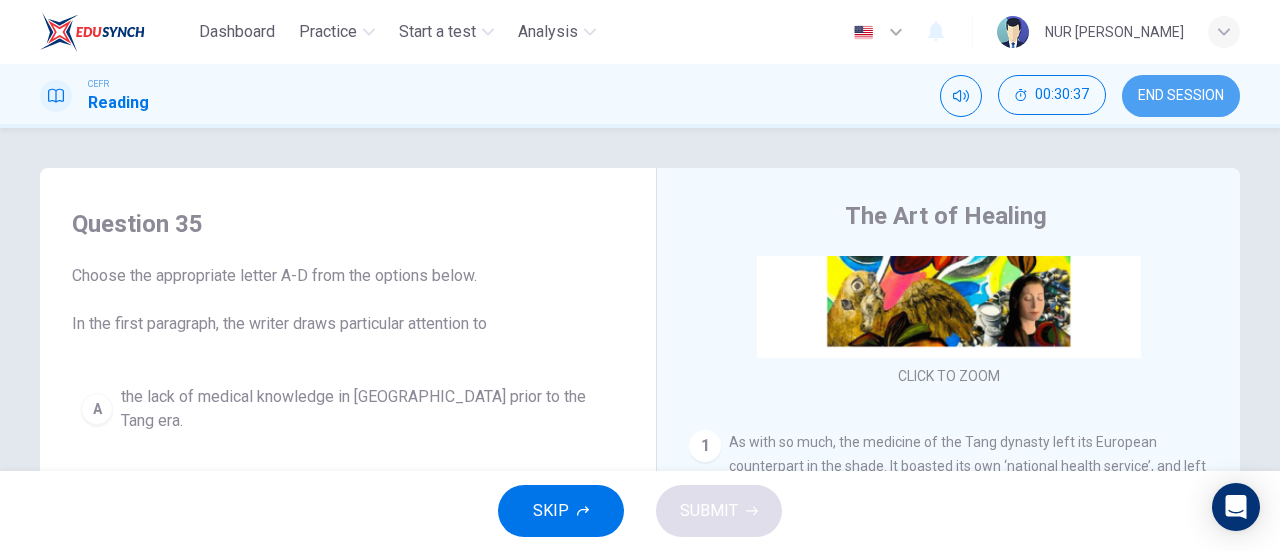 click on "END SESSION" at bounding box center [1181, 96] 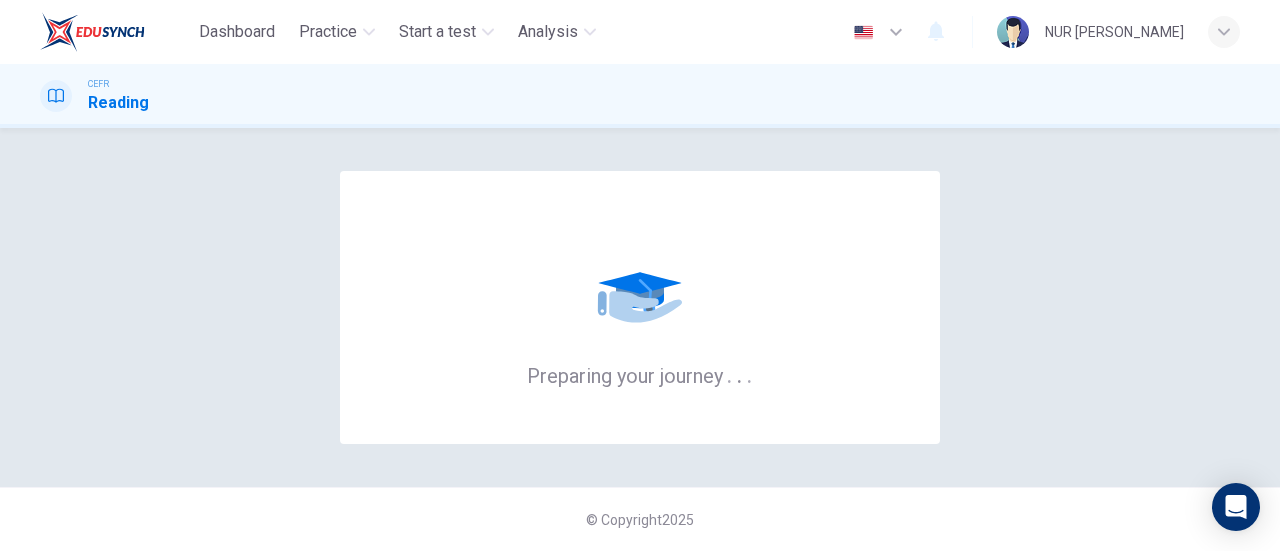 click on "Preparing your journey . . ." at bounding box center [640, 307] 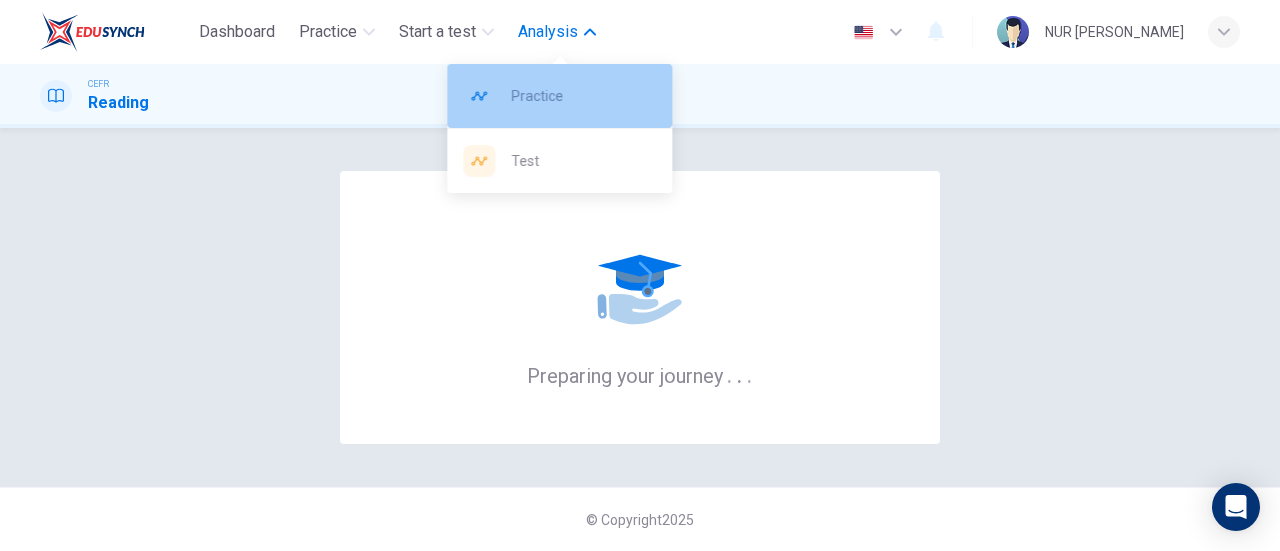 click on "Practice" at bounding box center [583, 96] 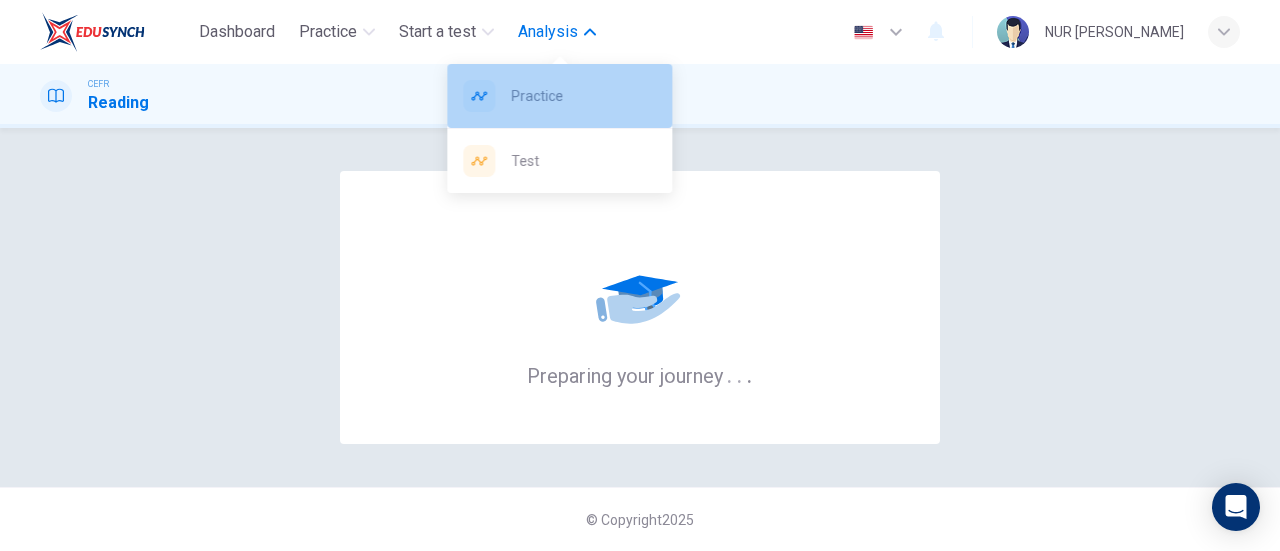 drag, startPoint x: 530, startPoint y: 100, endPoint x: 804, endPoint y: 104, distance: 274.0292 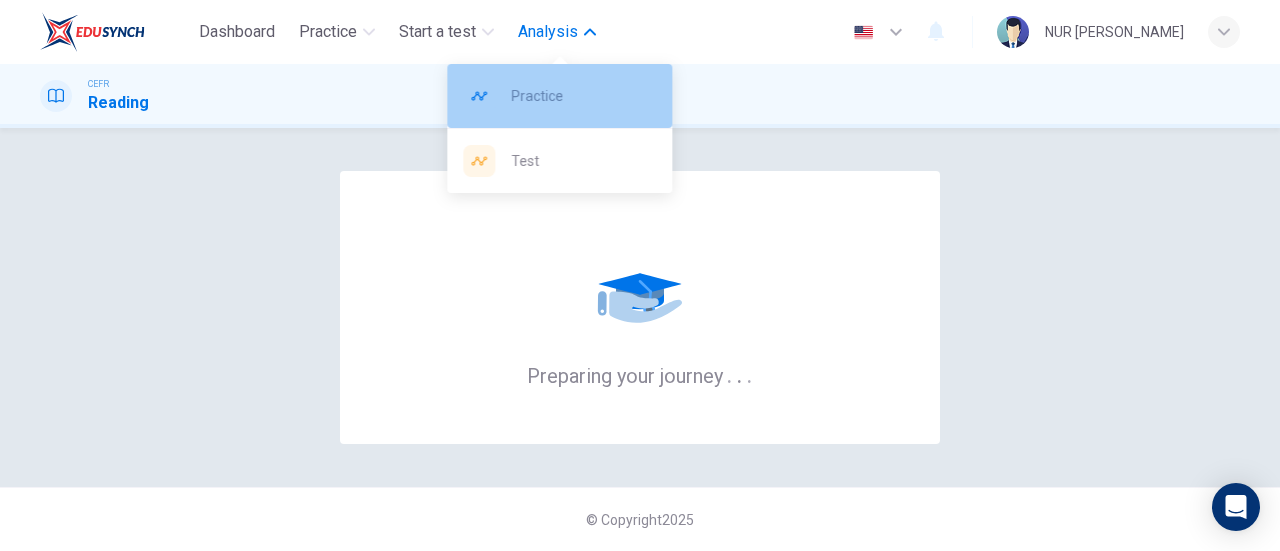 click on "Practice" at bounding box center (583, 96) 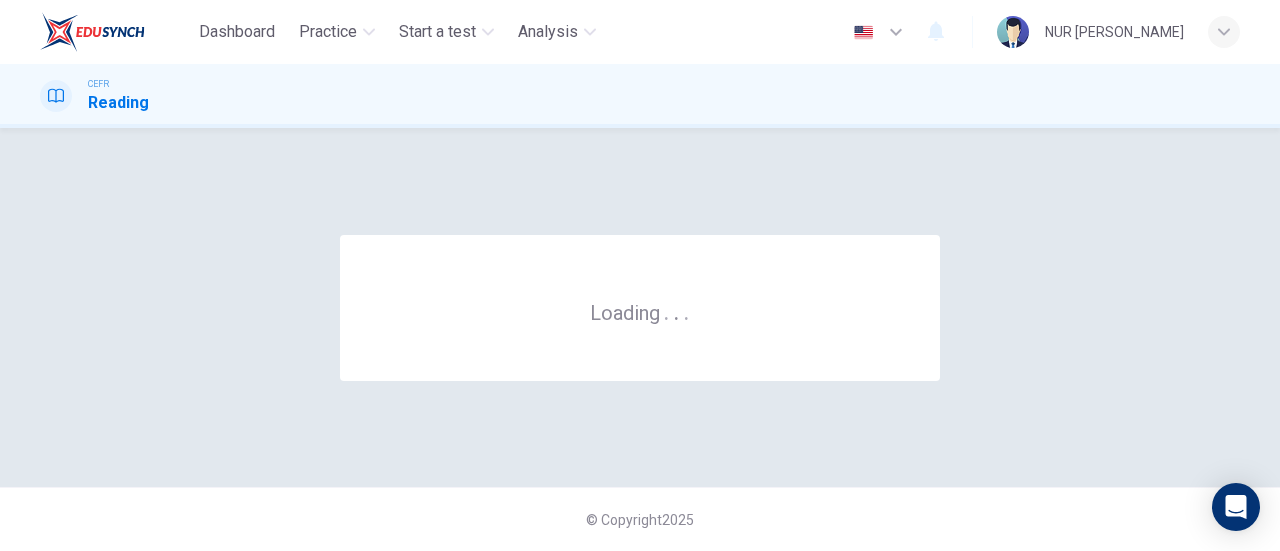 scroll, scrollTop: 0, scrollLeft: 0, axis: both 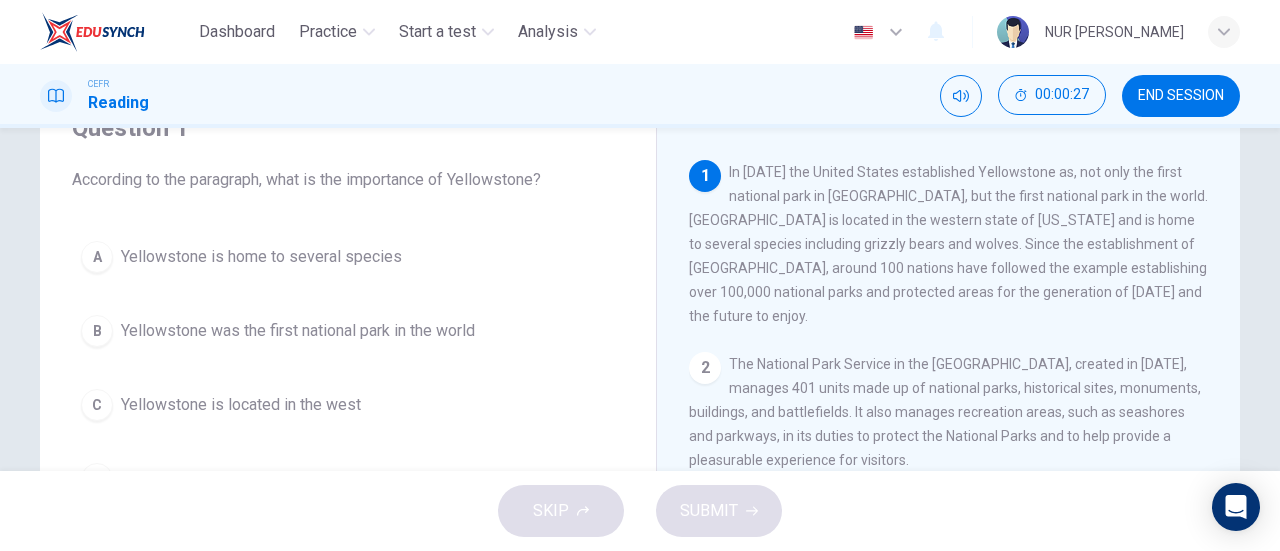 click on "B" at bounding box center (97, 331) 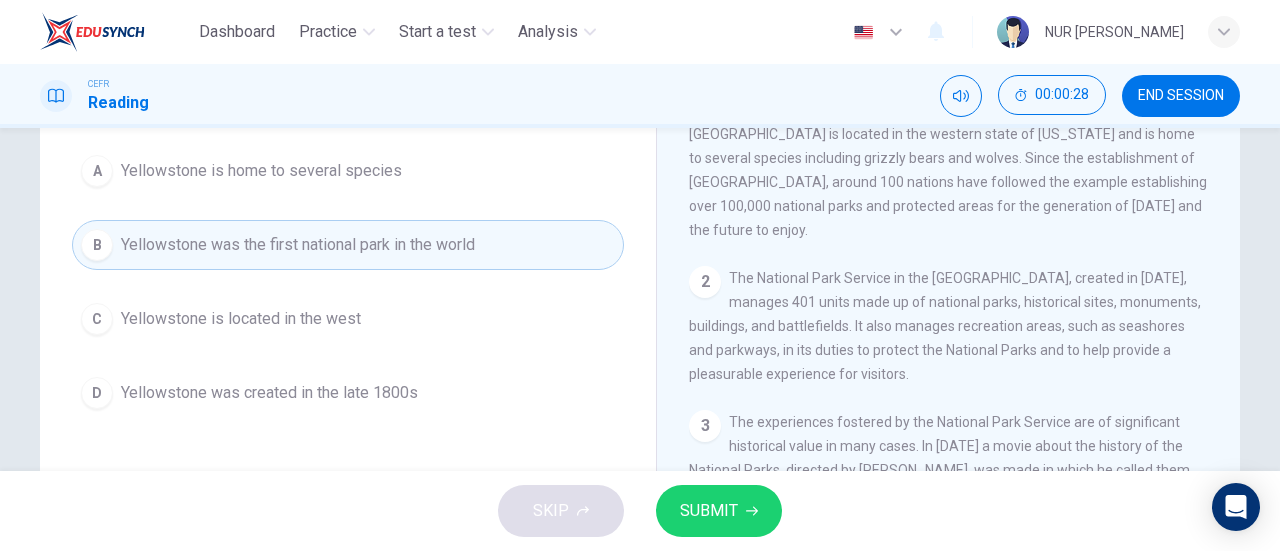 scroll, scrollTop: 189, scrollLeft: 0, axis: vertical 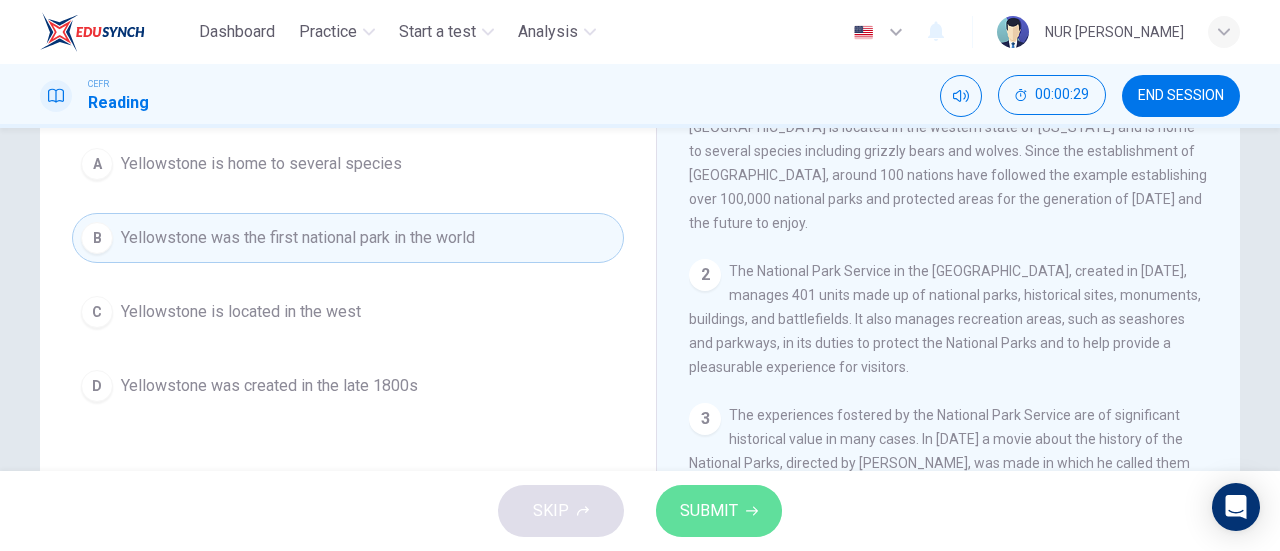 click on "SUBMIT" at bounding box center [719, 511] 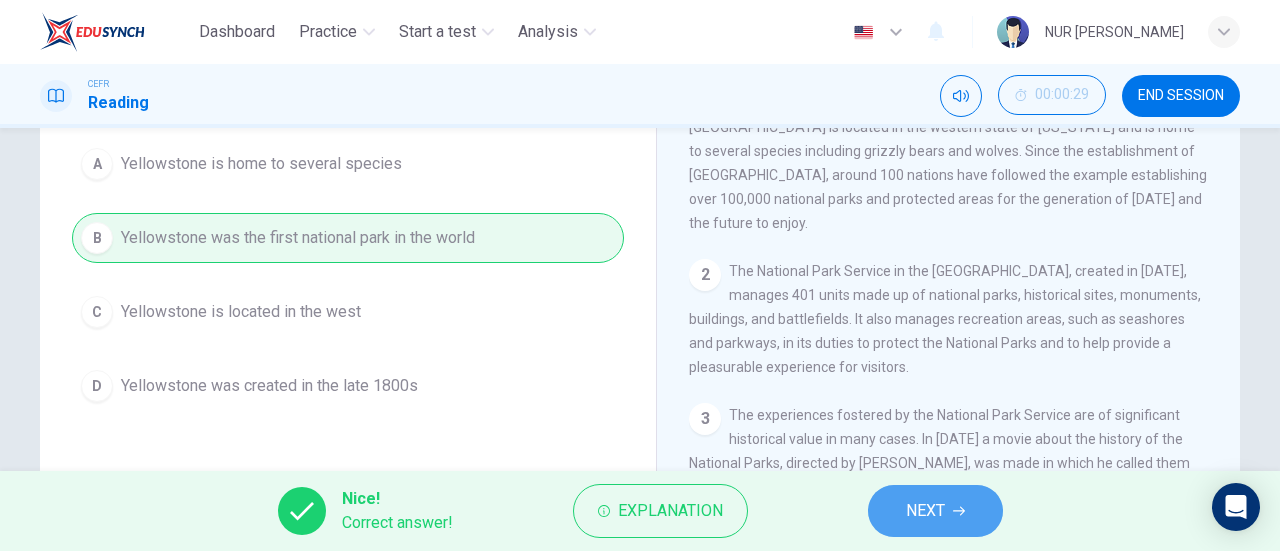 click on "NEXT" at bounding box center [925, 511] 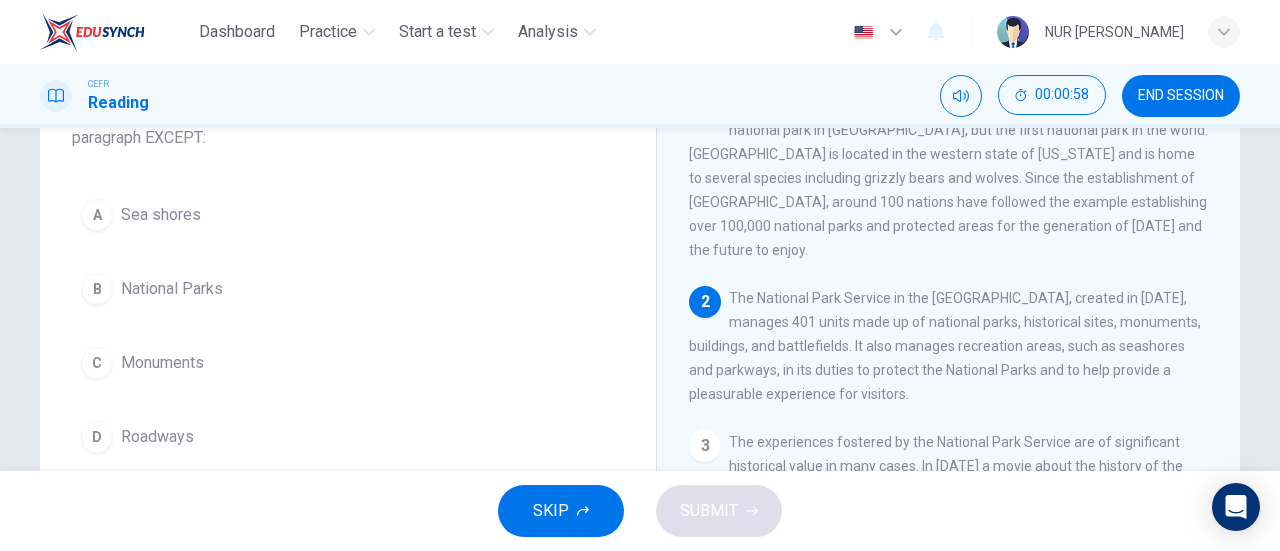 scroll, scrollTop: 163, scrollLeft: 0, axis: vertical 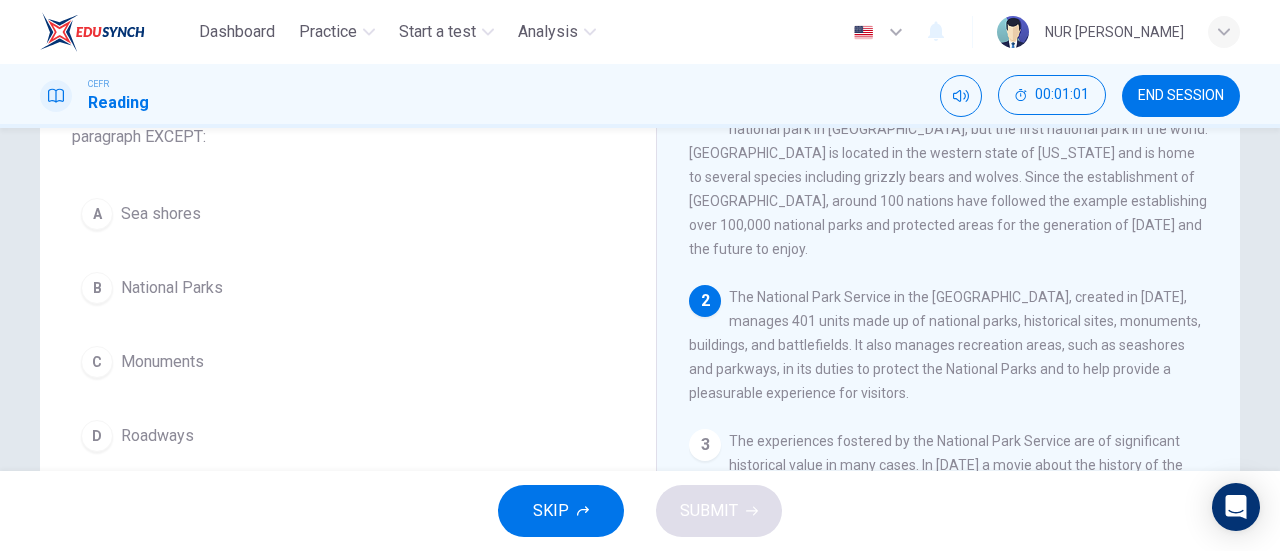 click on "D" at bounding box center (97, 436) 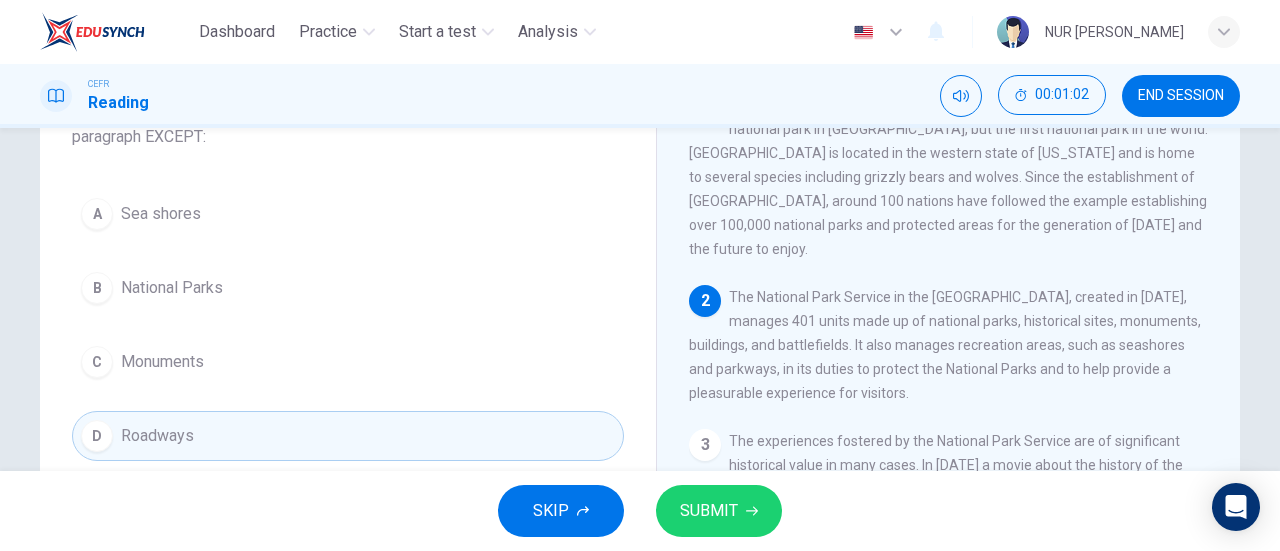 click on "SUBMIT" at bounding box center [719, 511] 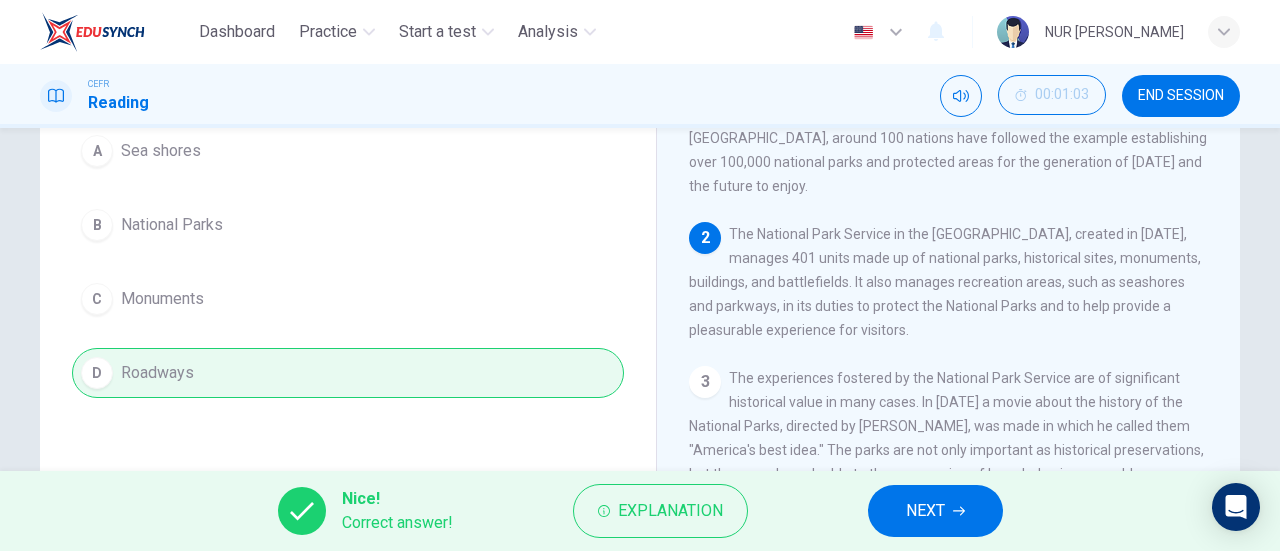 scroll, scrollTop: 172, scrollLeft: 0, axis: vertical 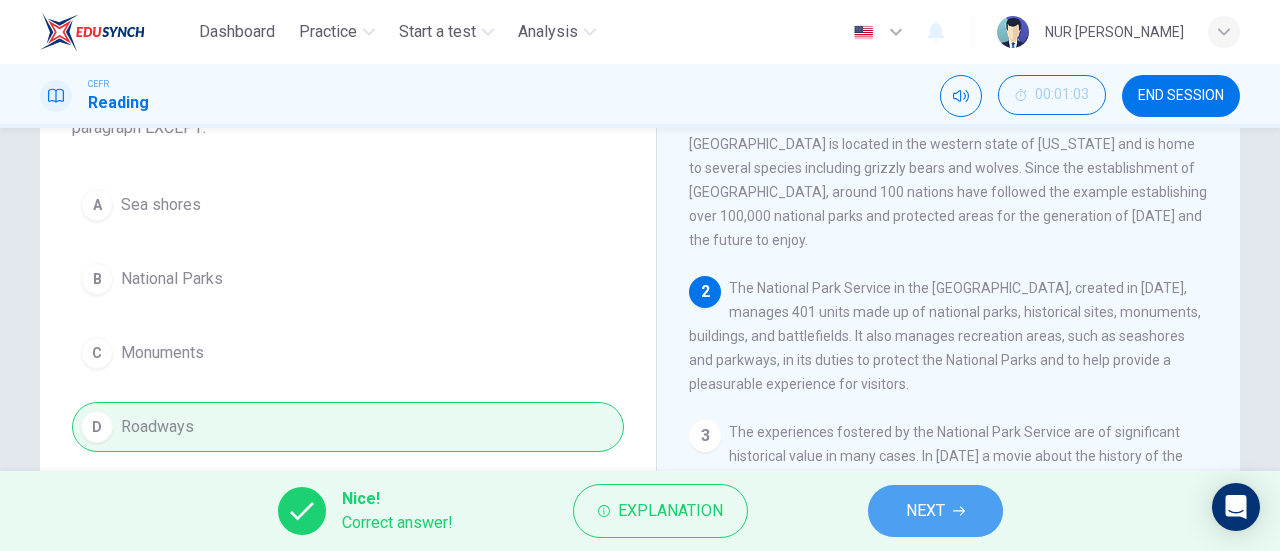 click on "NEXT" at bounding box center [925, 511] 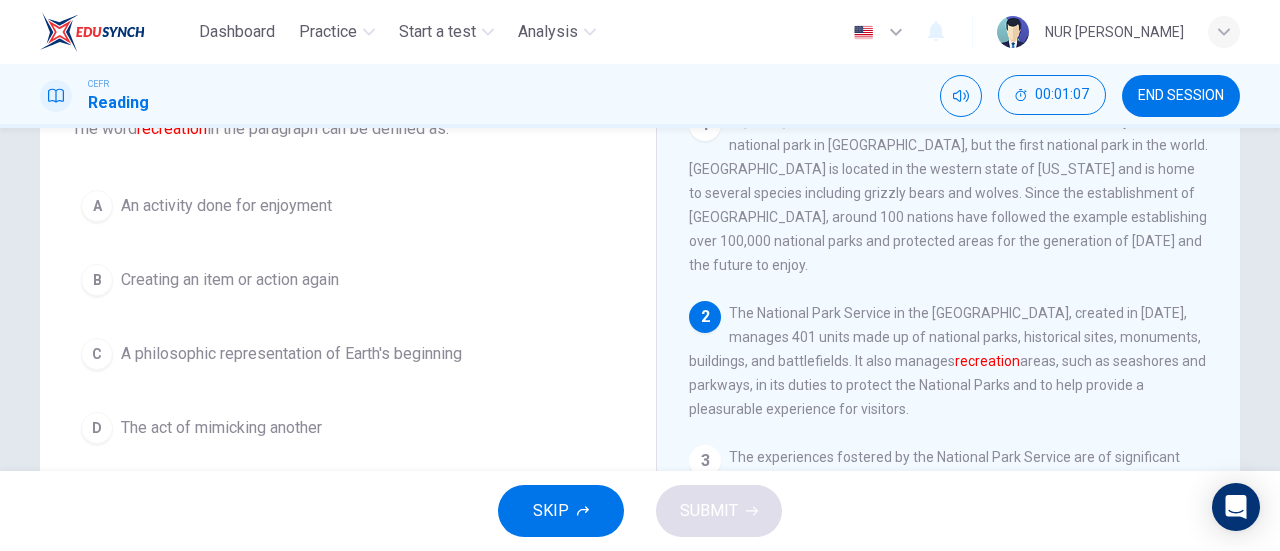 scroll, scrollTop: 148, scrollLeft: 0, axis: vertical 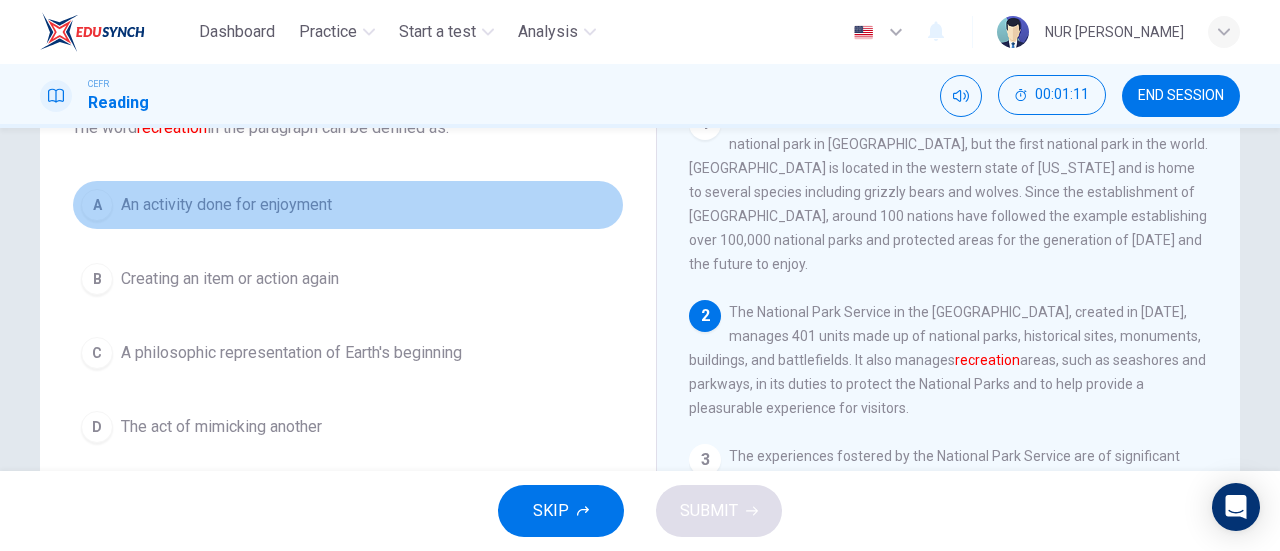 click on "A" at bounding box center [97, 205] 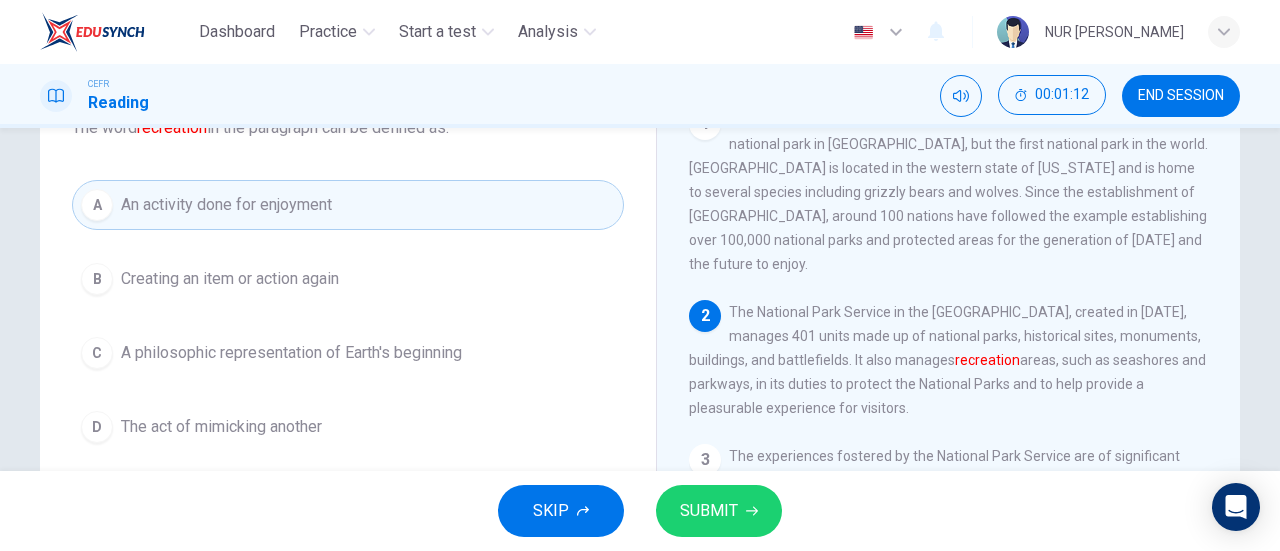 click on "SKIP SUBMIT" at bounding box center [640, 511] 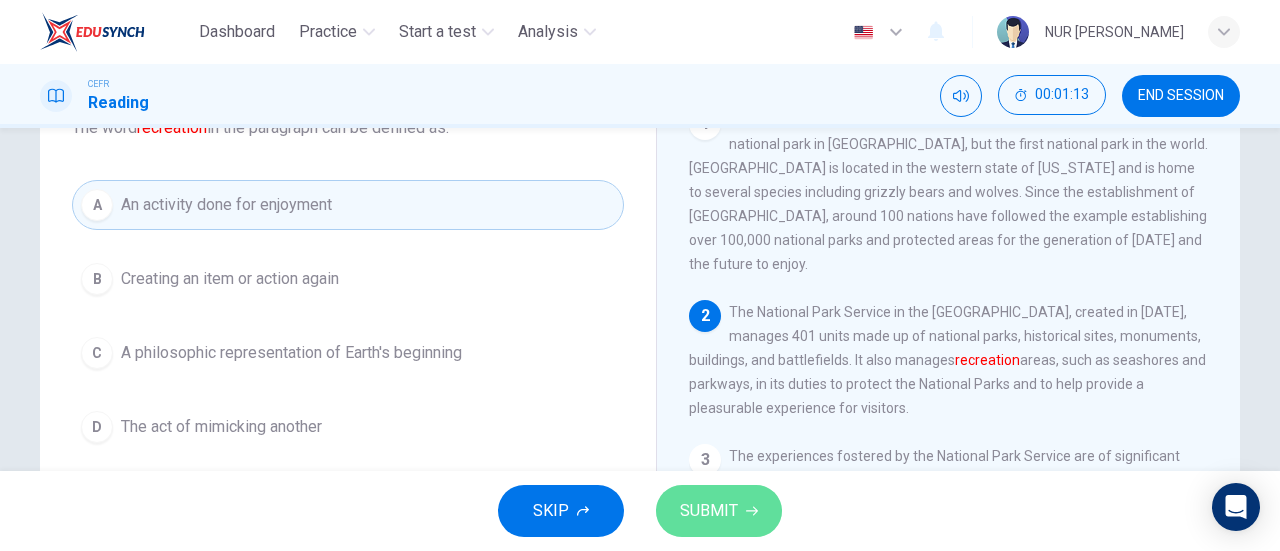 click on "SUBMIT" at bounding box center (719, 511) 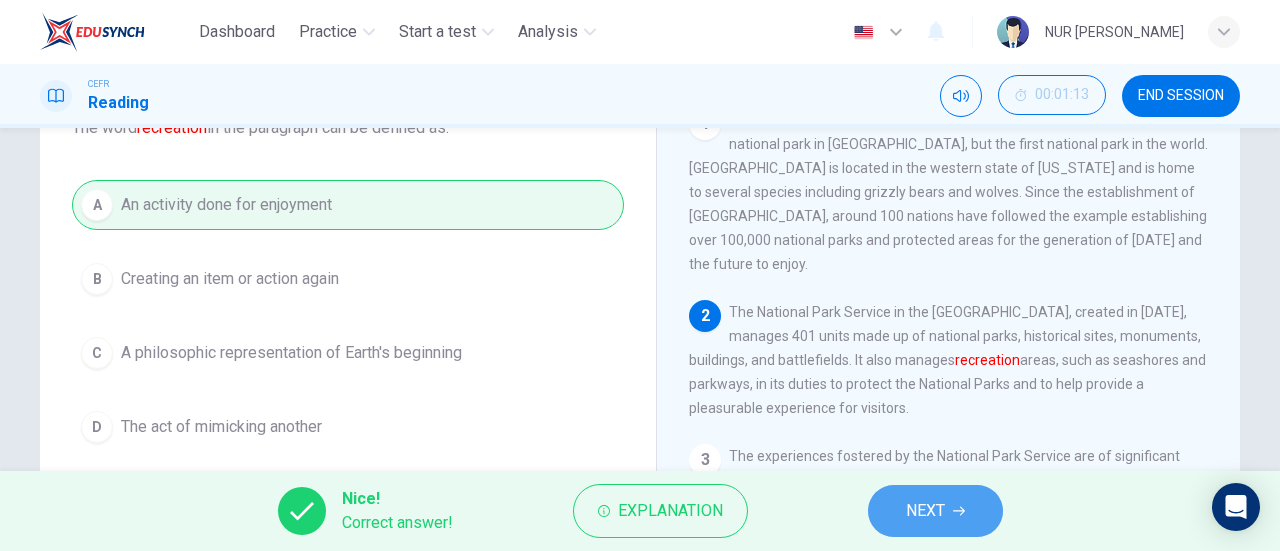 click on "NEXT" at bounding box center (925, 511) 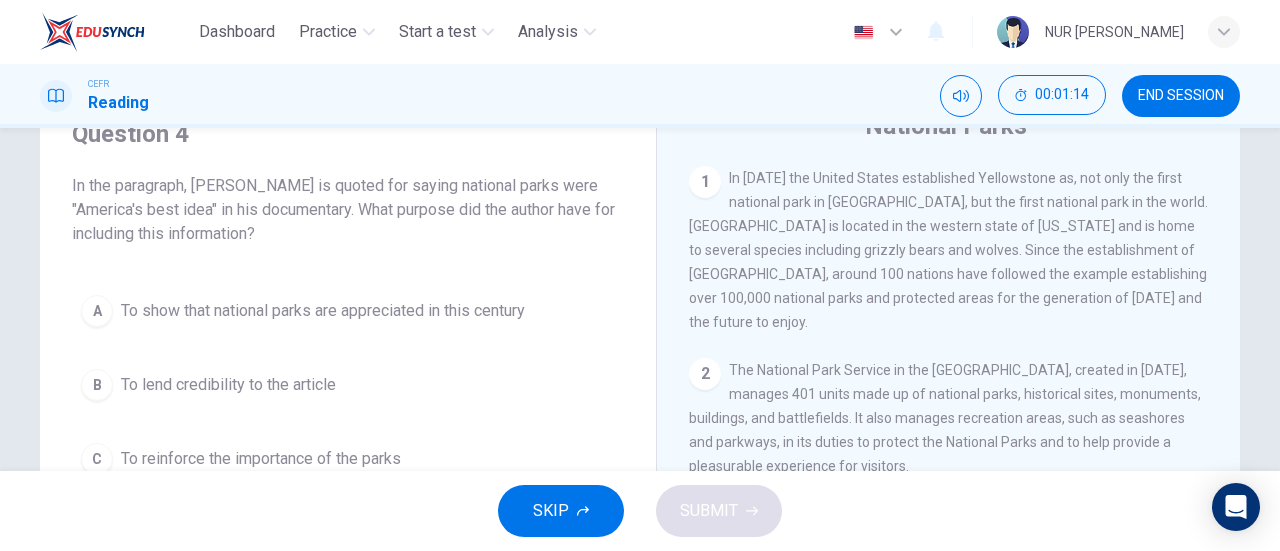 scroll, scrollTop: 90, scrollLeft: 0, axis: vertical 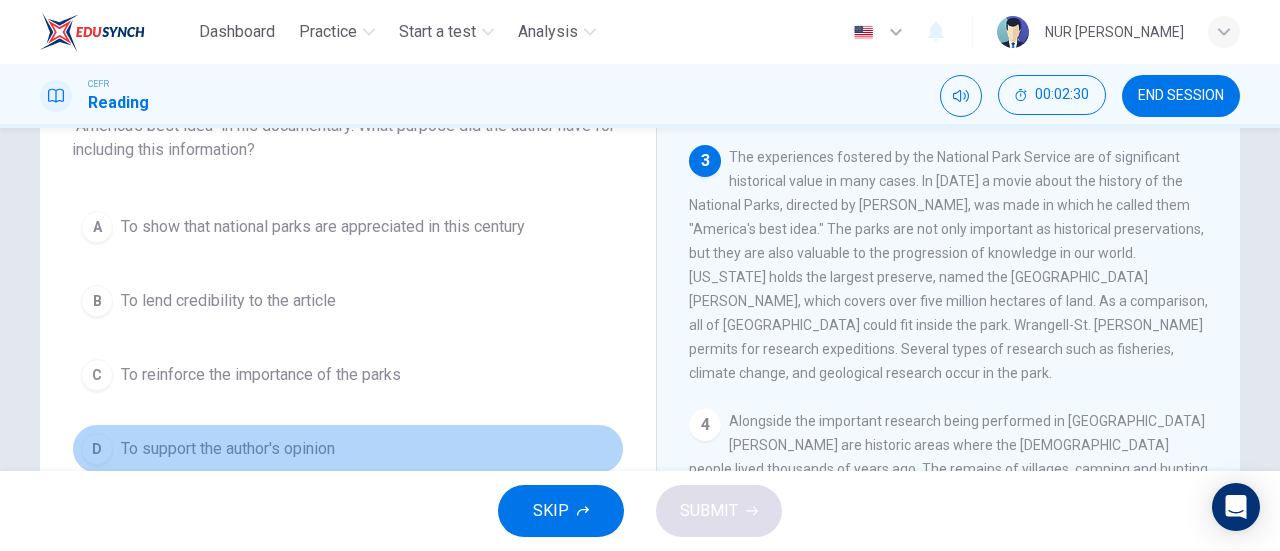 click on "D" at bounding box center (97, 449) 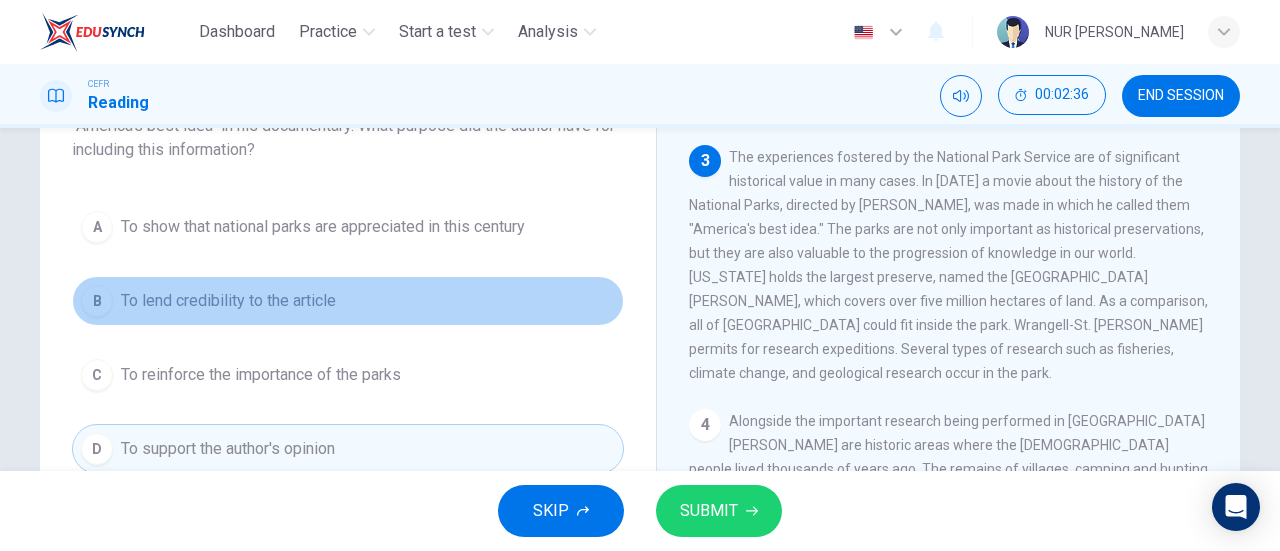 click on "B" at bounding box center (97, 301) 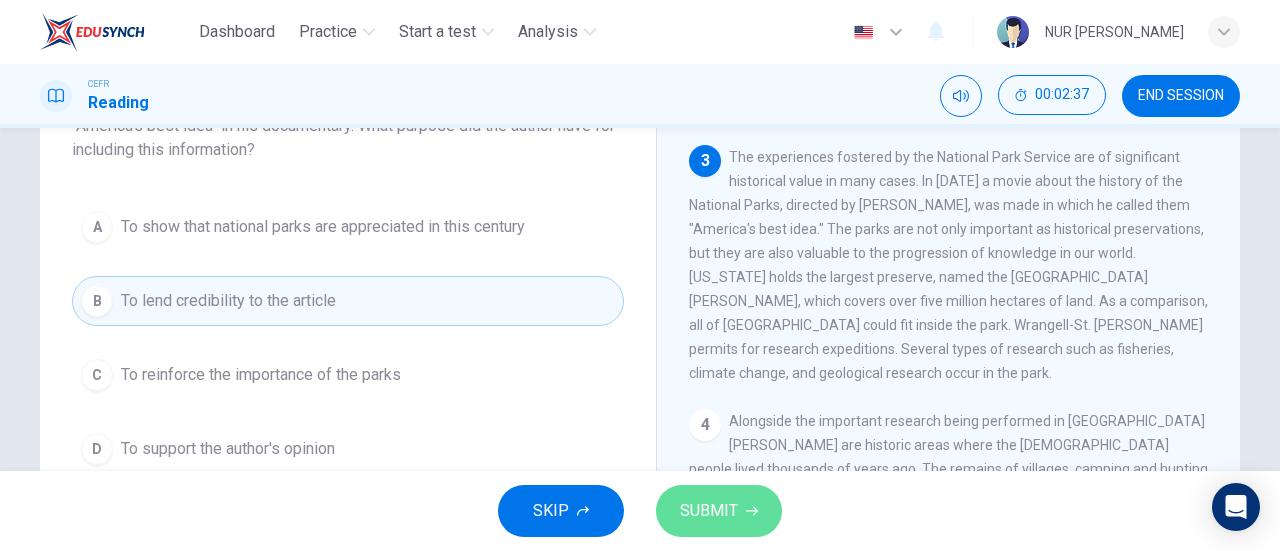 click on "SUBMIT" at bounding box center [709, 511] 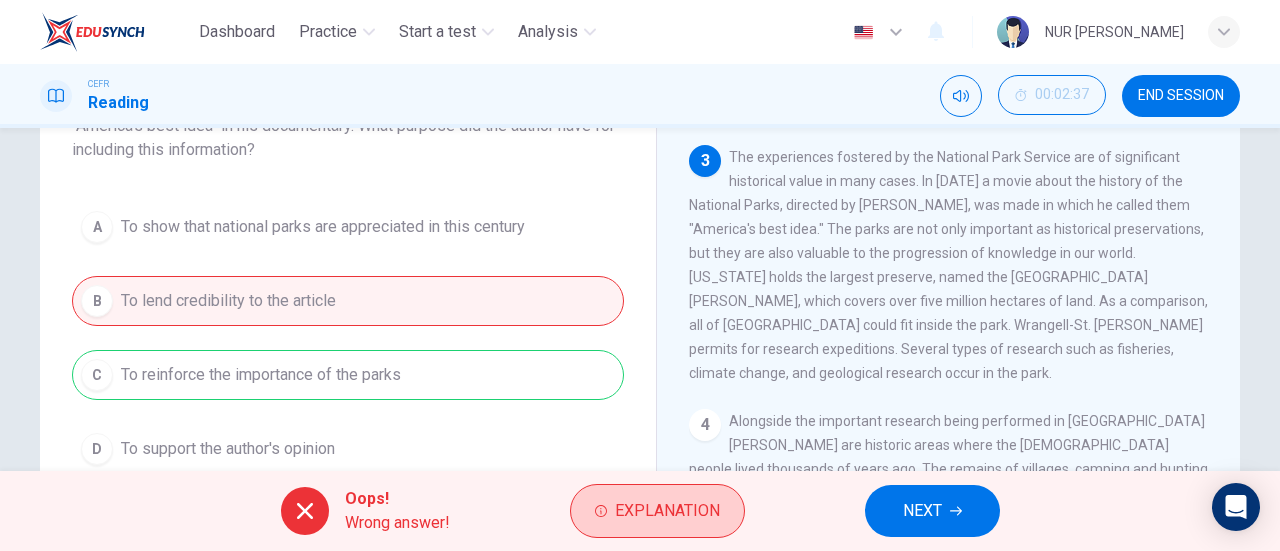 click on "Explanation" at bounding box center [667, 511] 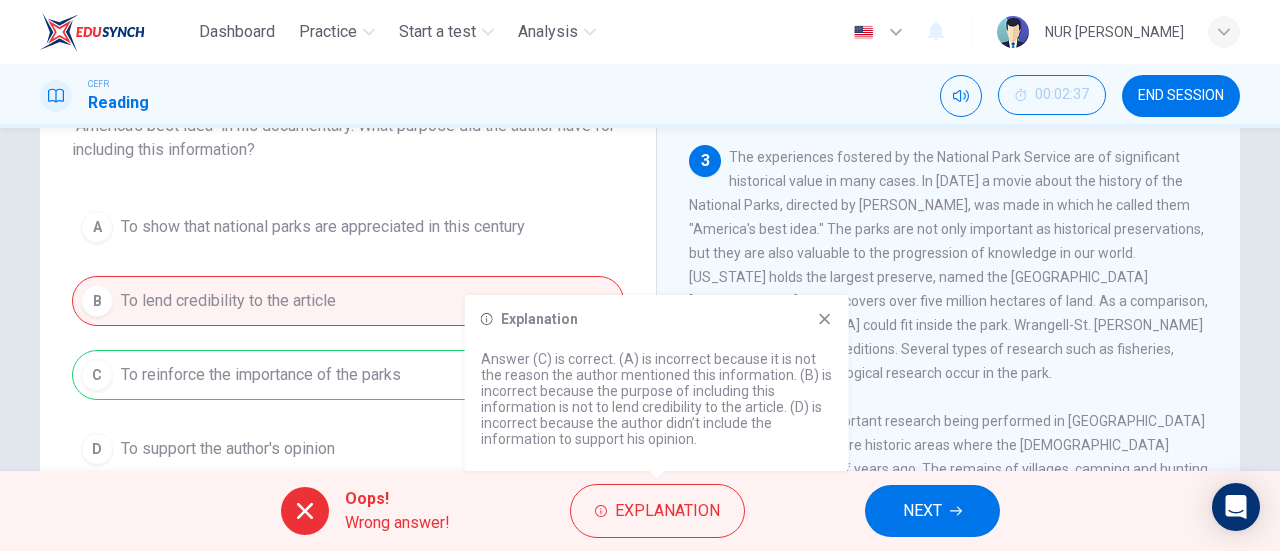 click 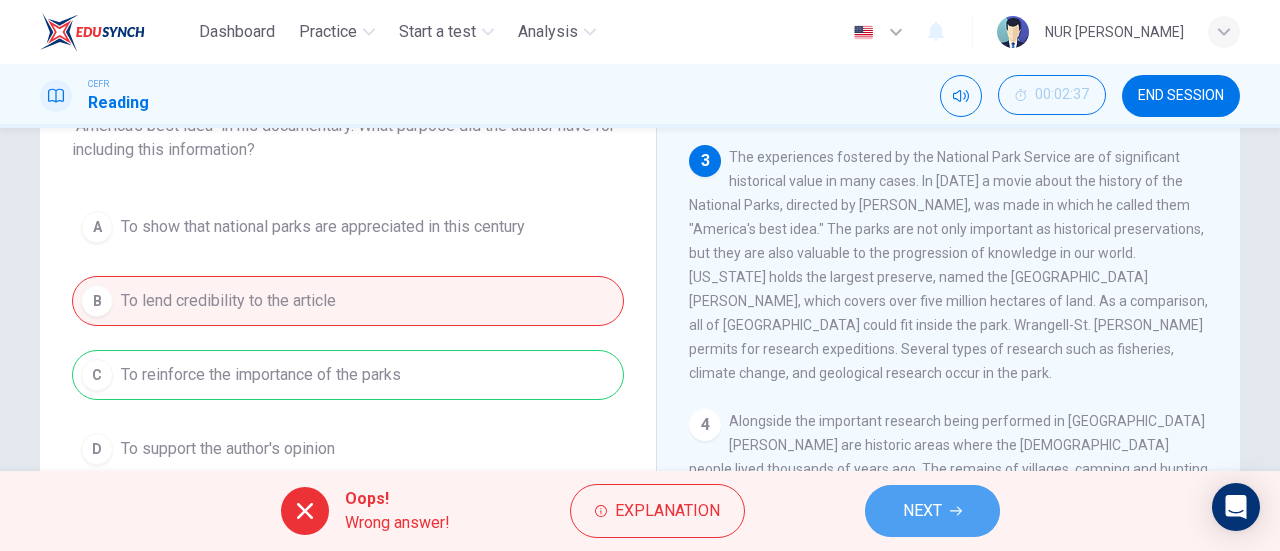 click on "NEXT" at bounding box center [922, 511] 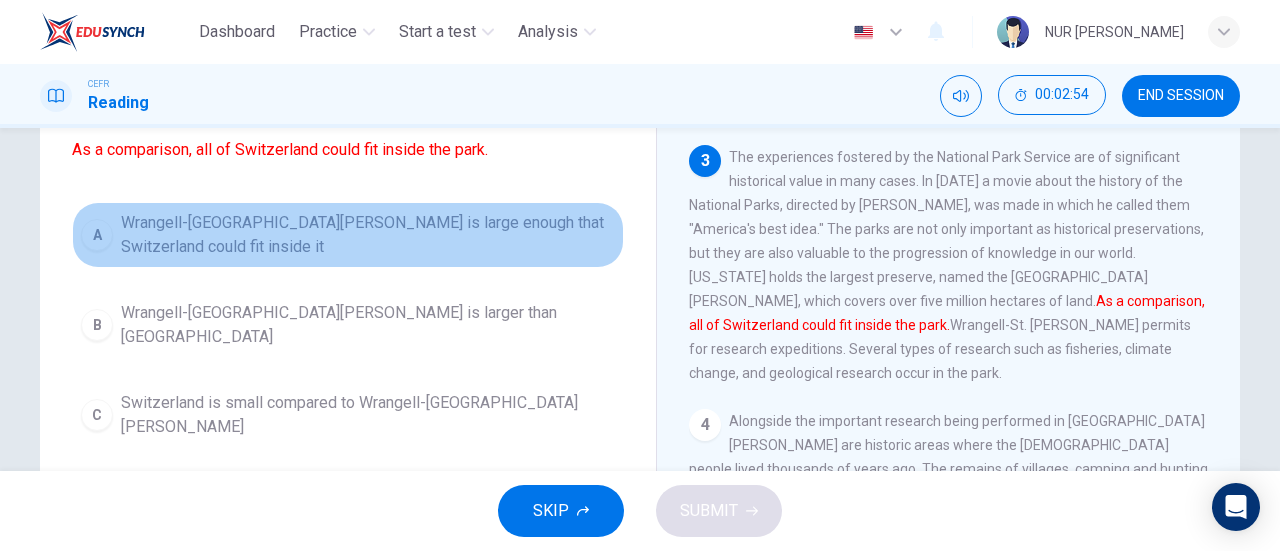 click on "A" at bounding box center [97, 235] 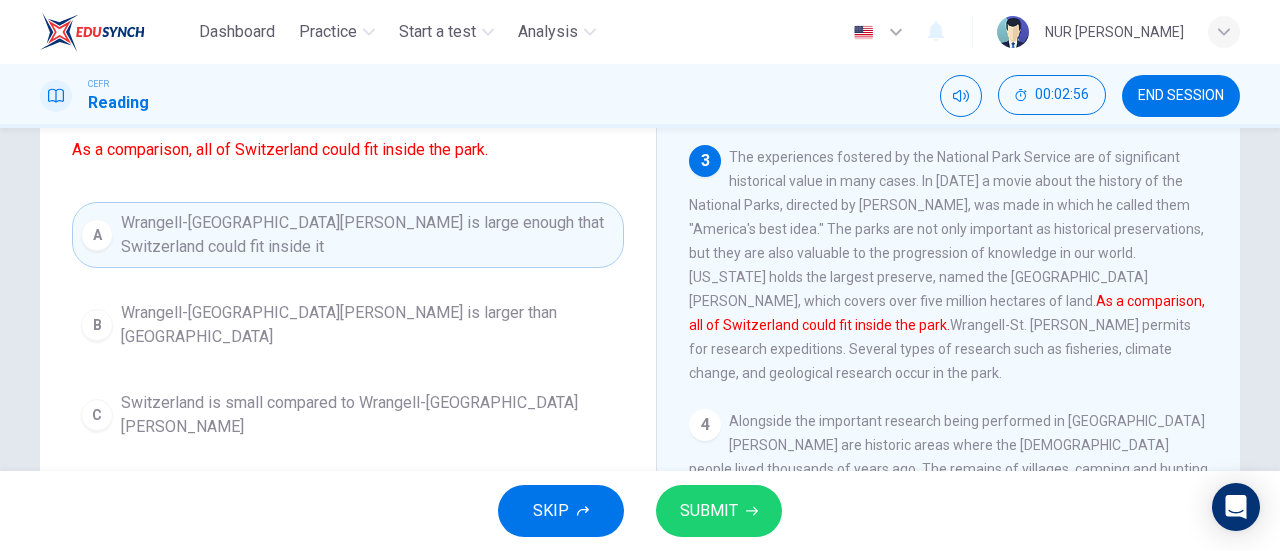 scroll, scrollTop: 214, scrollLeft: 0, axis: vertical 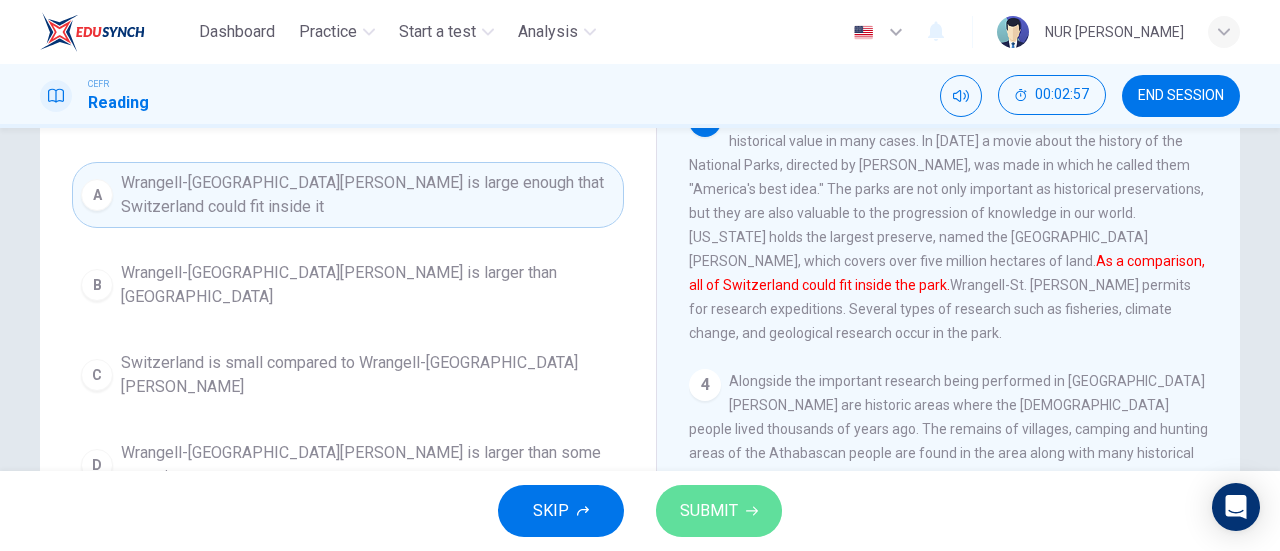 click on "SUBMIT" at bounding box center [709, 511] 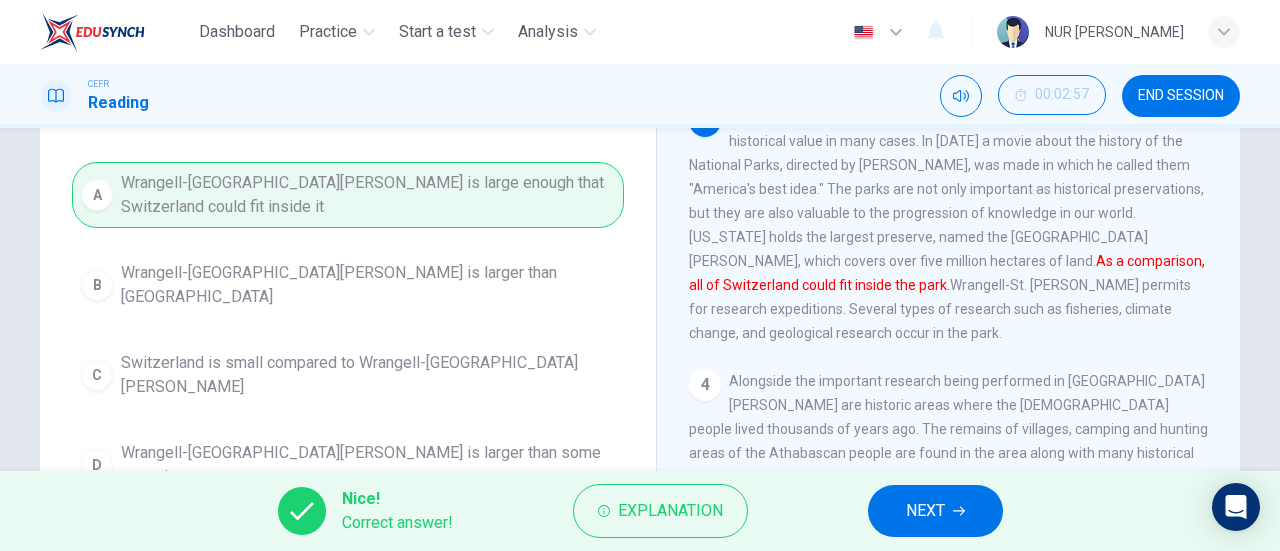 click on "NEXT" at bounding box center [935, 511] 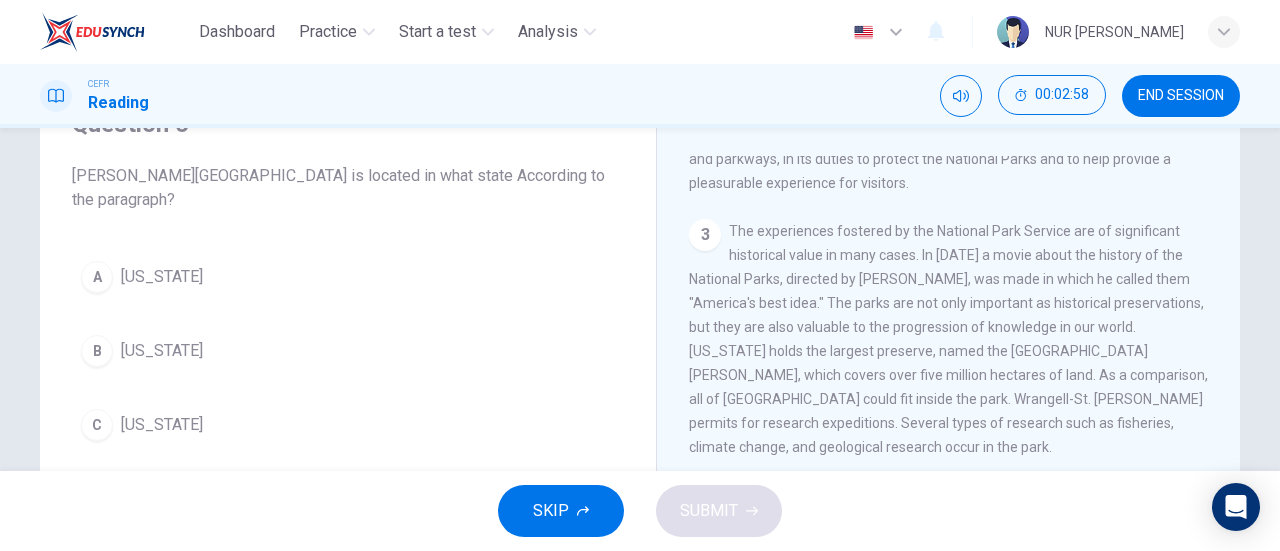 scroll, scrollTop: 94, scrollLeft: 0, axis: vertical 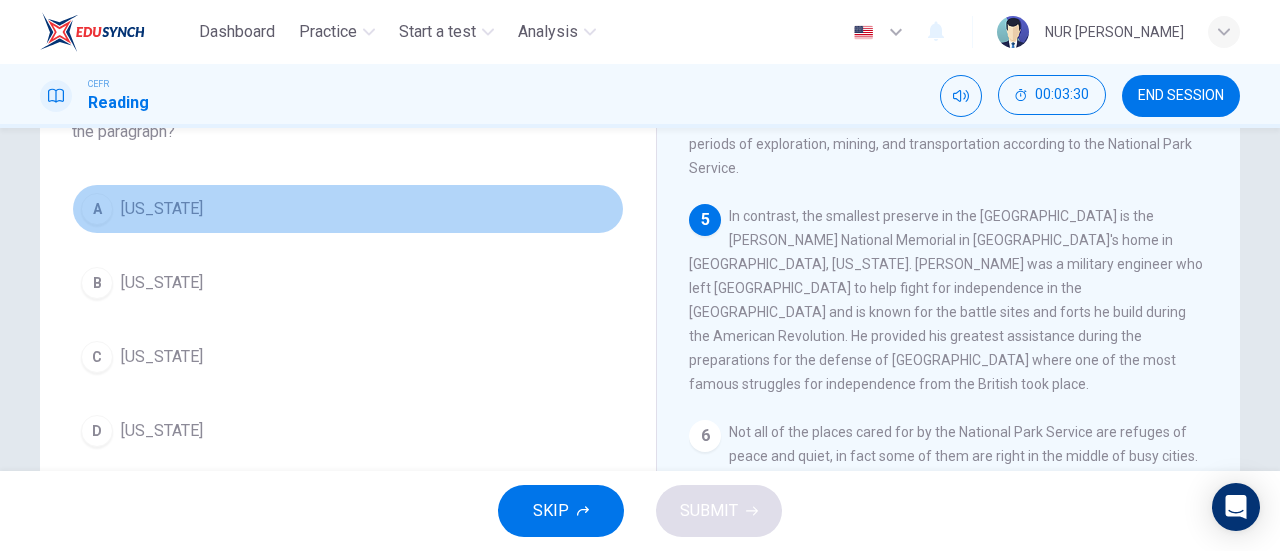click on "A Pennsylvania" at bounding box center [348, 209] 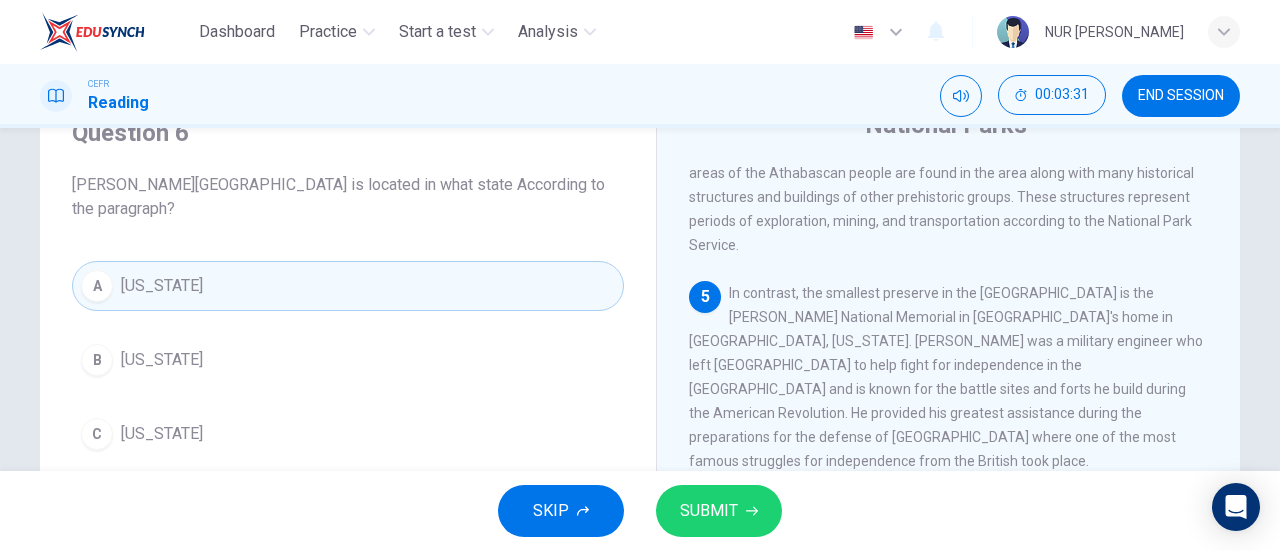 scroll, scrollTop: 85, scrollLeft: 0, axis: vertical 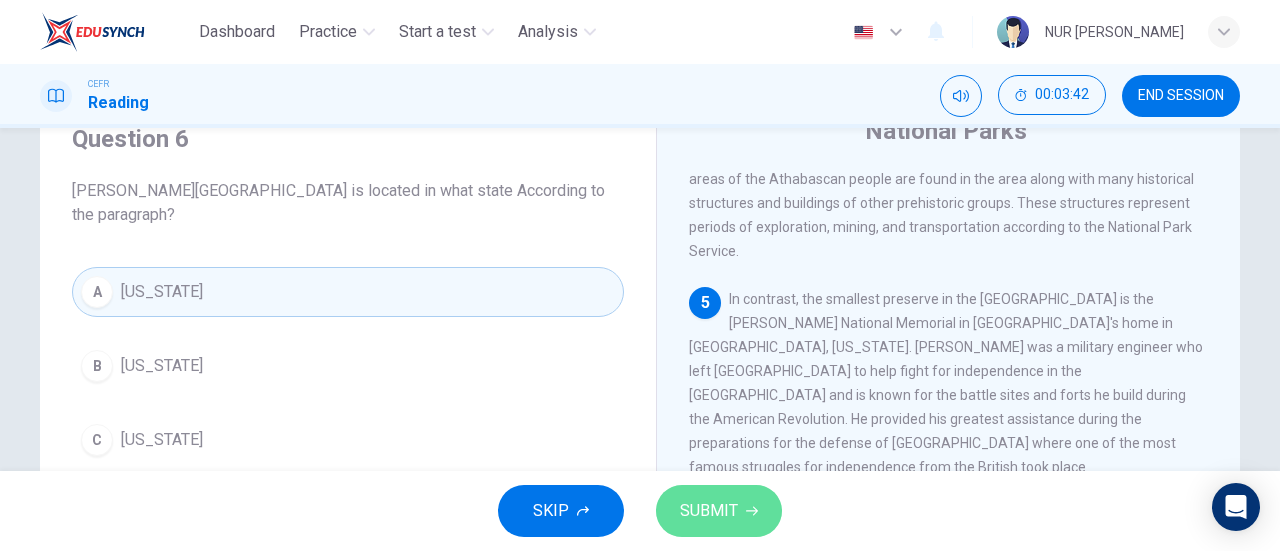 click on "SUBMIT" at bounding box center (709, 511) 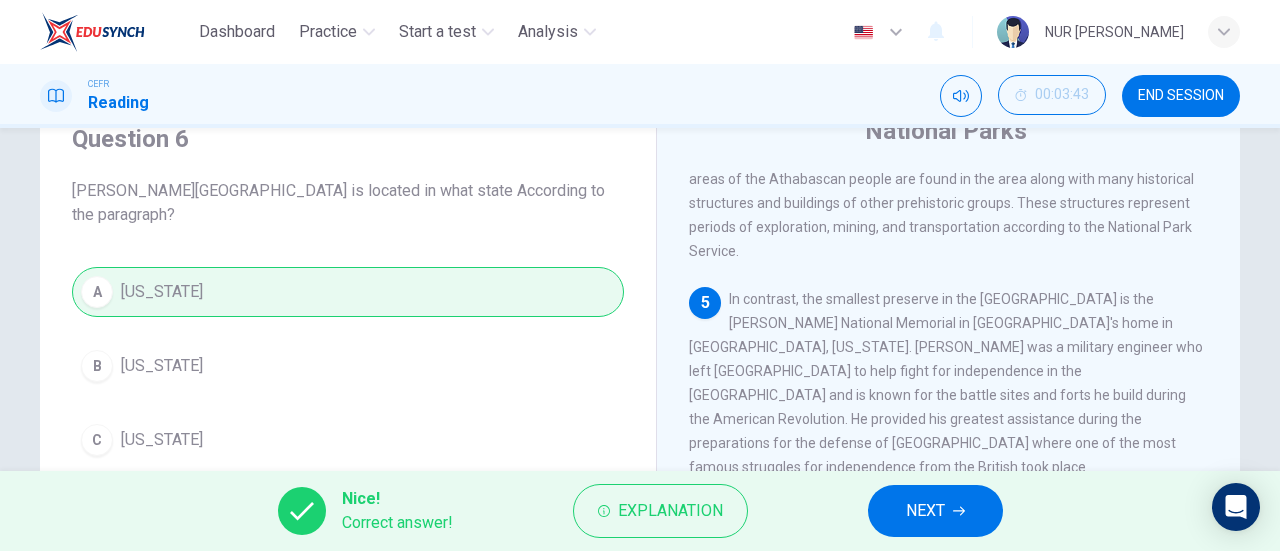 click on "NEXT" at bounding box center [935, 511] 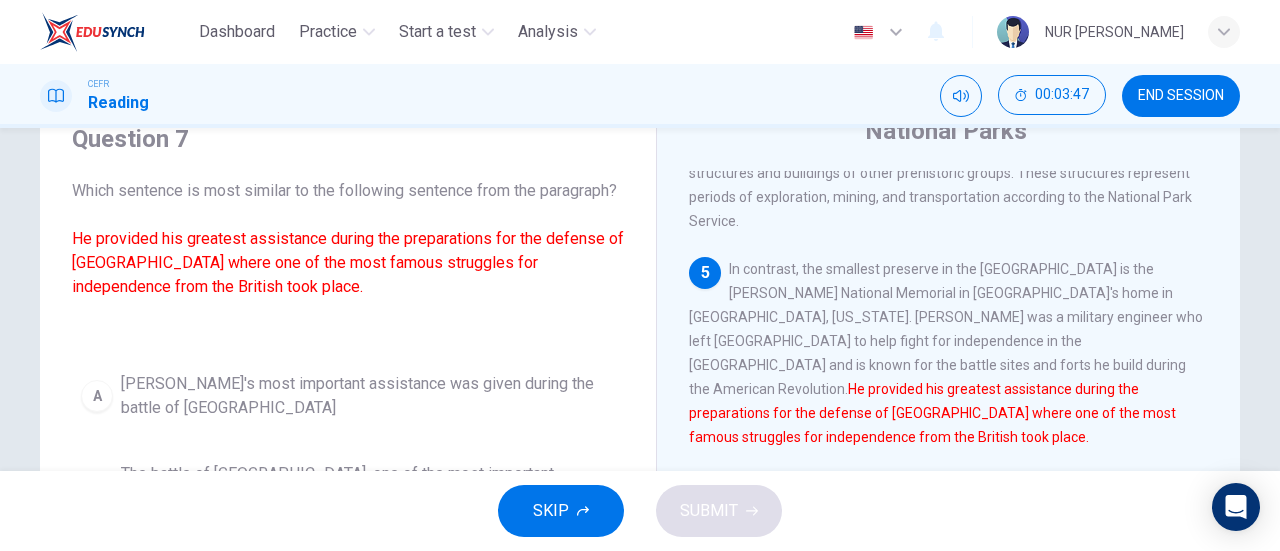 scroll, scrollTop: 707, scrollLeft: 0, axis: vertical 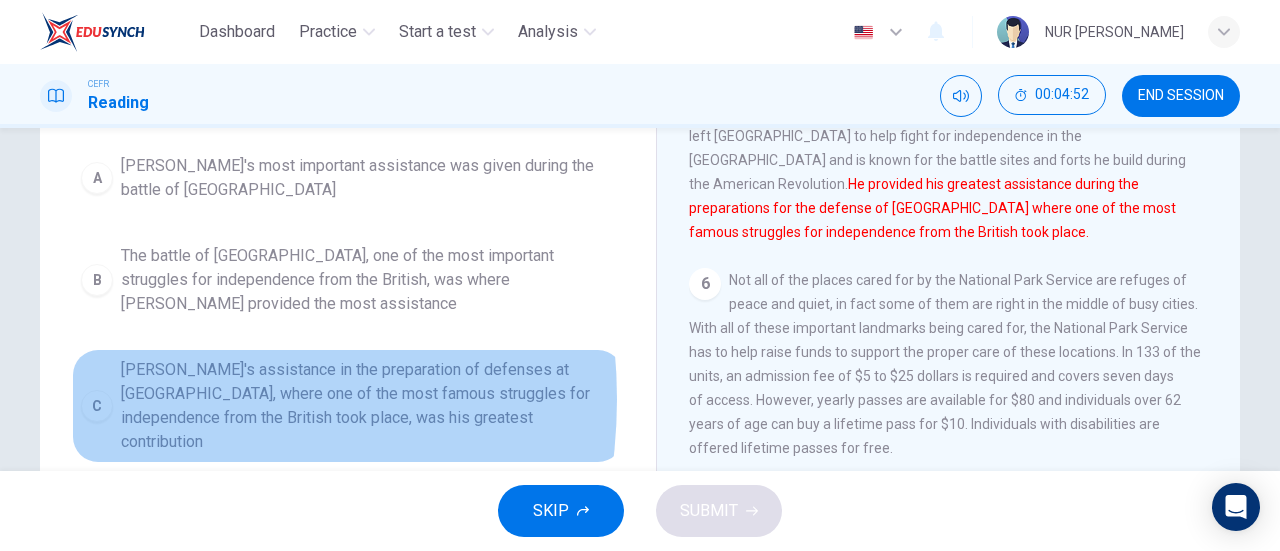 click on "C" at bounding box center [97, 406] 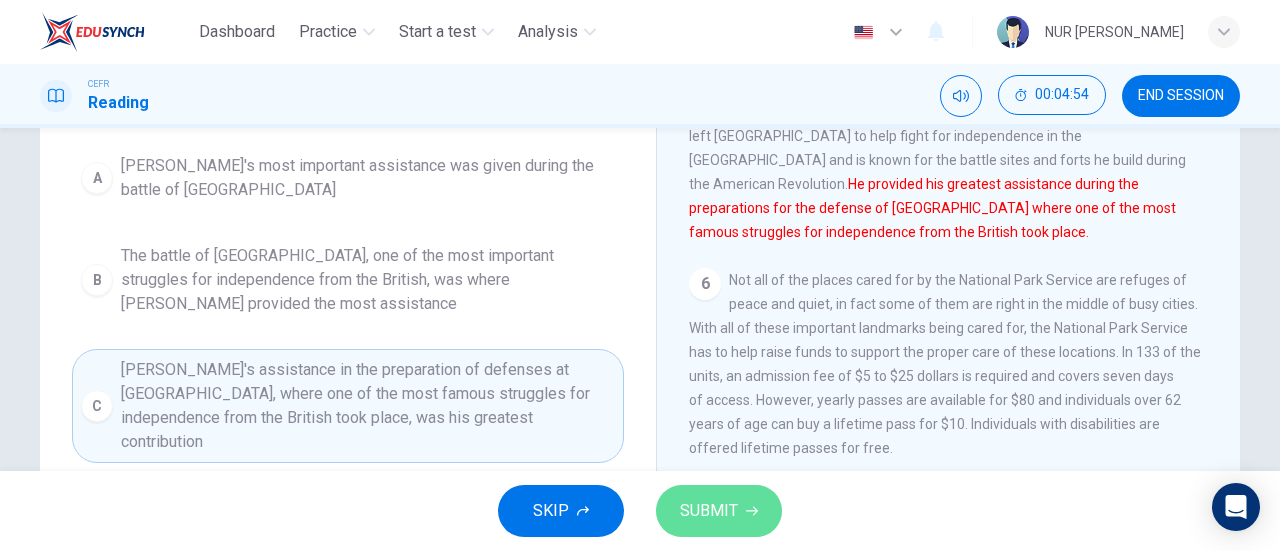 click on "SUBMIT" at bounding box center [709, 511] 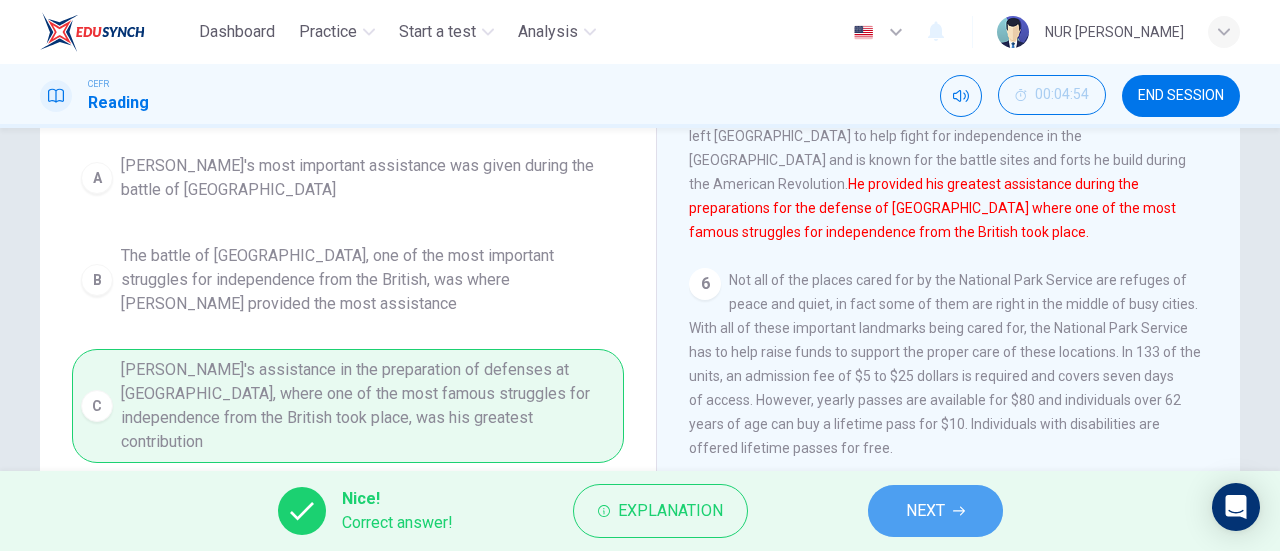 click on "NEXT" at bounding box center [925, 511] 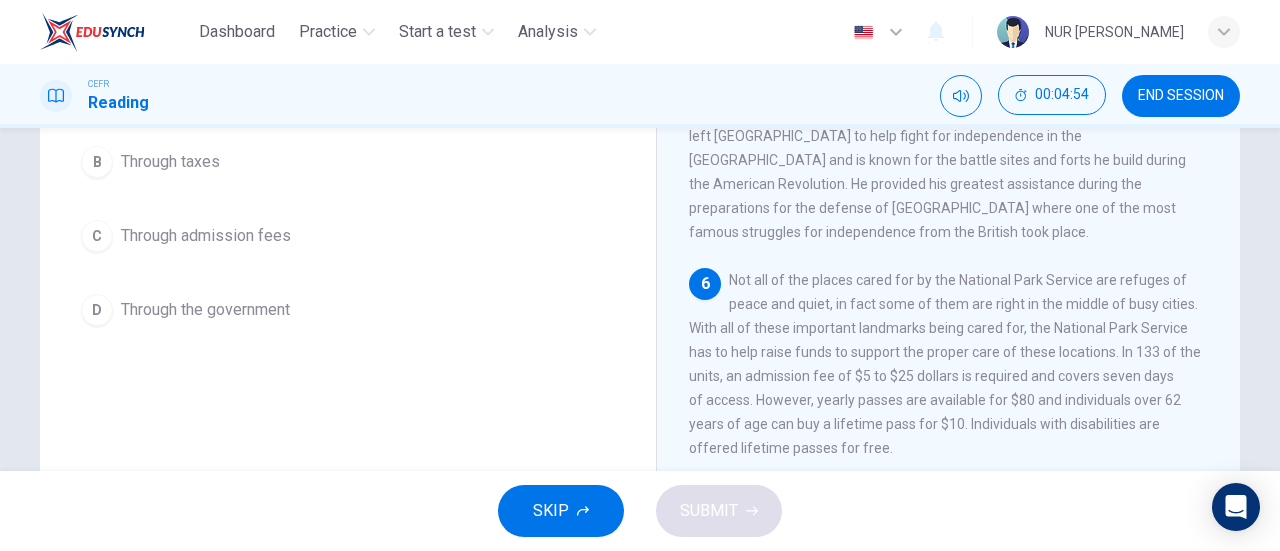 scroll, scrollTop: 0, scrollLeft: 0, axis: both 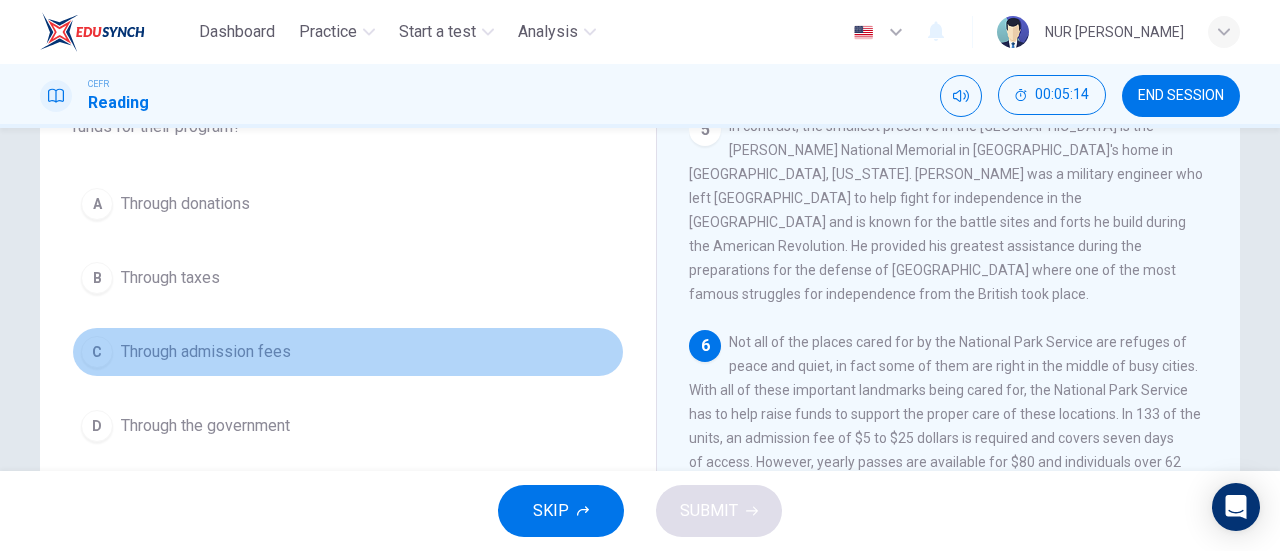 click on "C" at bounding box center [97, 352] 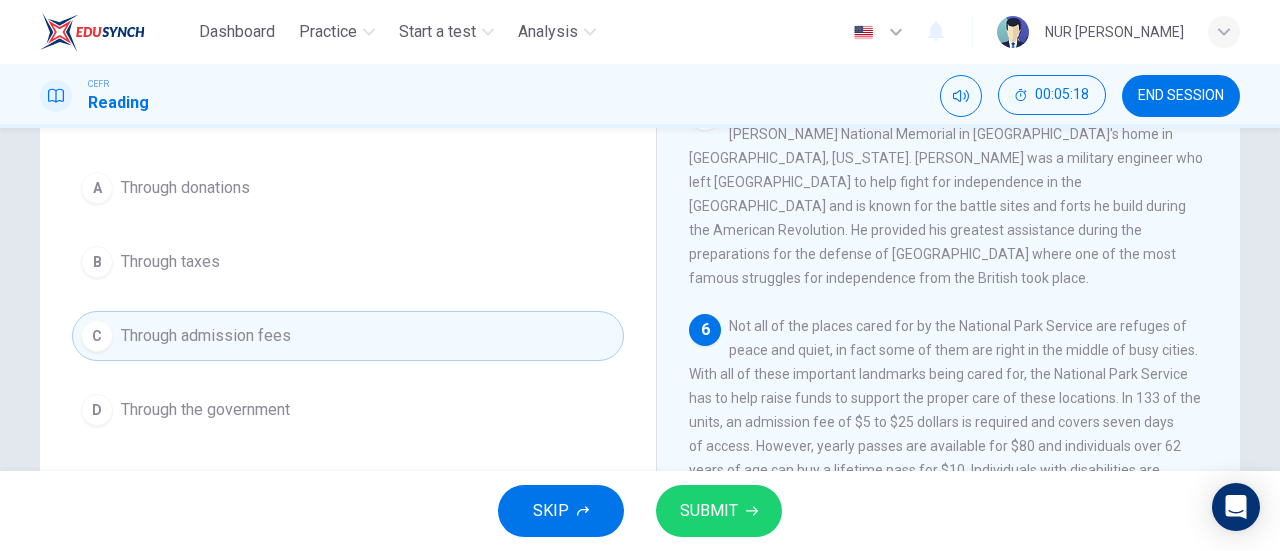 scroll, scrollTop: 190, scrollLeft: 0, axis: vertical 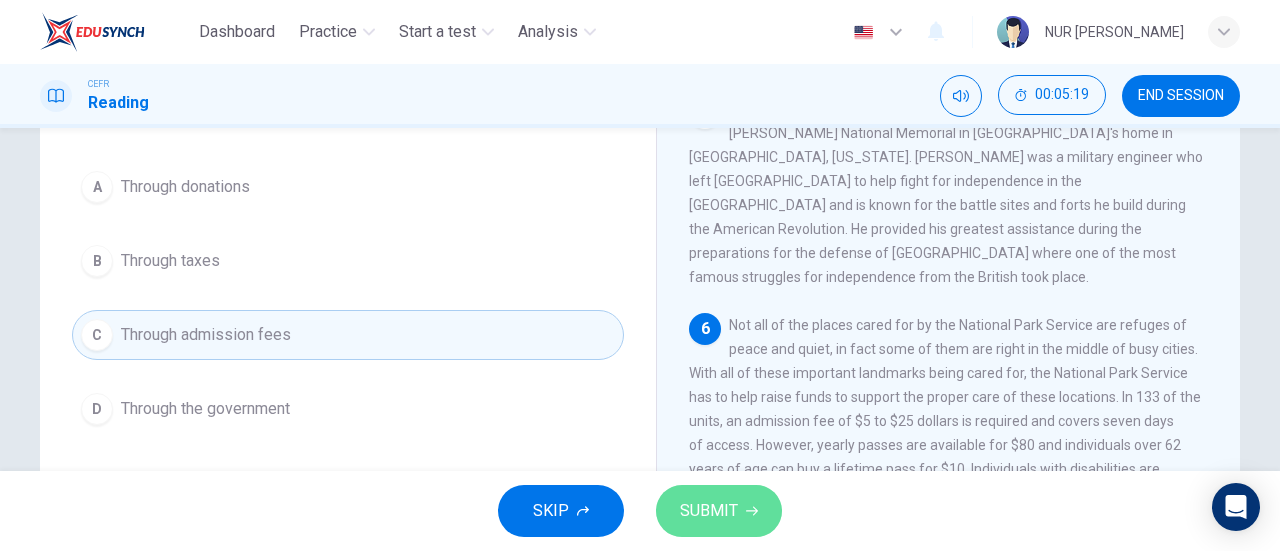 click on "SUBMIT" at bounding box center (709, 511) 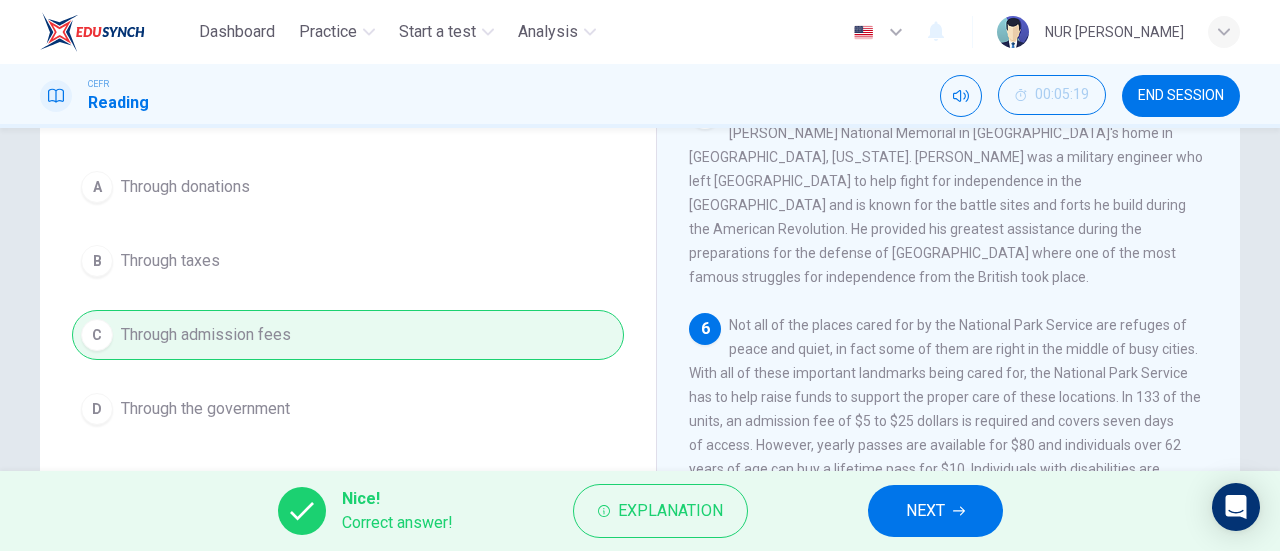 click on "NEXT" at bounding box center (935, 511) 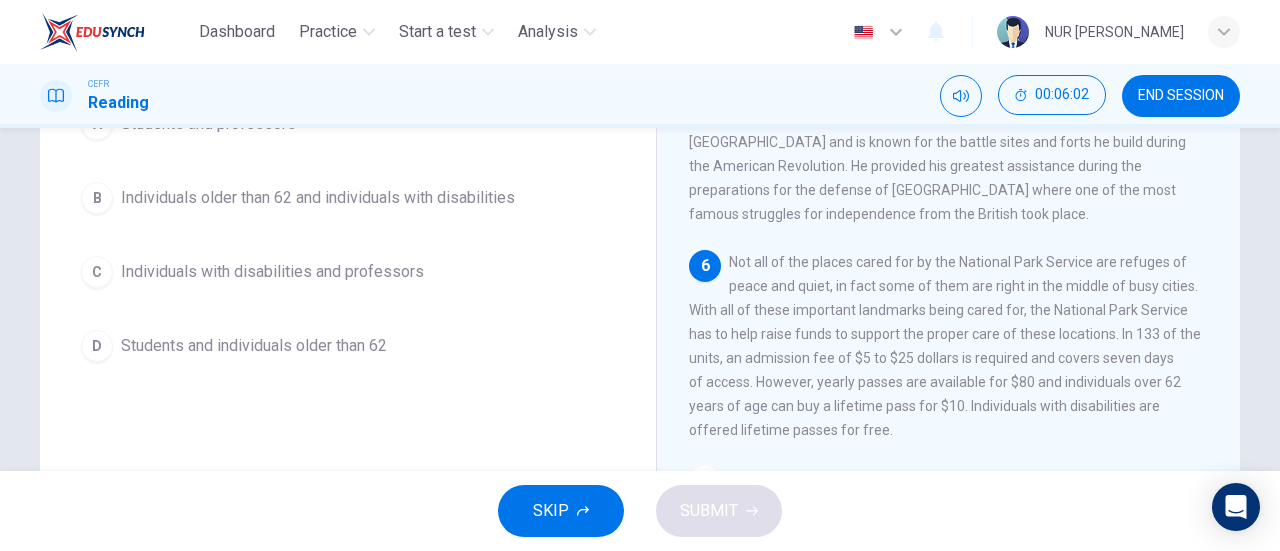 scroll, scrollTop: 256, scrollLeft: 0, axis: vertical 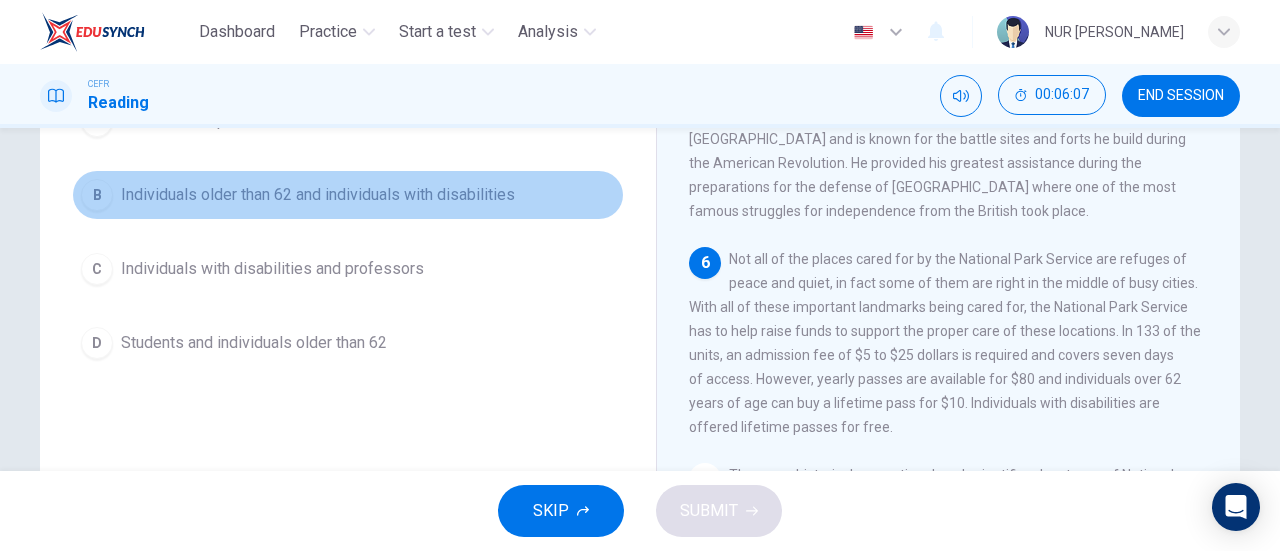 click on "B" at bounding box center [97, 195] 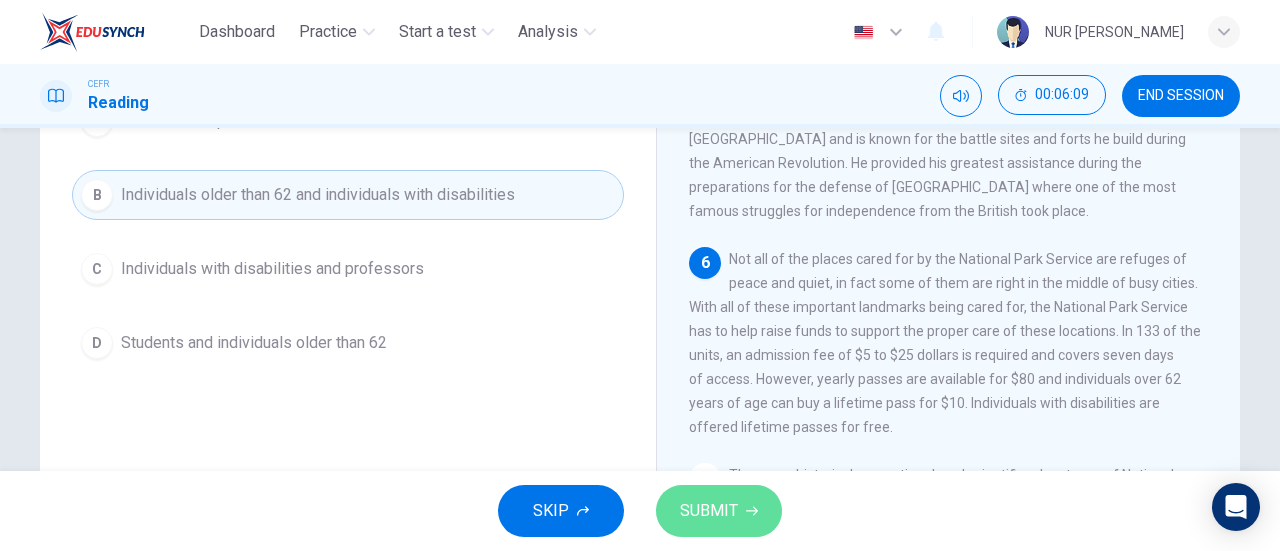 click on "SUBMIT" at bounding box center [709, 511] 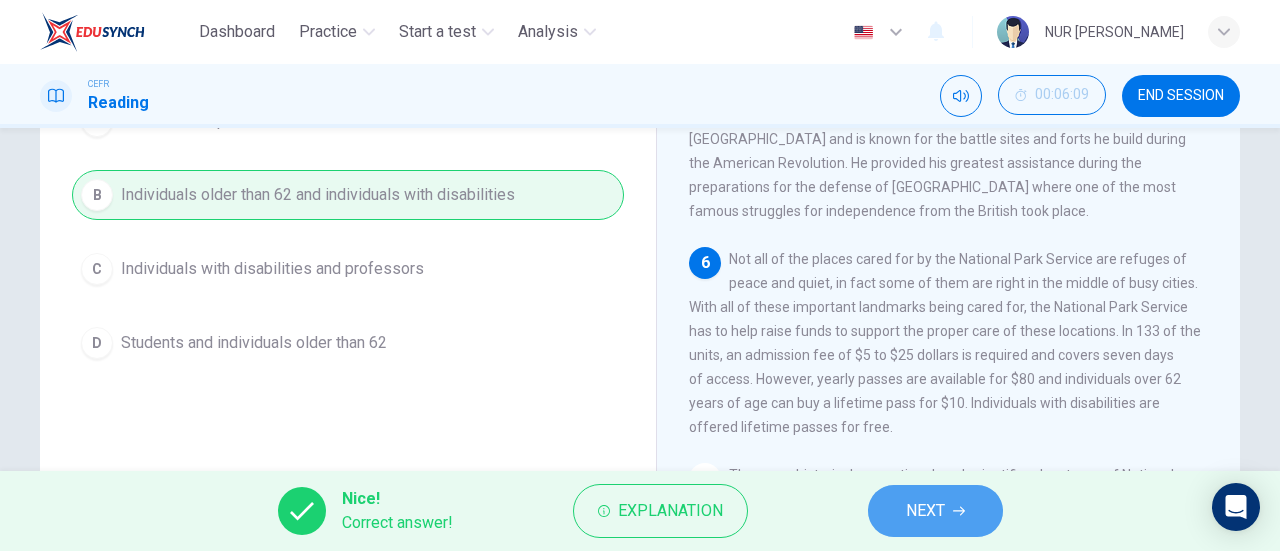 click on "NEXT" at bounding box center [935, 511] 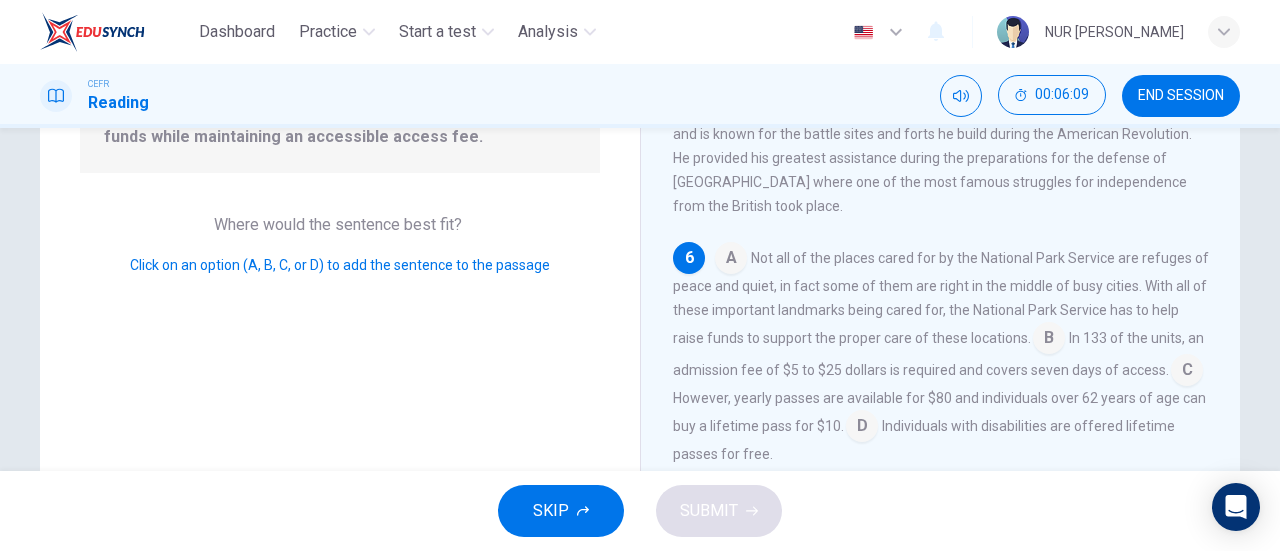 scroll, scrollTop: 778, scrollLeft: 0, axis: vertical 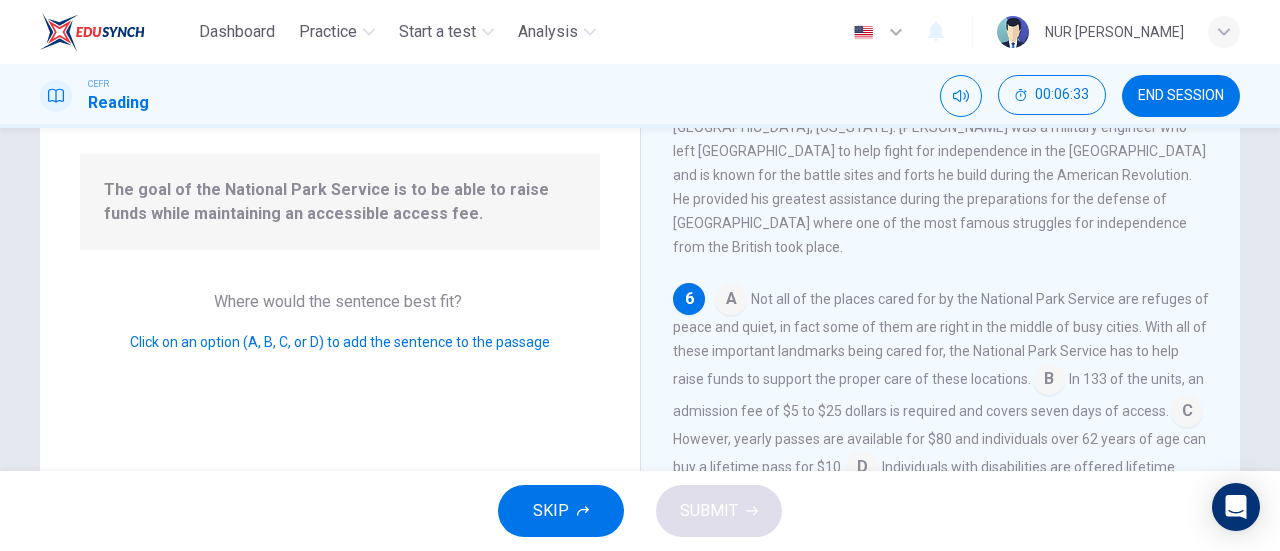 click at bounding box center (1049, 381) 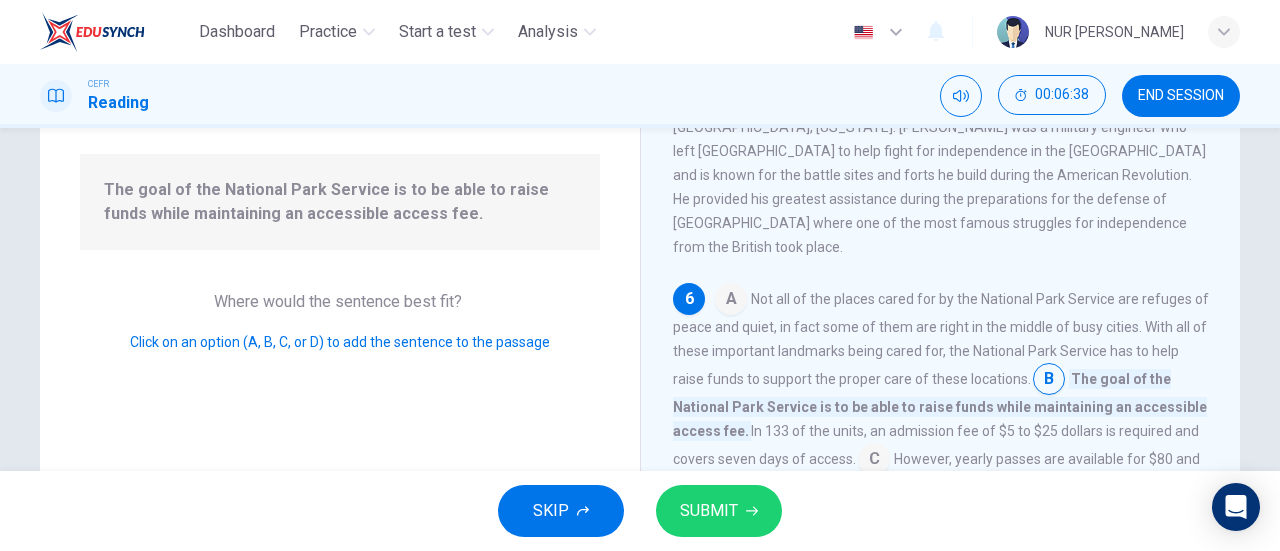click at bounding box center [731, 301] 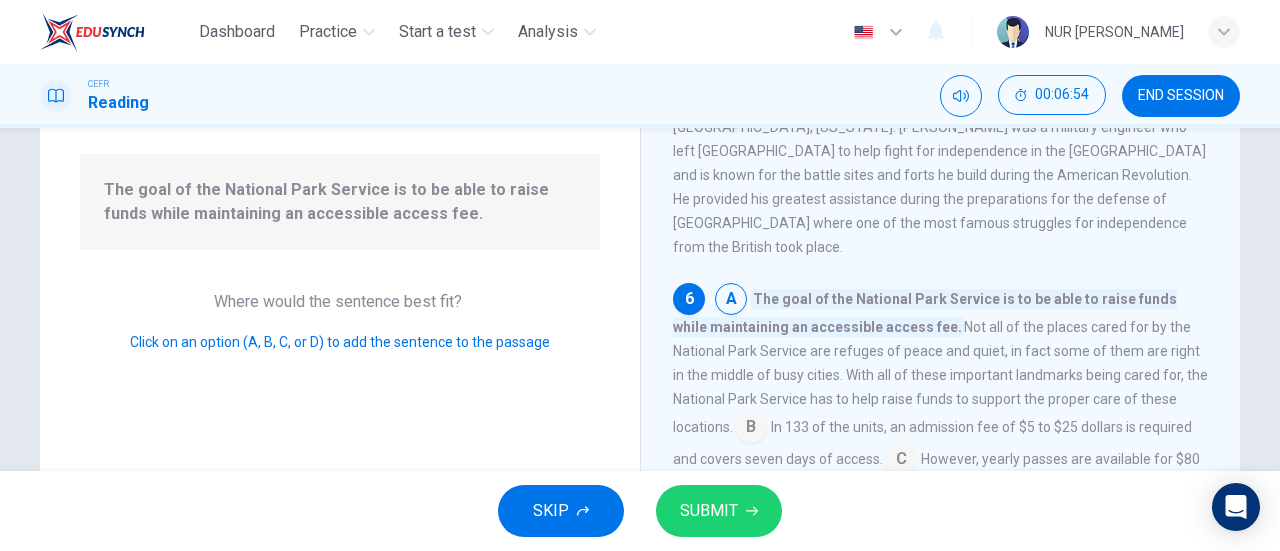 click at bounding box center (751, 429) 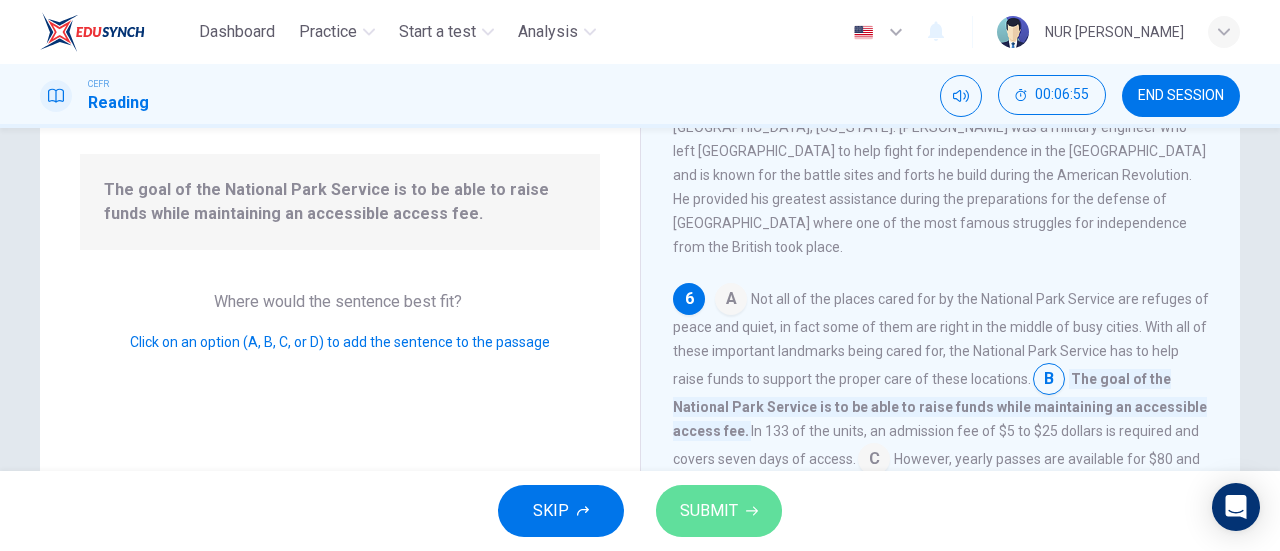 click on "SUBMIT" at bounding box center (709, 511) 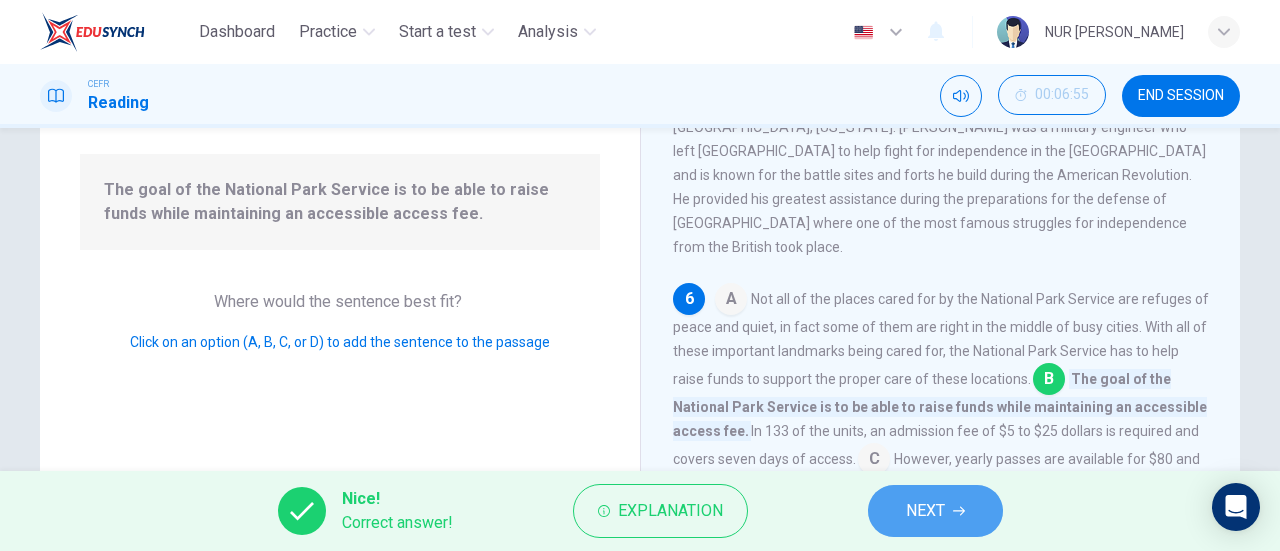 click on "NEXT" at bounding box center [925, 511] 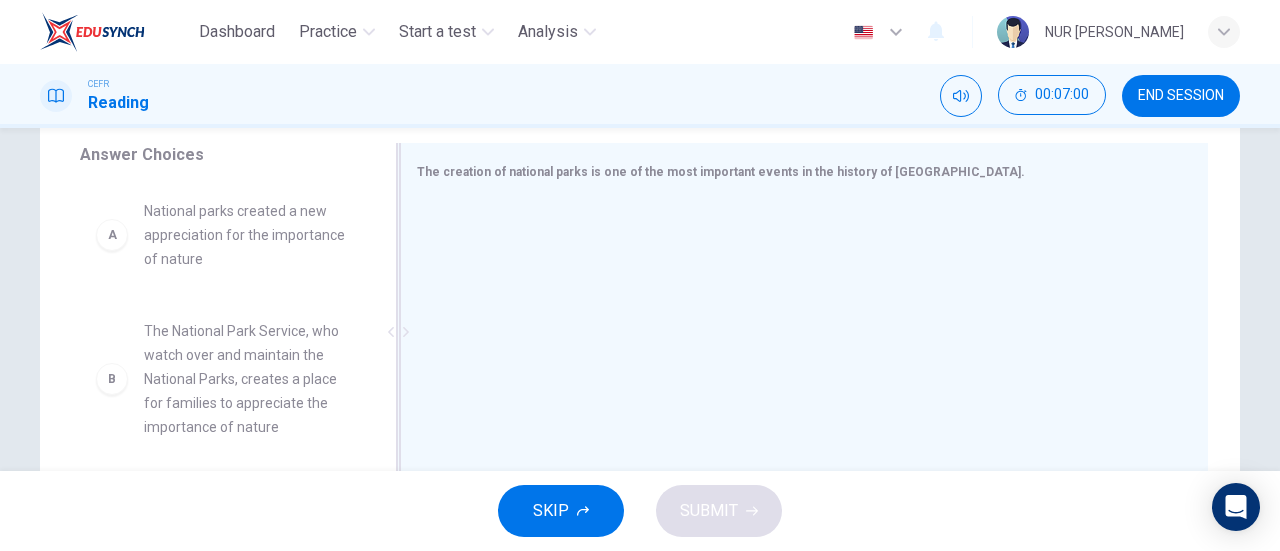 scroll, scrollTop: 331, scrollLeft: 0, axis: vertical 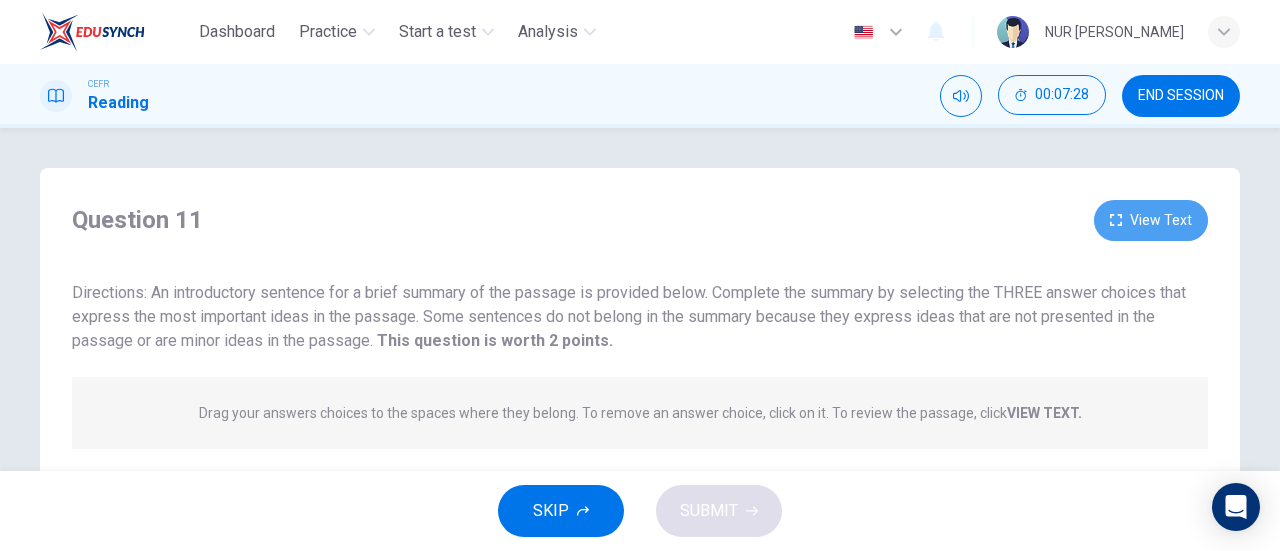 click on "View Text" at bounding box center [1151, 220] 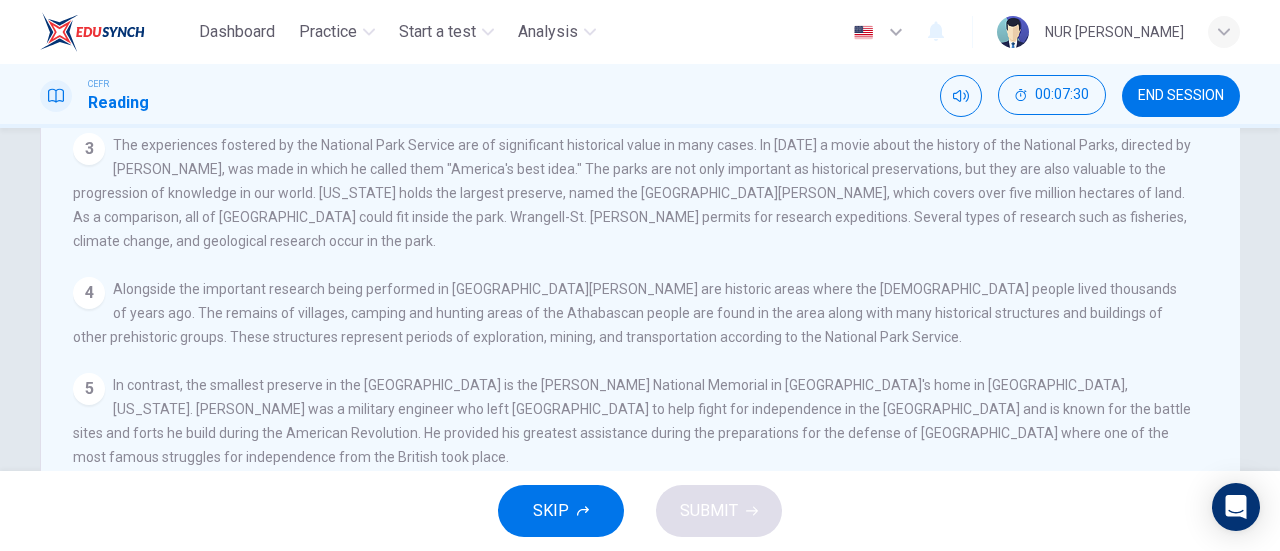 scroll, scrollTop: 432, scrollLeft: 0, axis: vertical 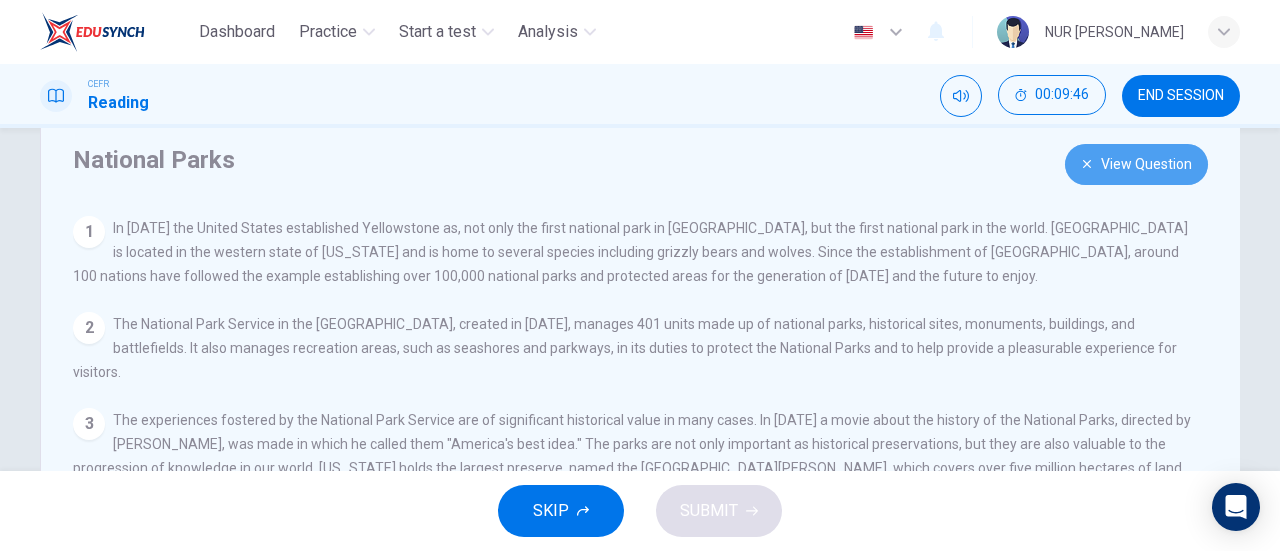 click 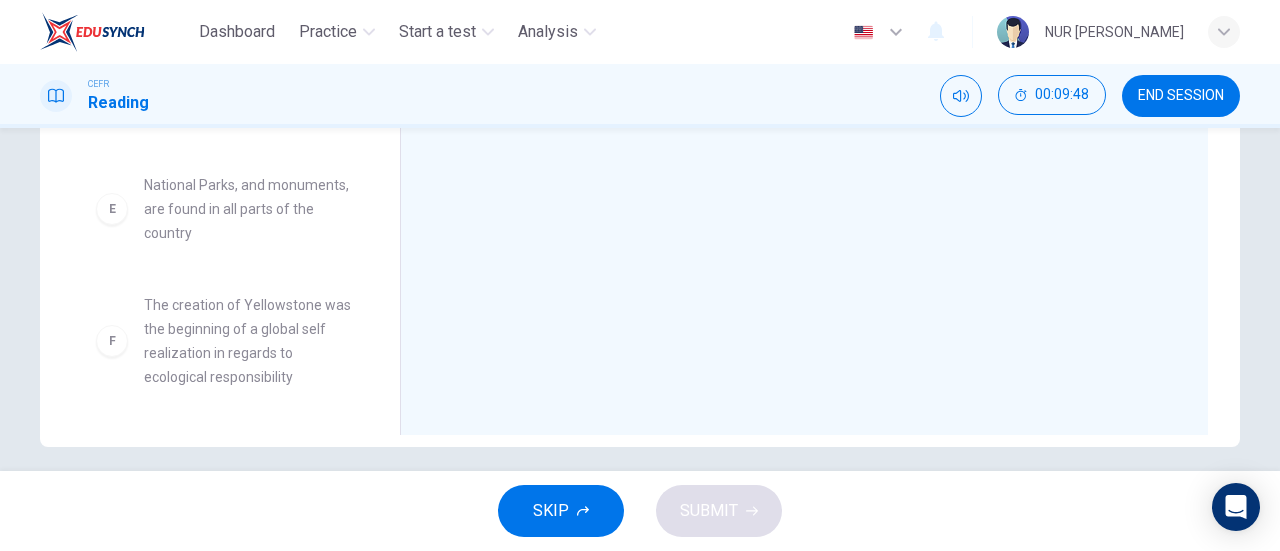 scroll, scrollTop: 432, scrollLeft: 0, axis: vertical 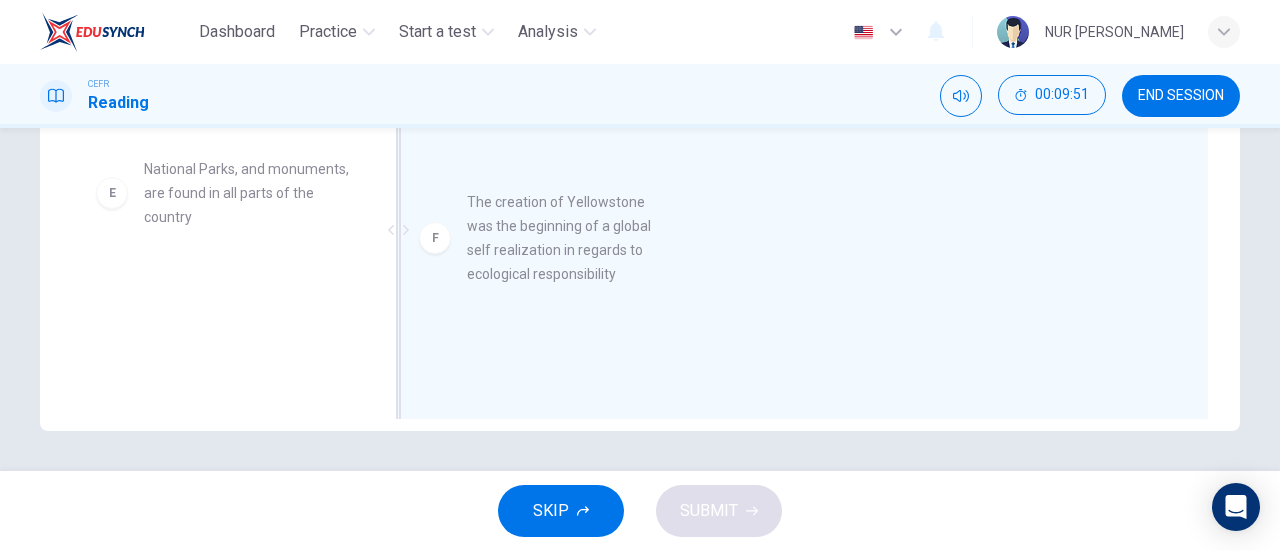 drag, startPoint x: 226, startPoint y: 334, endPoint x: 592, endPoint y: 231, distance: 380.21704 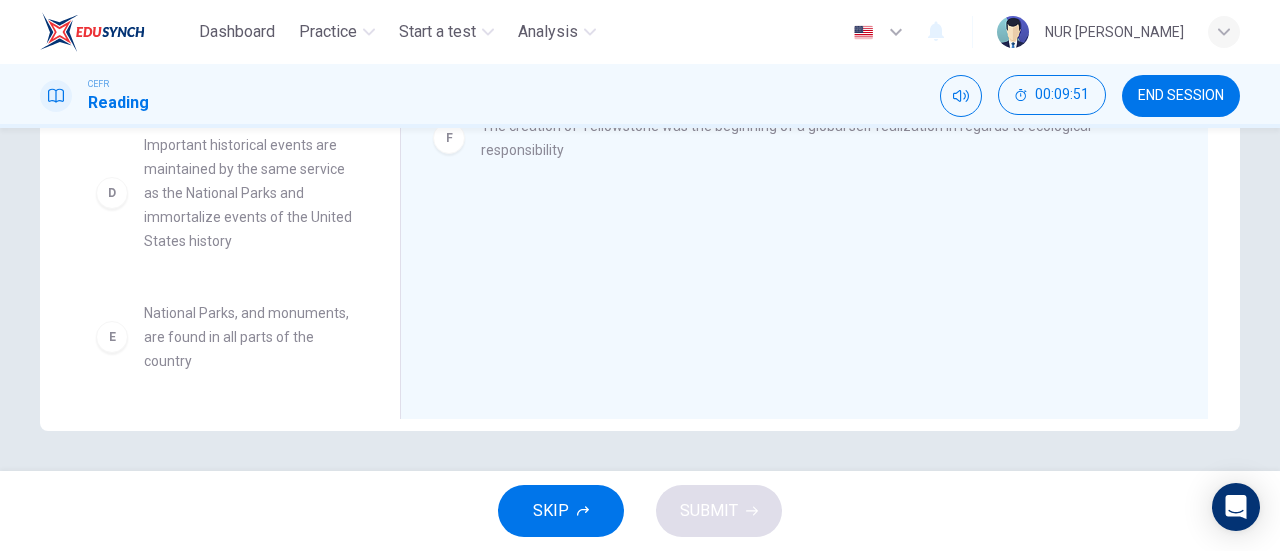 scroll, scrollTop: 372, scrollLeft: 0, axis: vertical 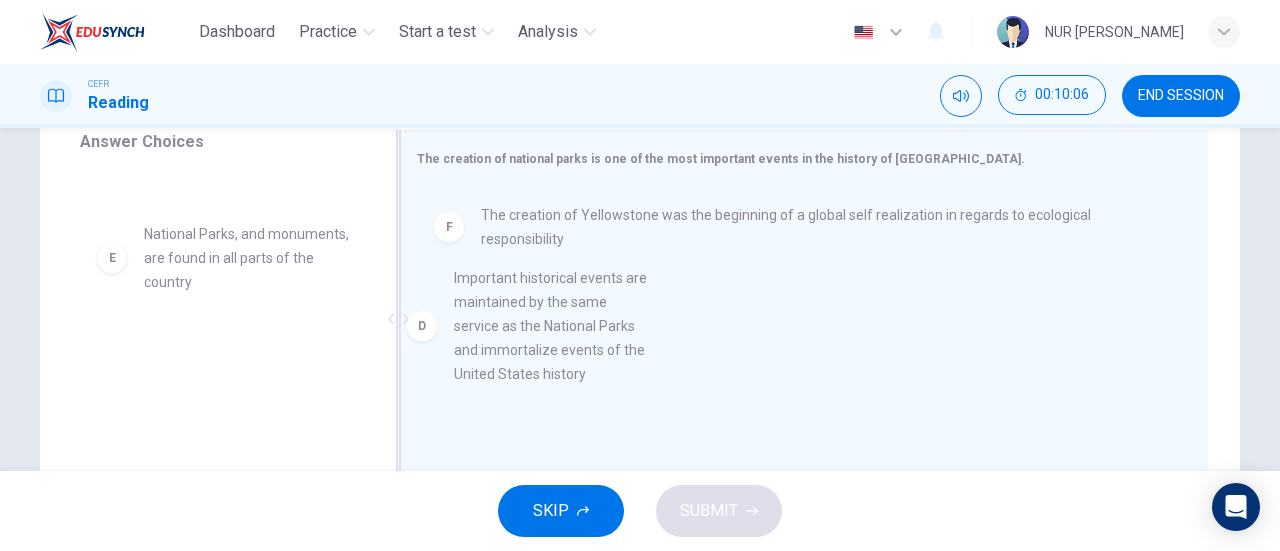 drag, startPoint x: 265, startPoint y: 263, endPoint x: 589, endPoint y: 308, distance: 327.11008 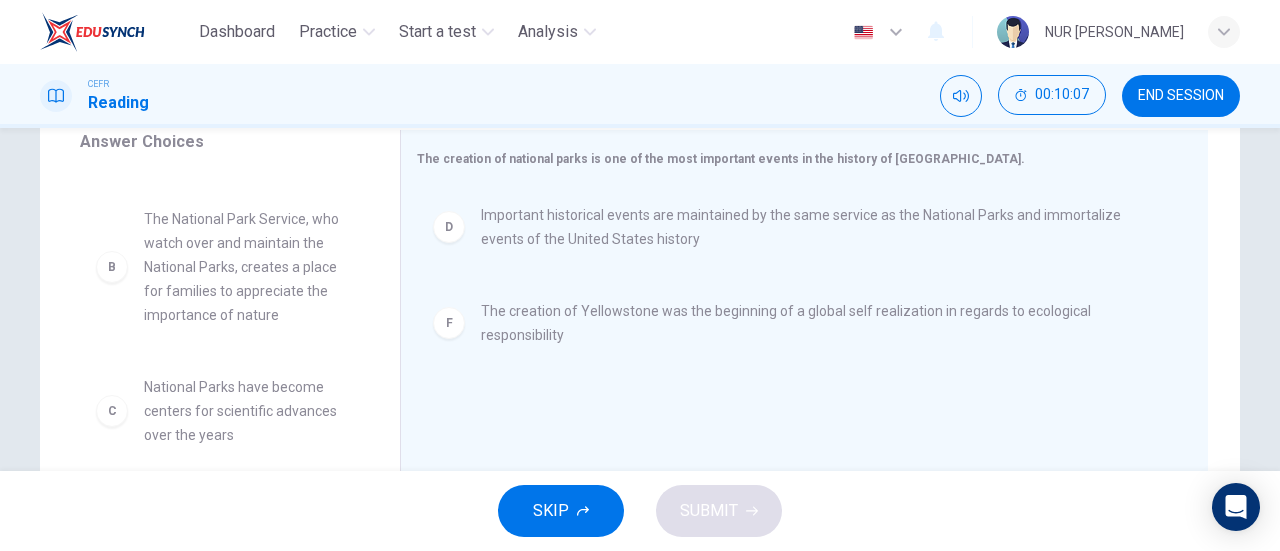 scroll, scrollTop: 0, scrollLeft: 0, axis: both 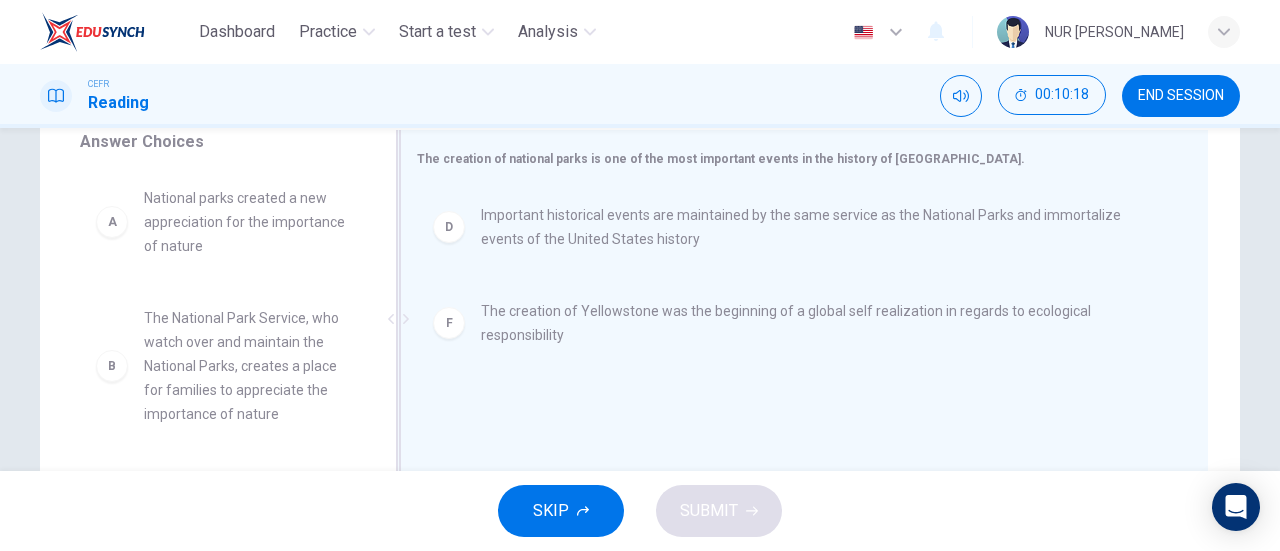 click on "Important historical events are maintained by the same service as the National Parks and immortalize events of the United States history" at bounding box center [820, 227] 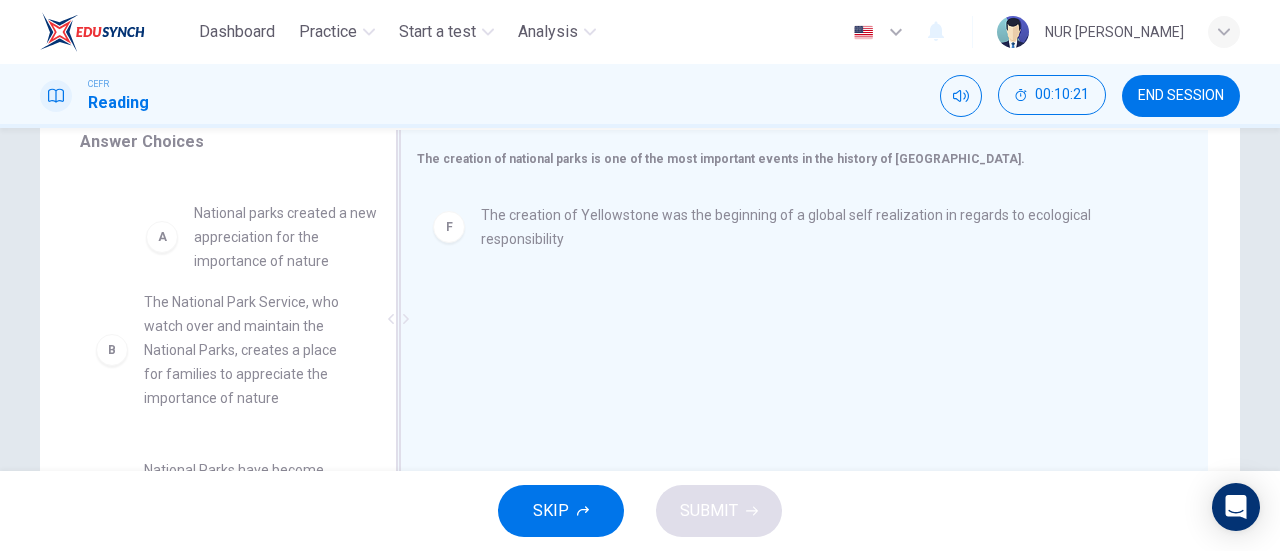 drag, startPoint x: 263, startPoint y: 233, endPoint x: 360, endPoint y: 265, distance: 102.14206 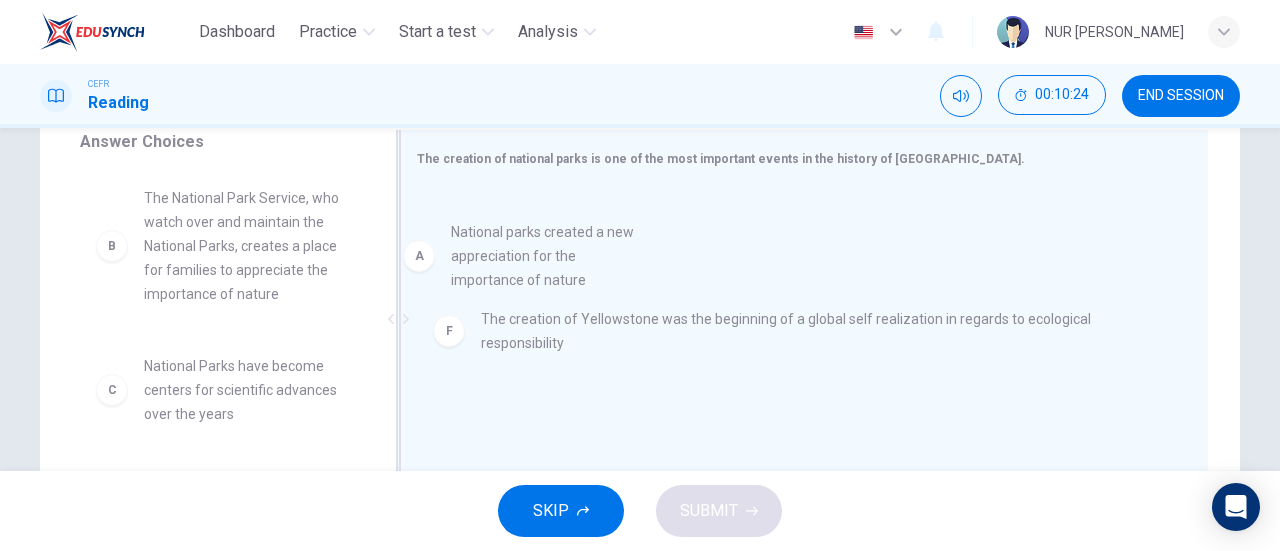 drag, startPoint x: 232, startPoint y: 233, endPoint x: 556, endPoint y: 267, distance: 325.77905 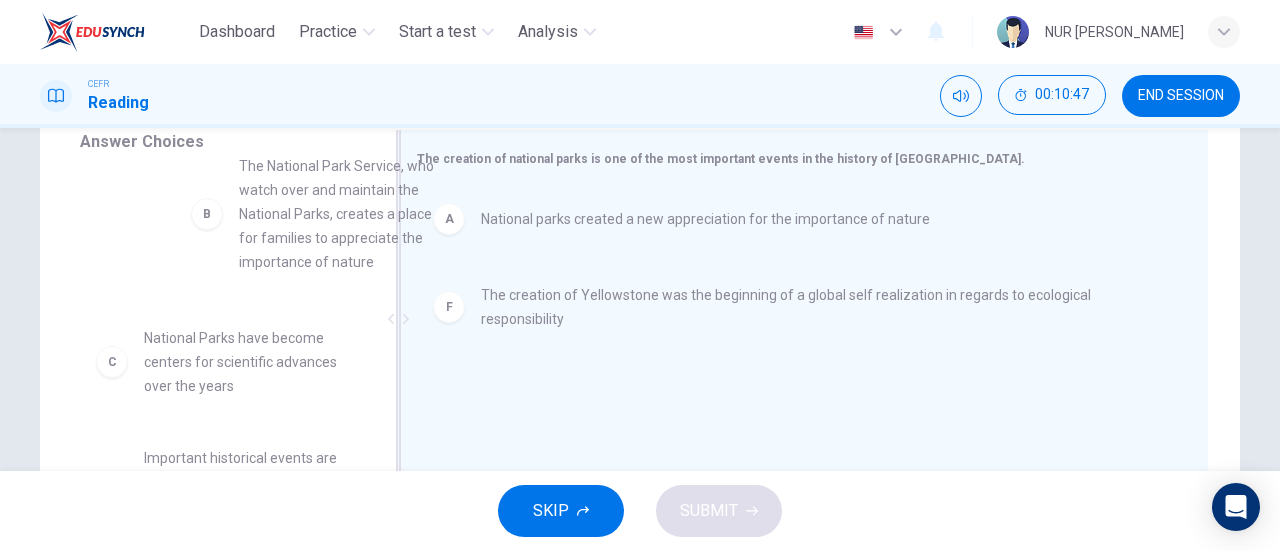 scroll, scrollTop: 10, scrollLeft: 0, axis: vertical 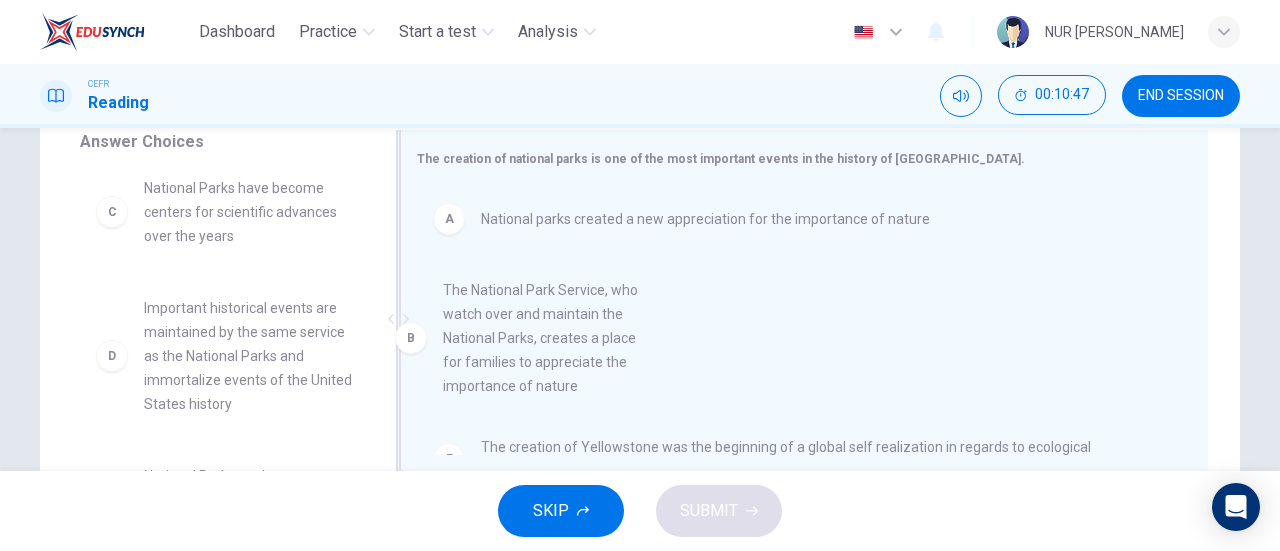 drag, startPoint x: 217, startPoint y: 235, endPoint x: 527, endPoint y: 353, distance: 331.69867 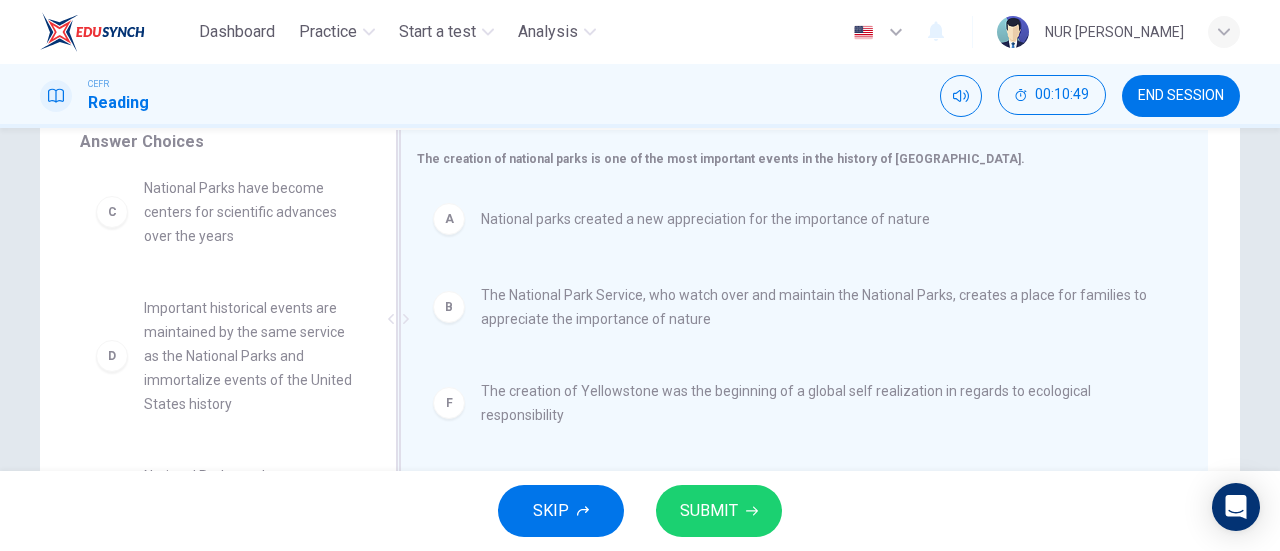 scroll, scrollTop: 0, scrollLeft: 0, axis: both 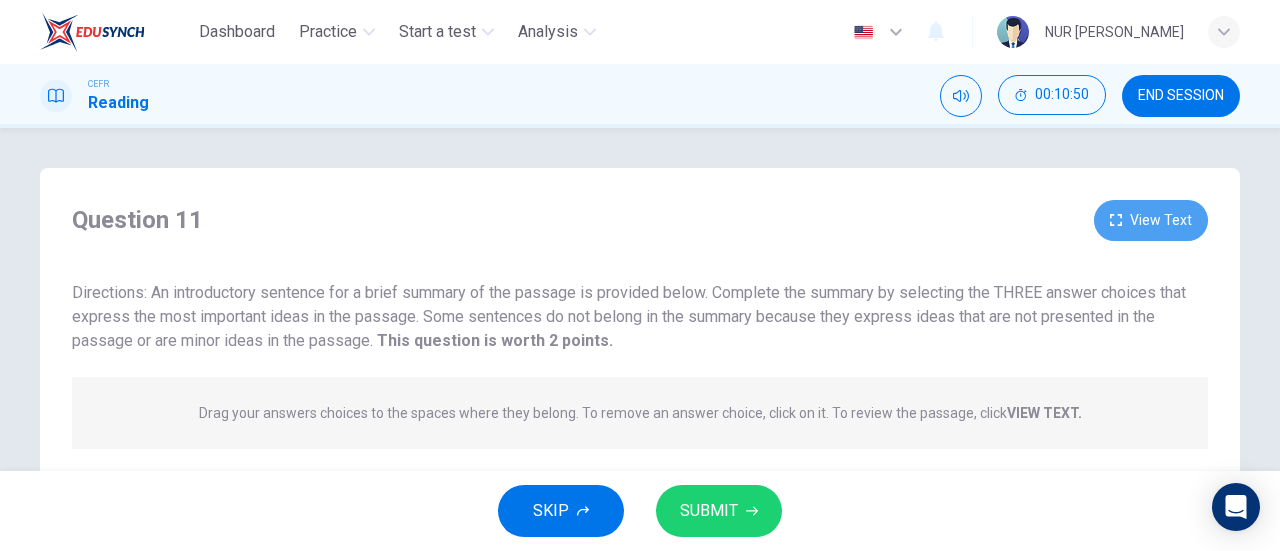 click on "View Text" at bounding box center (1151, 220) 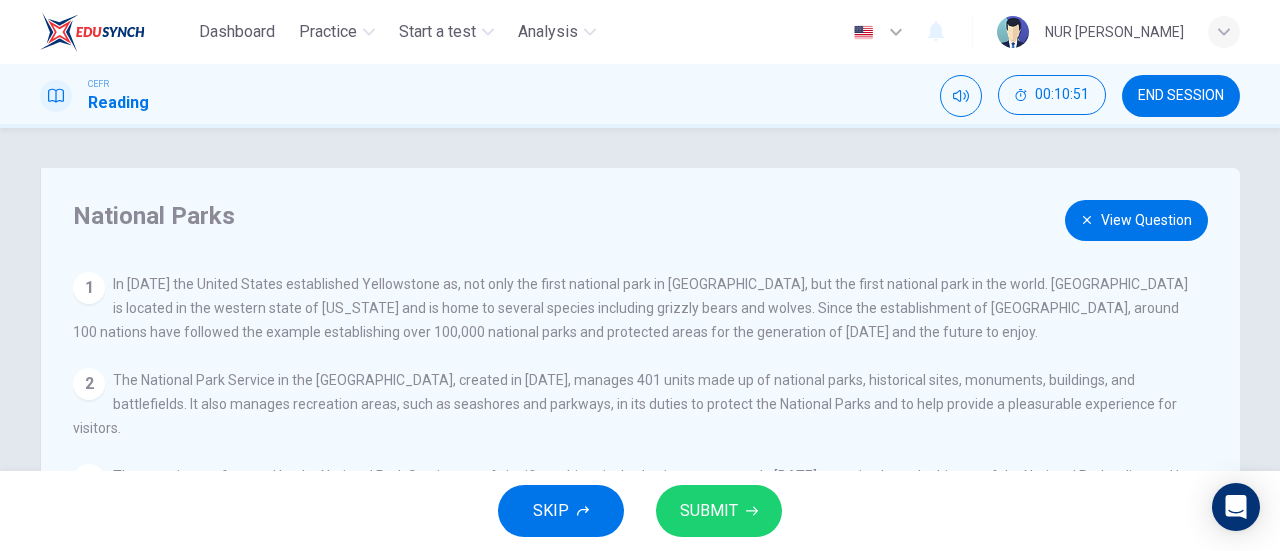 scroll, scrollTop: 160, scrollLeft: 0, axis: vertical 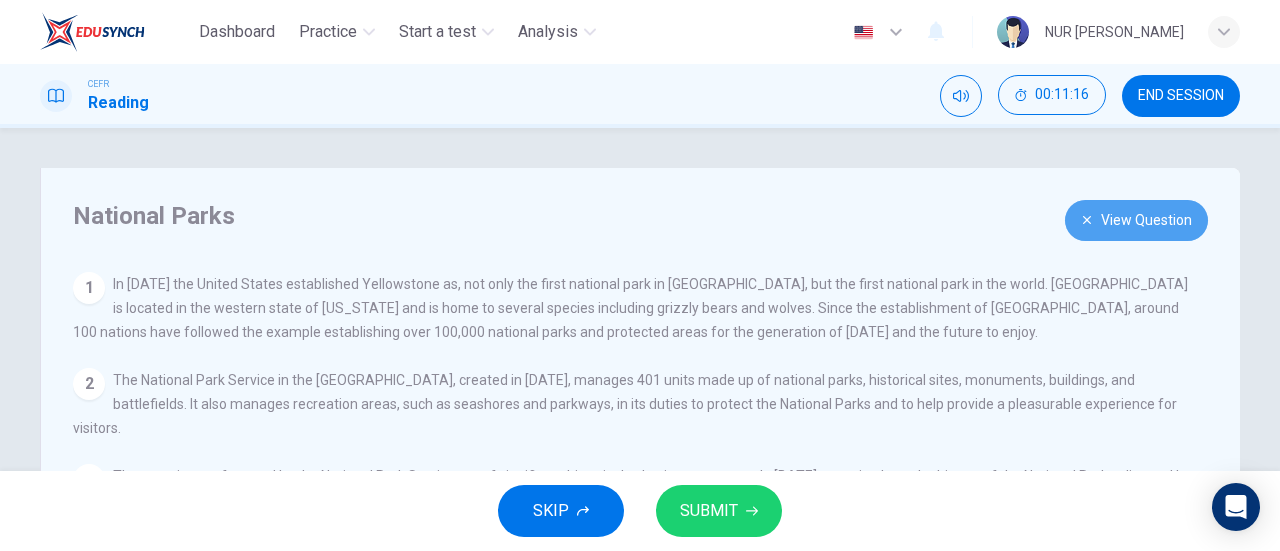 click on "View Question" at bounding box center [1136, 220] 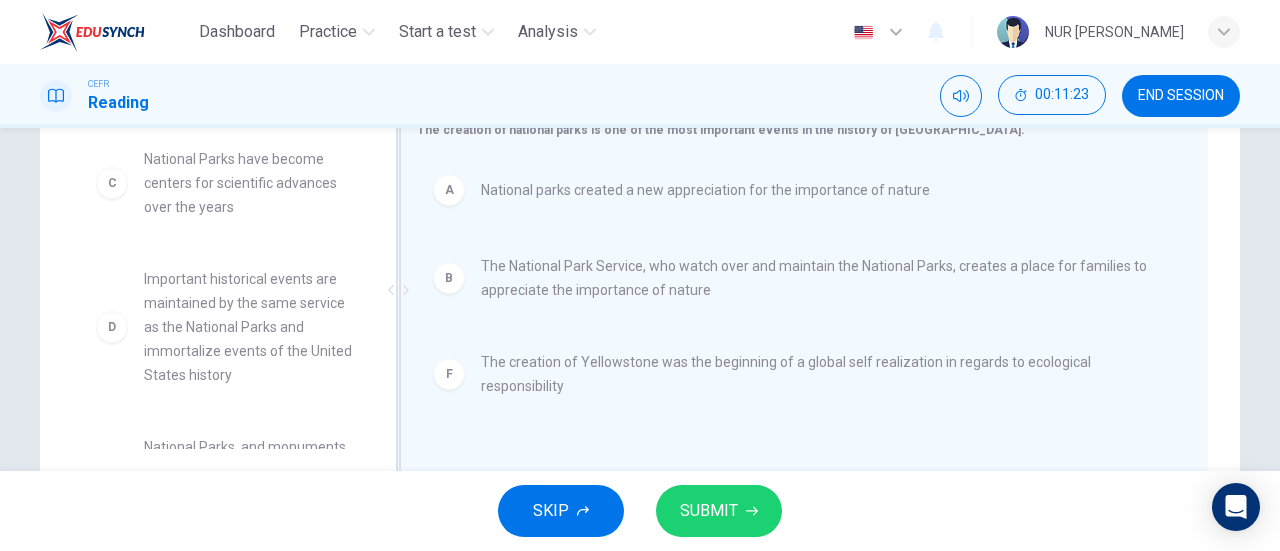 scroll, scrollTop: 367, scrollLeft: 0, axis: vertical 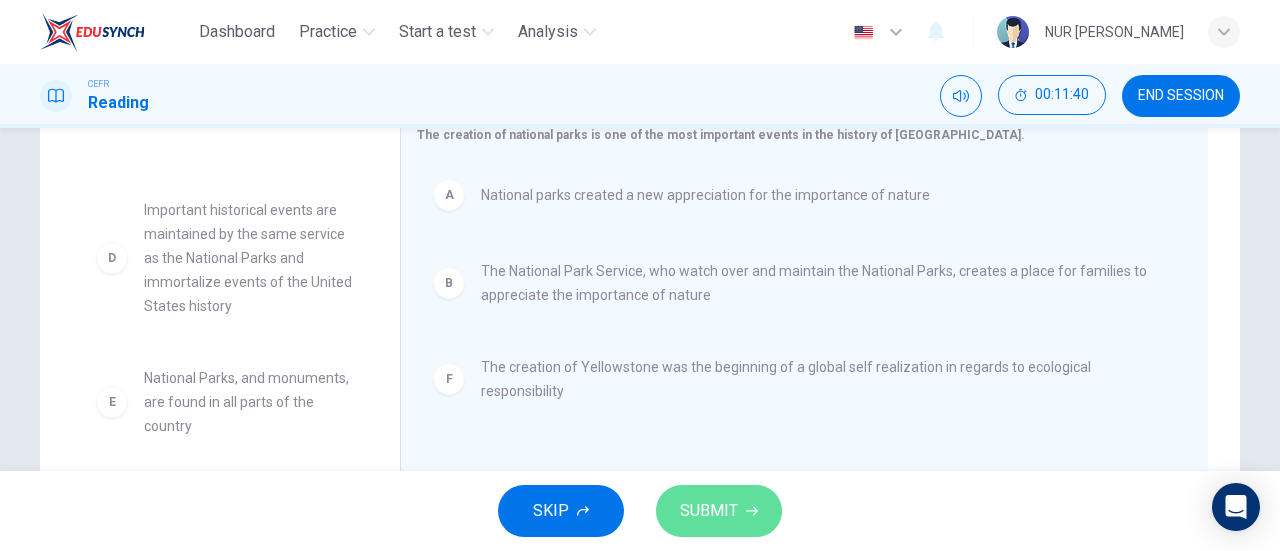 click on "SUBMIT" at bounding box center [709, 511] 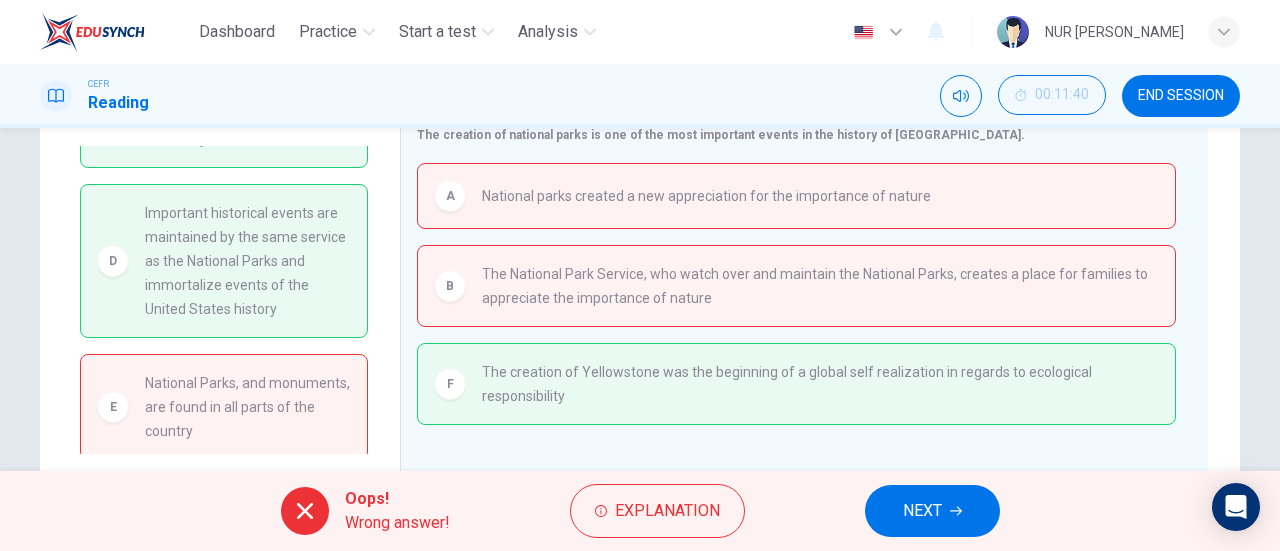 scroll, scrollTop: 0, scrollLeft: 0, axis: both 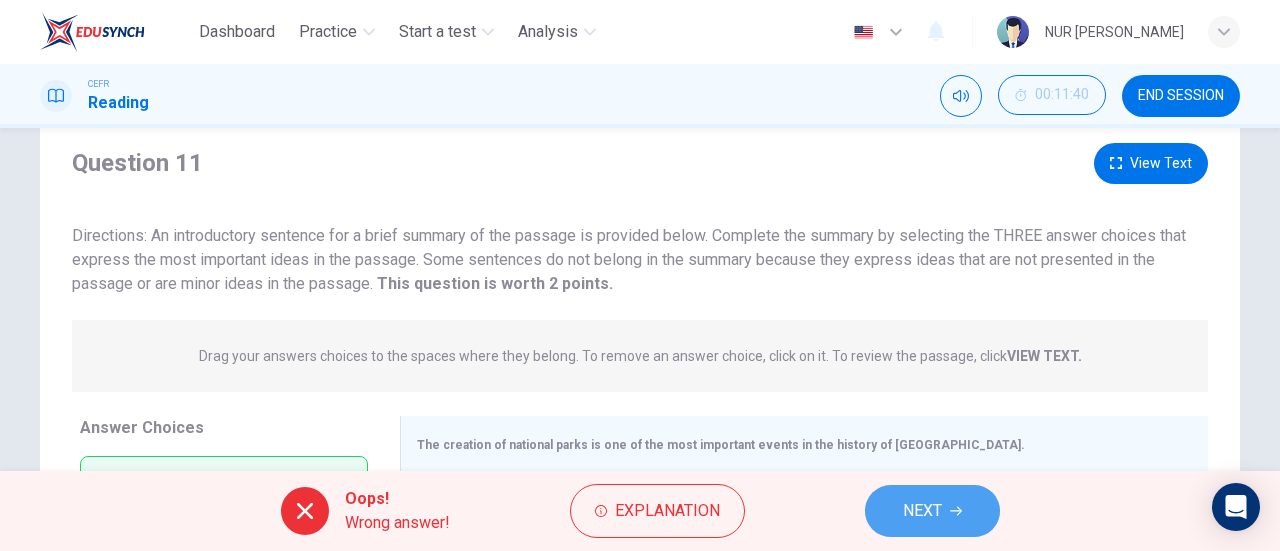 click on "NEXT" at bounding box center (922, 511) 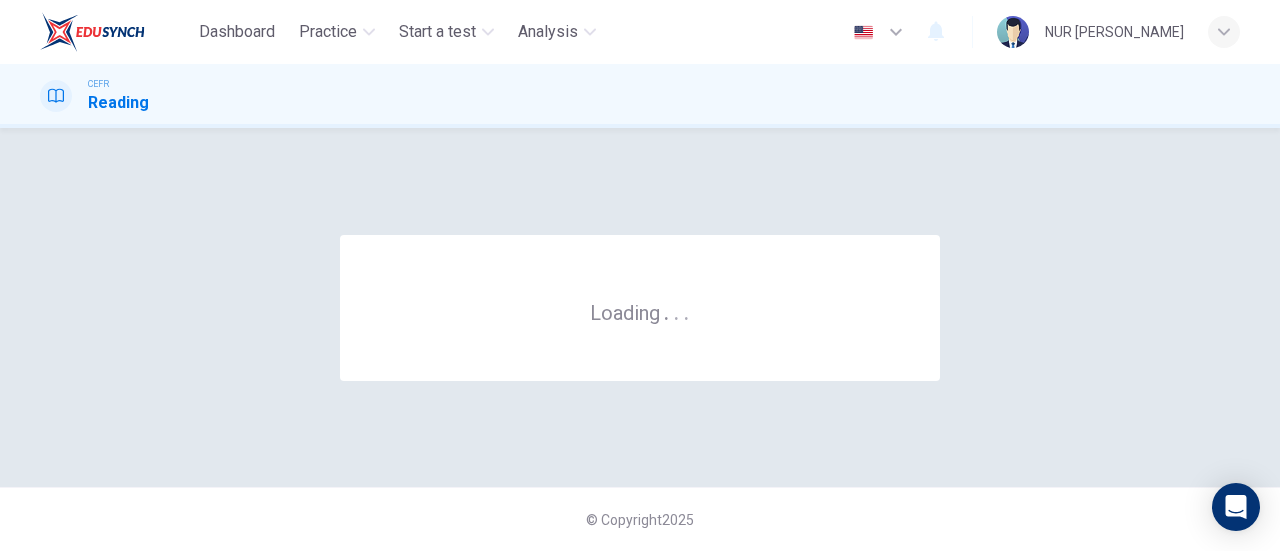 scroll, scrollTop: 0, scrollLeft: 0, axis: both 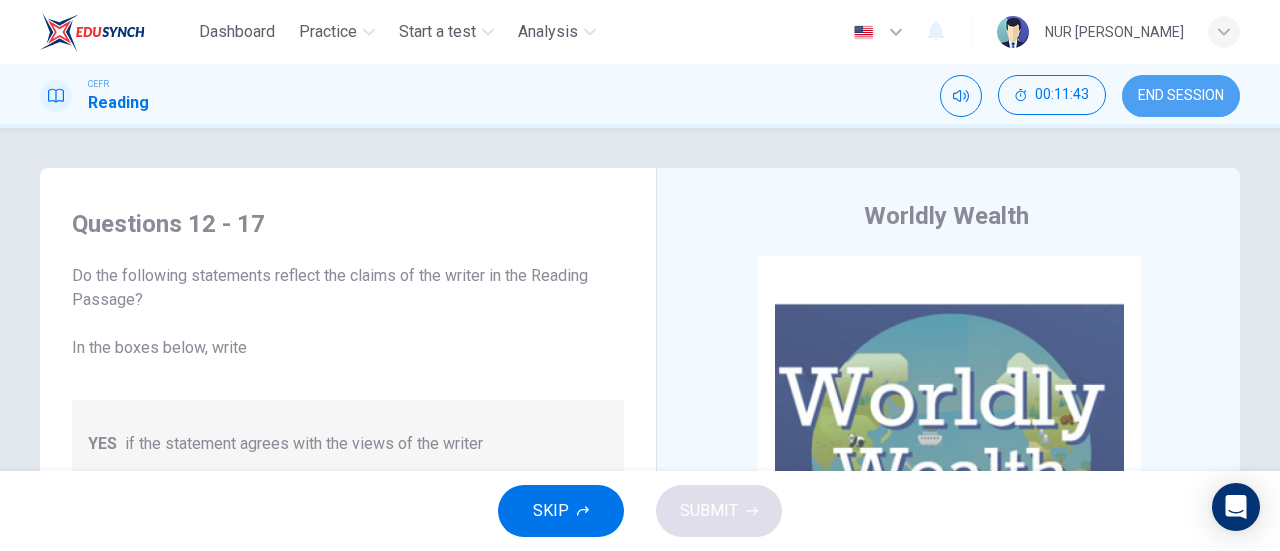 click on "END SESSION" at bounding box center (1181, 96) 